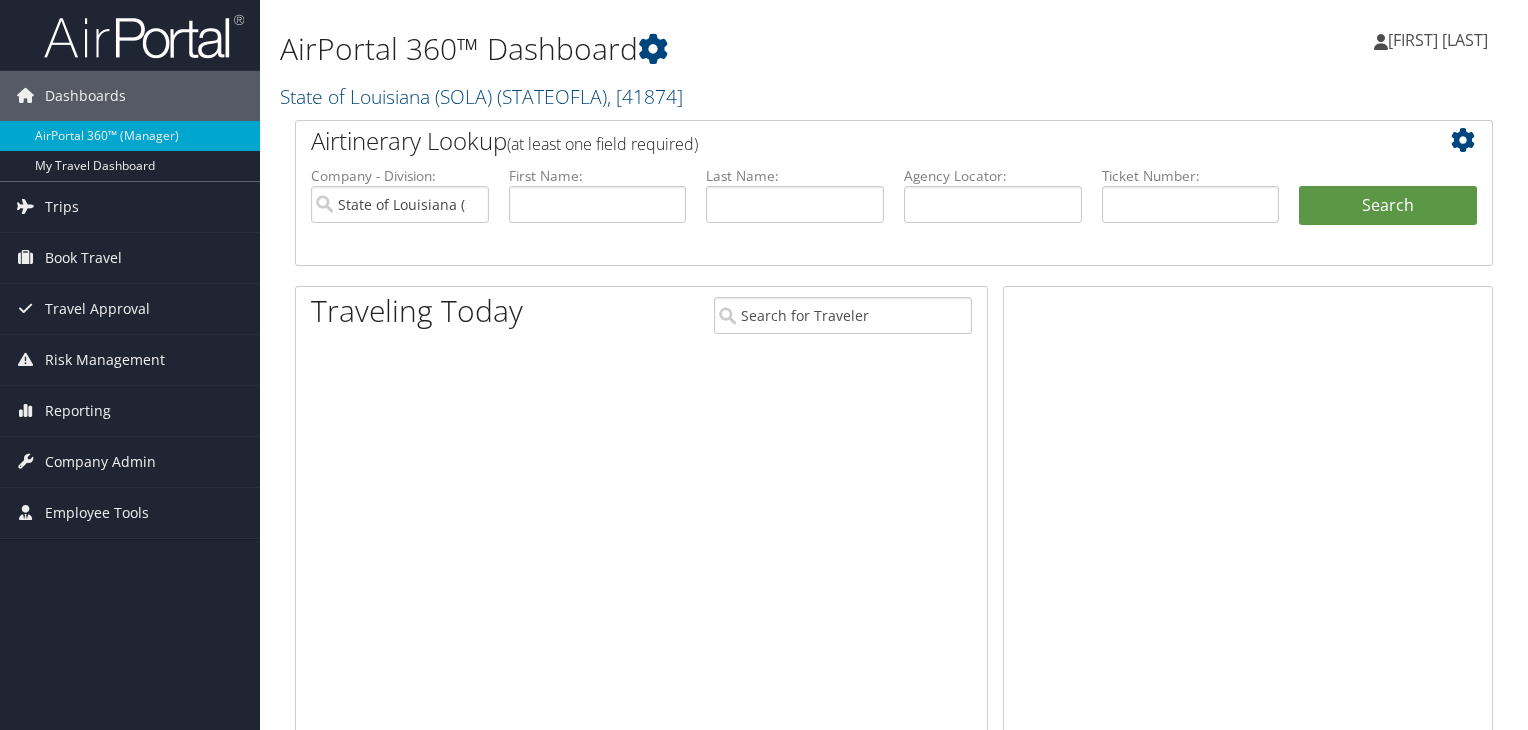 scroll, scrollTop: 0, scrollLeft: 0, axis: both 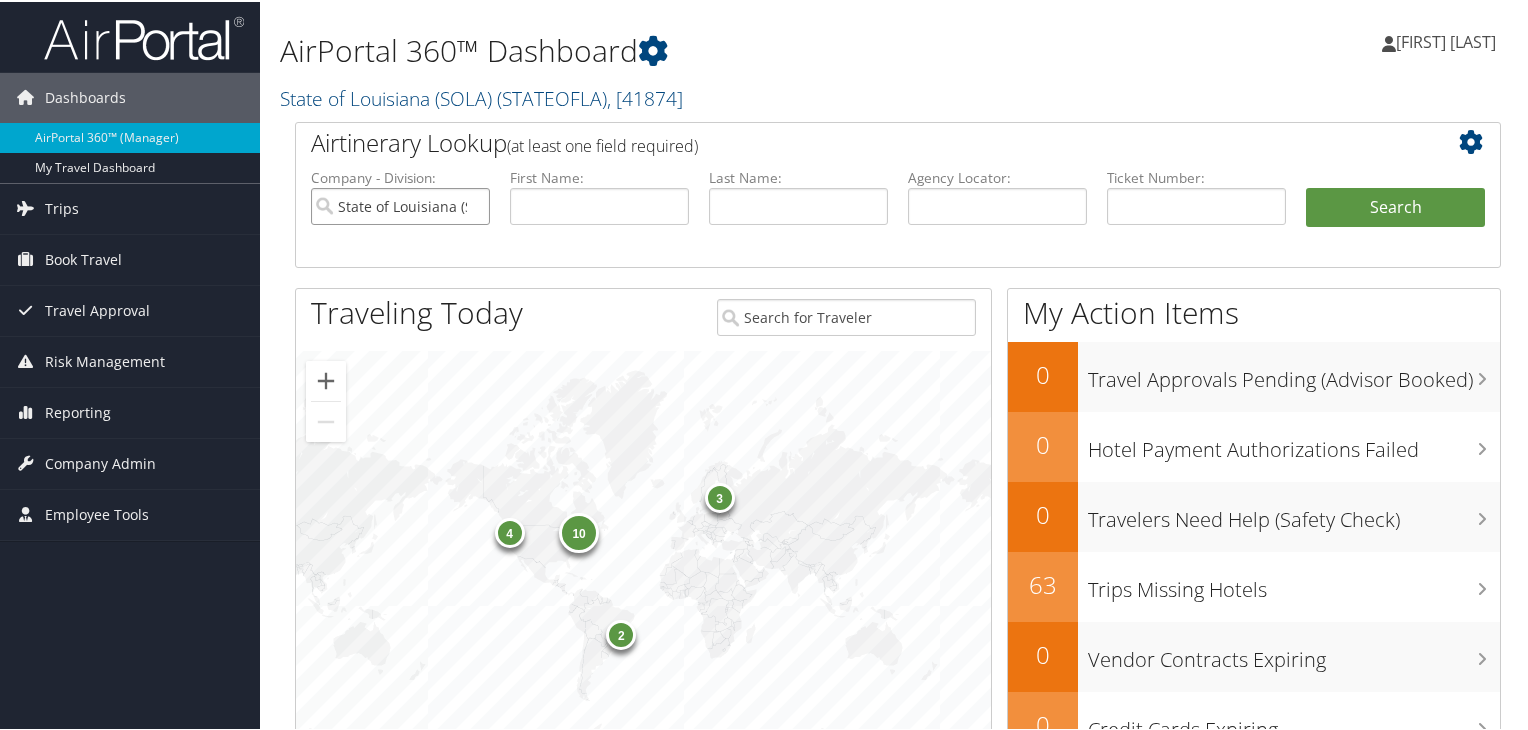 click on "State of Louisiana (SOLA)" at bounding box center [400, 204] 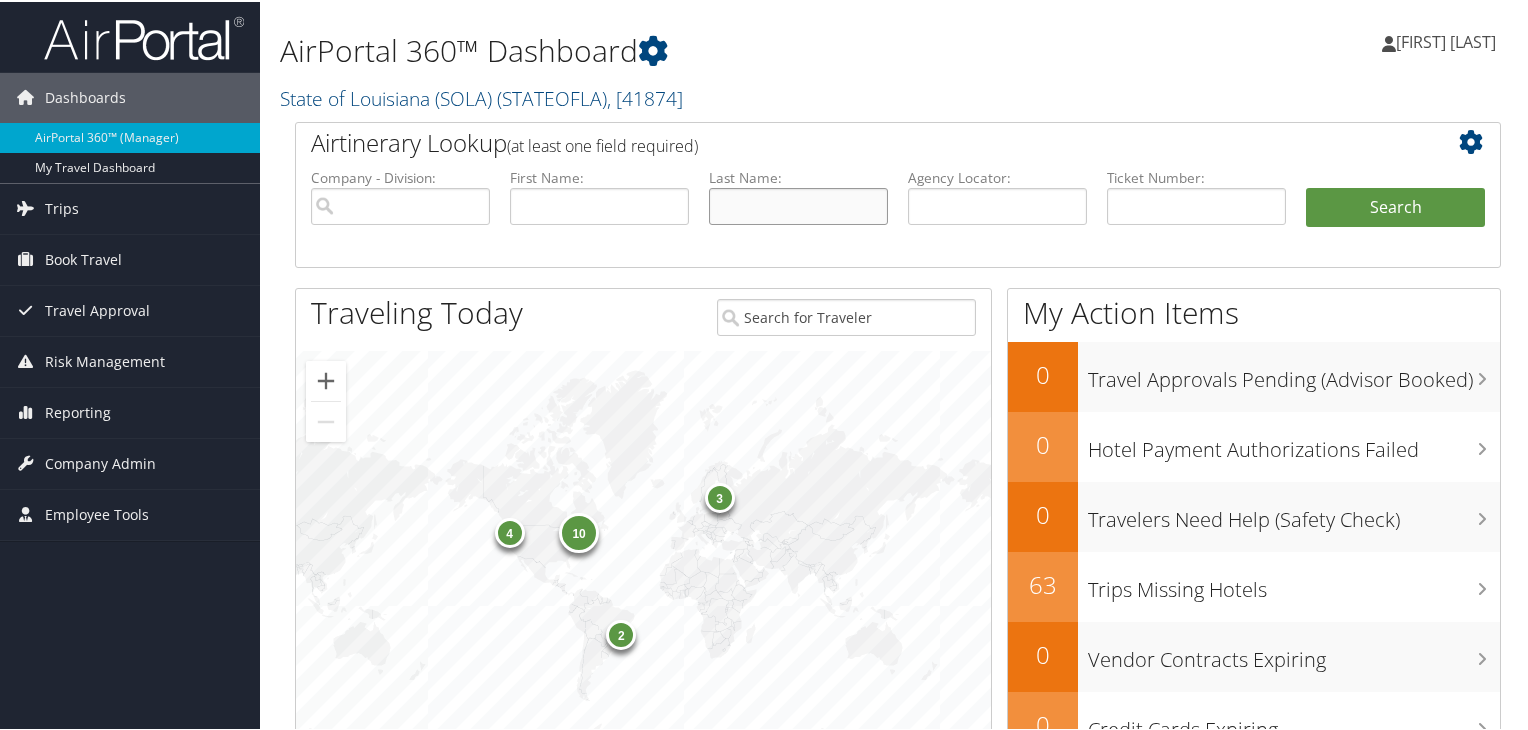 click at bounding box center (798, 204) 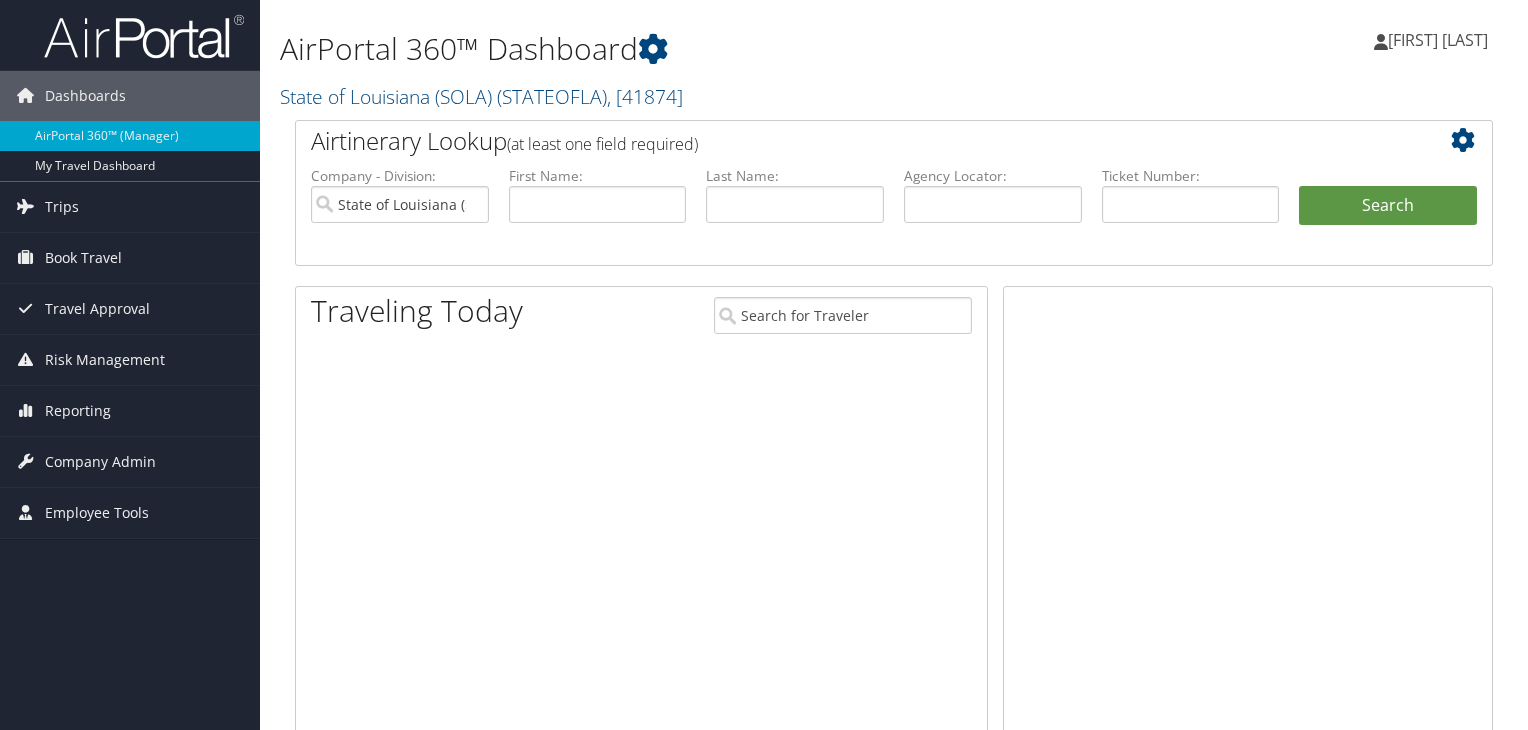 scroll, scrollTop: 0, scrollLeft: 0, axis: both 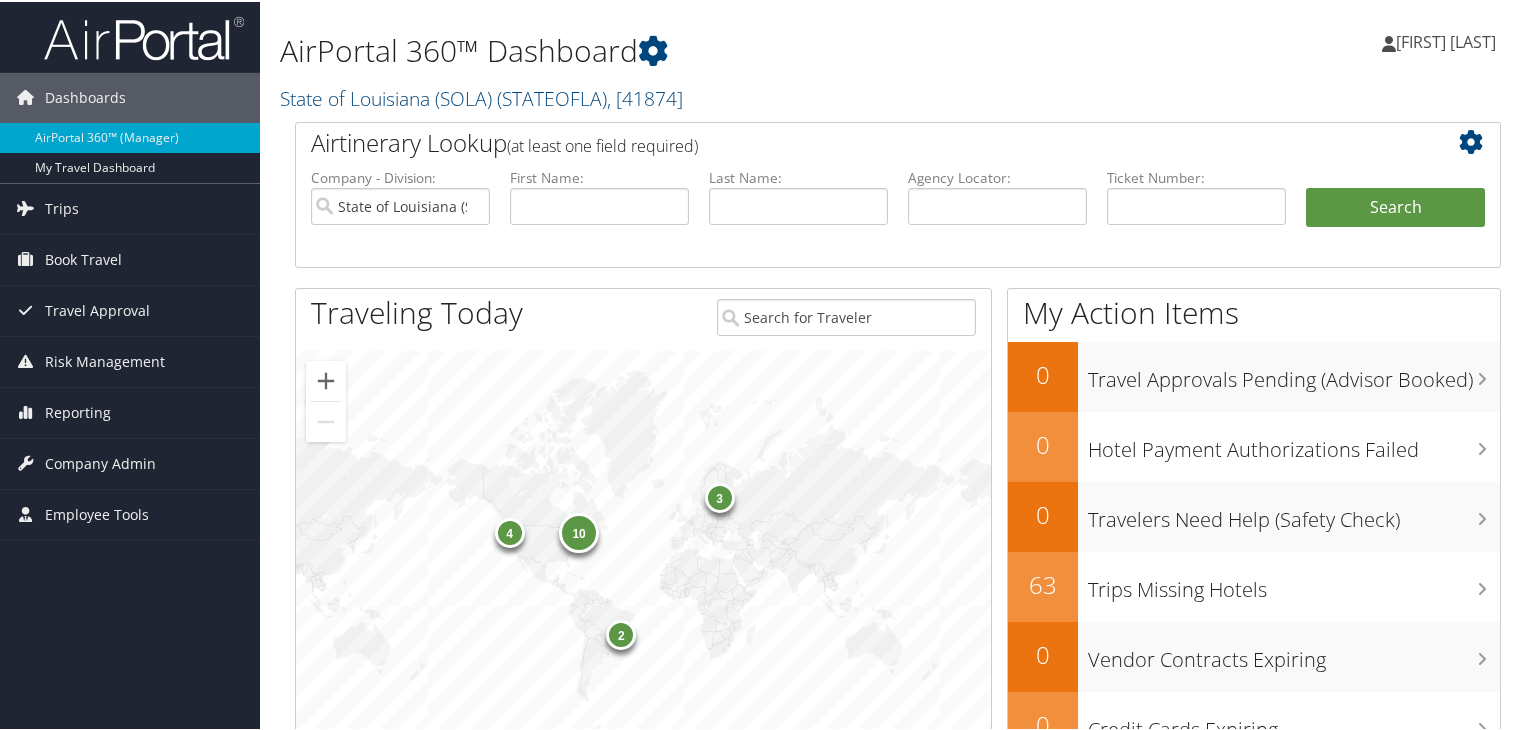 click on "Reporting" at bounding box center (78, 411) 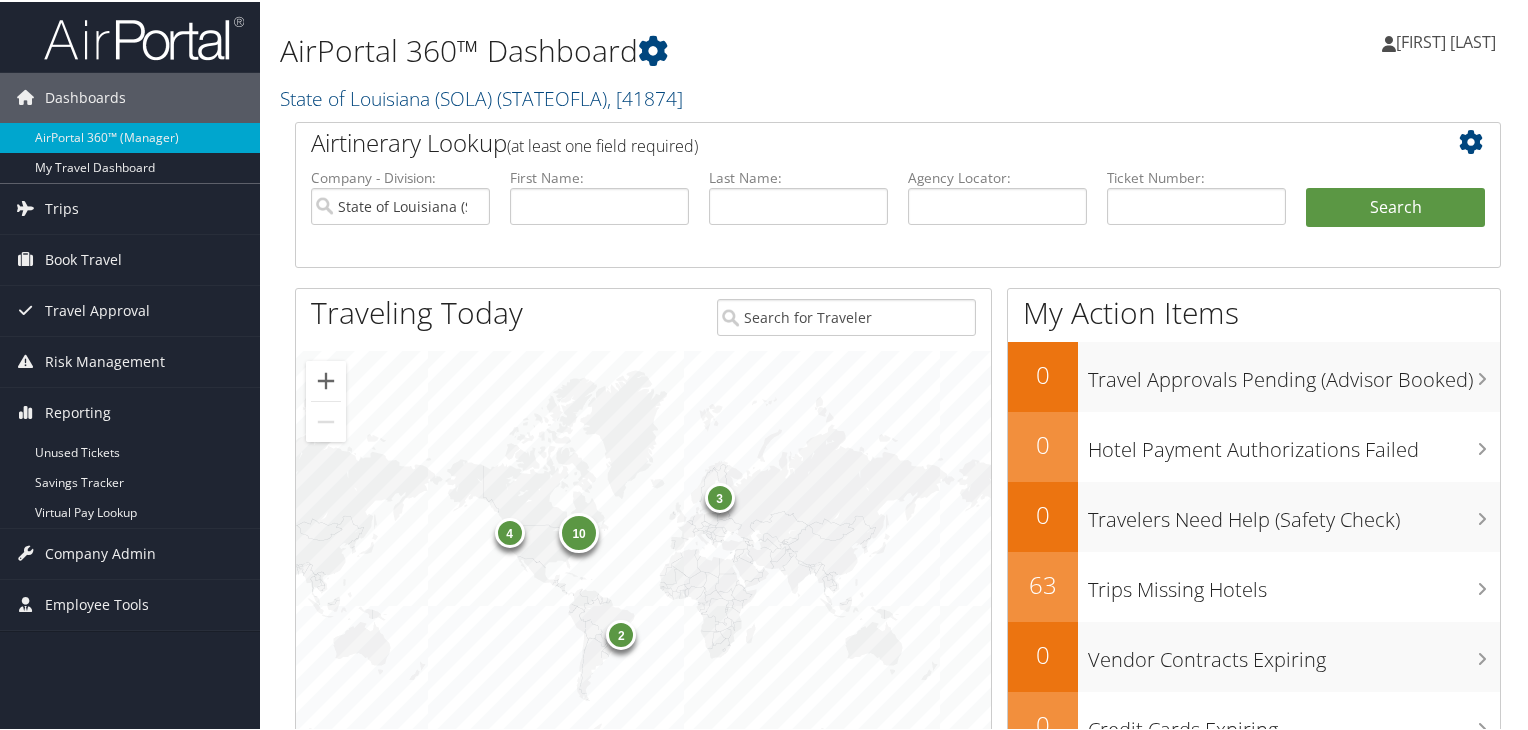 click on "Unused Tickets" at bounding box center (130, 451) 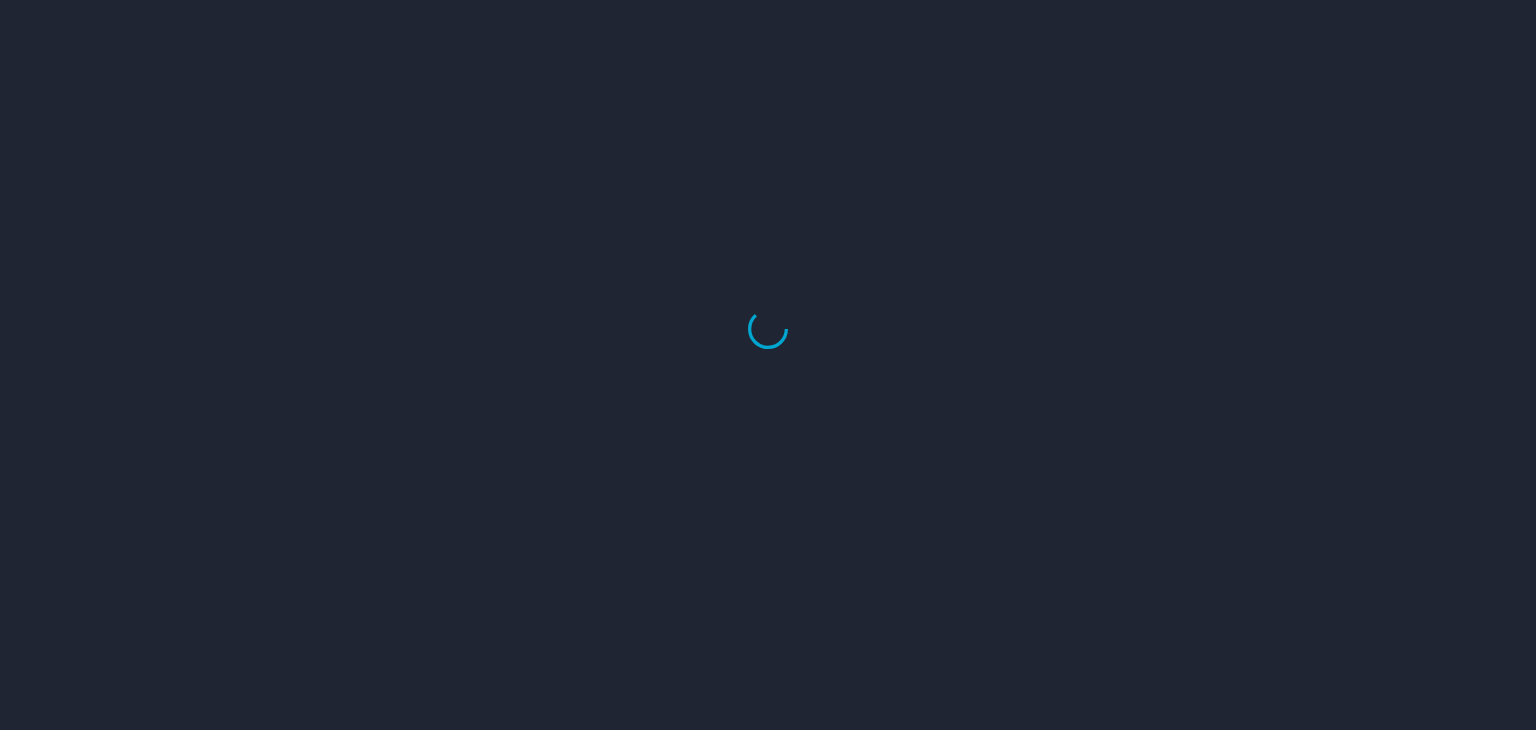 scroll, scrollTop: 0, scrollLeft: 0, axis: both 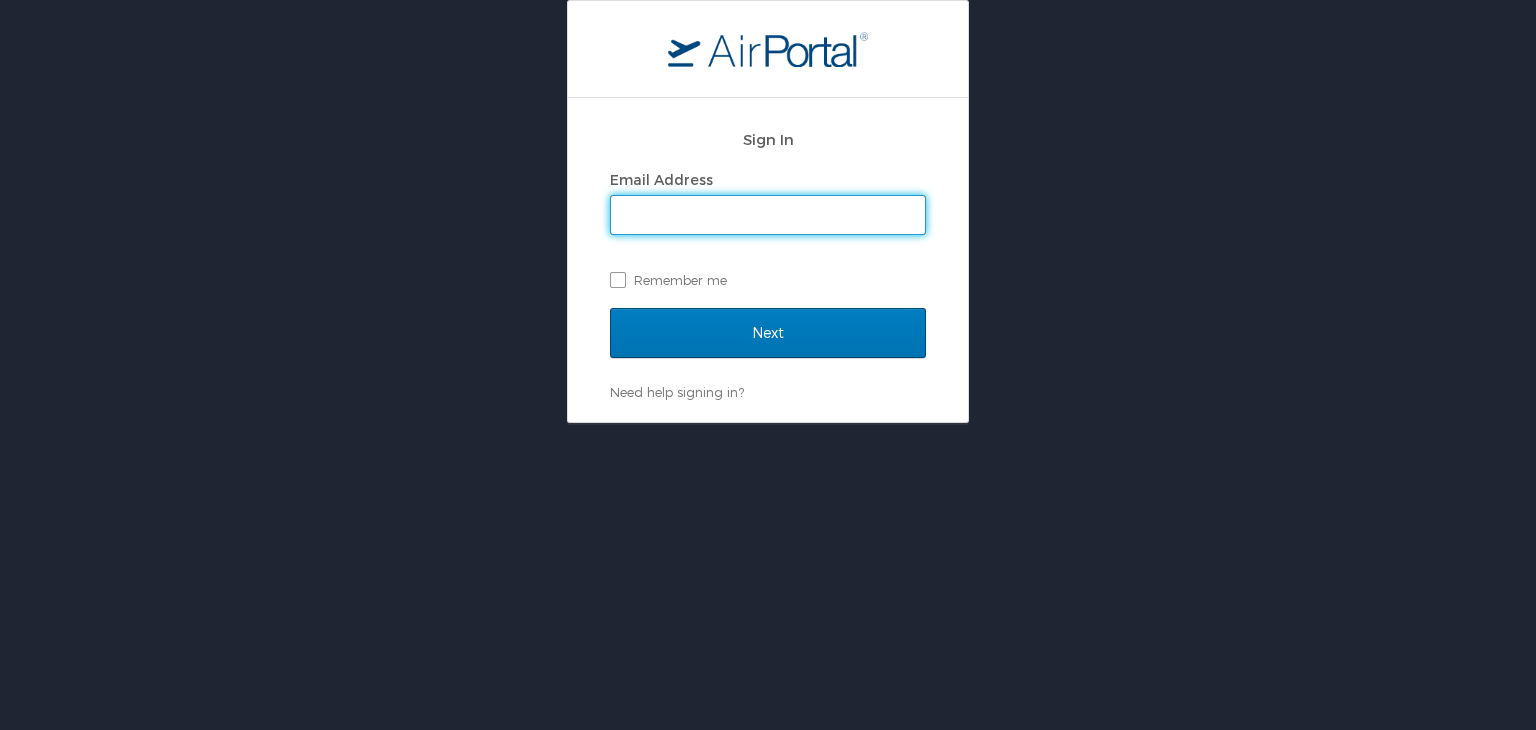 click on "Email Address" at bounding box center [768, 215] 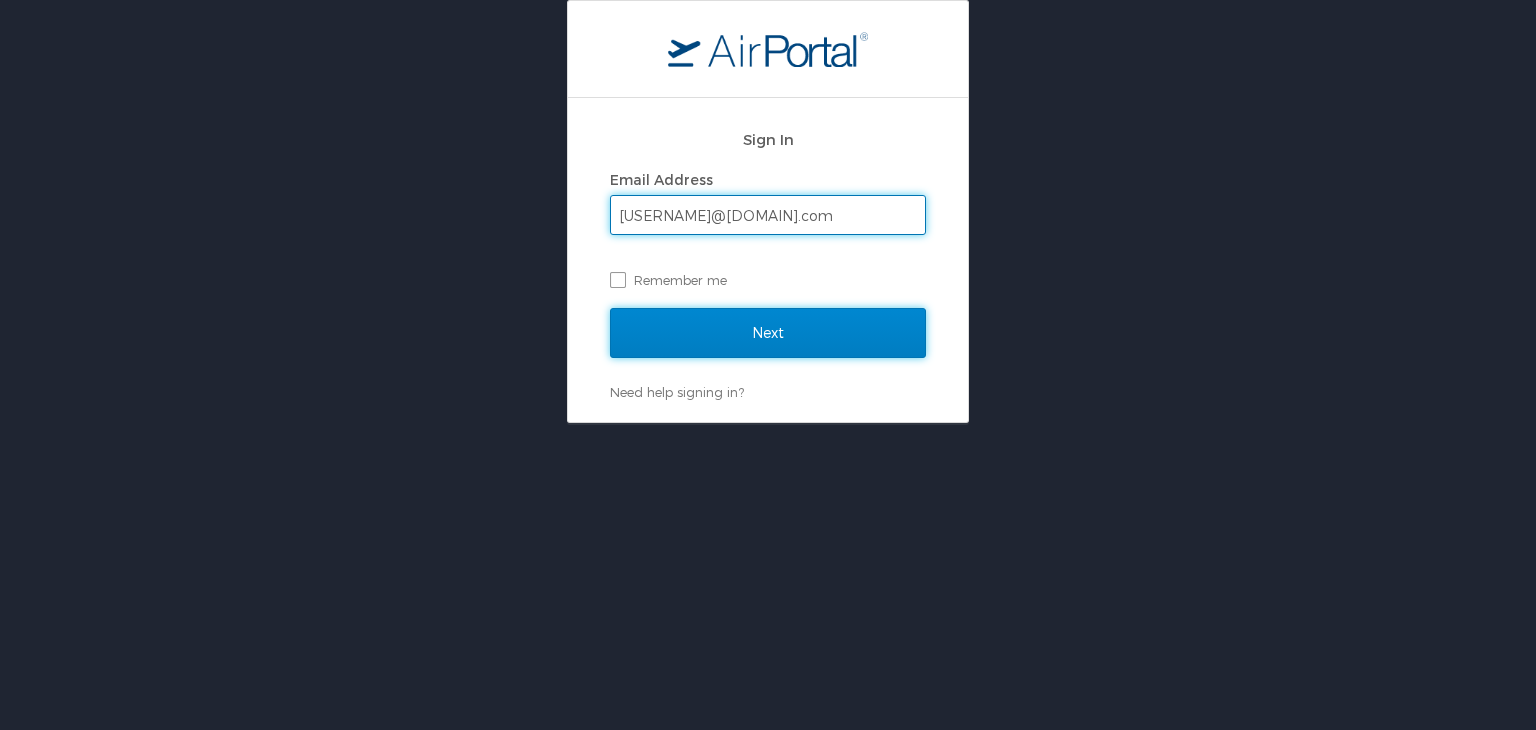 click on "Next" at bounding box center [768, 333] 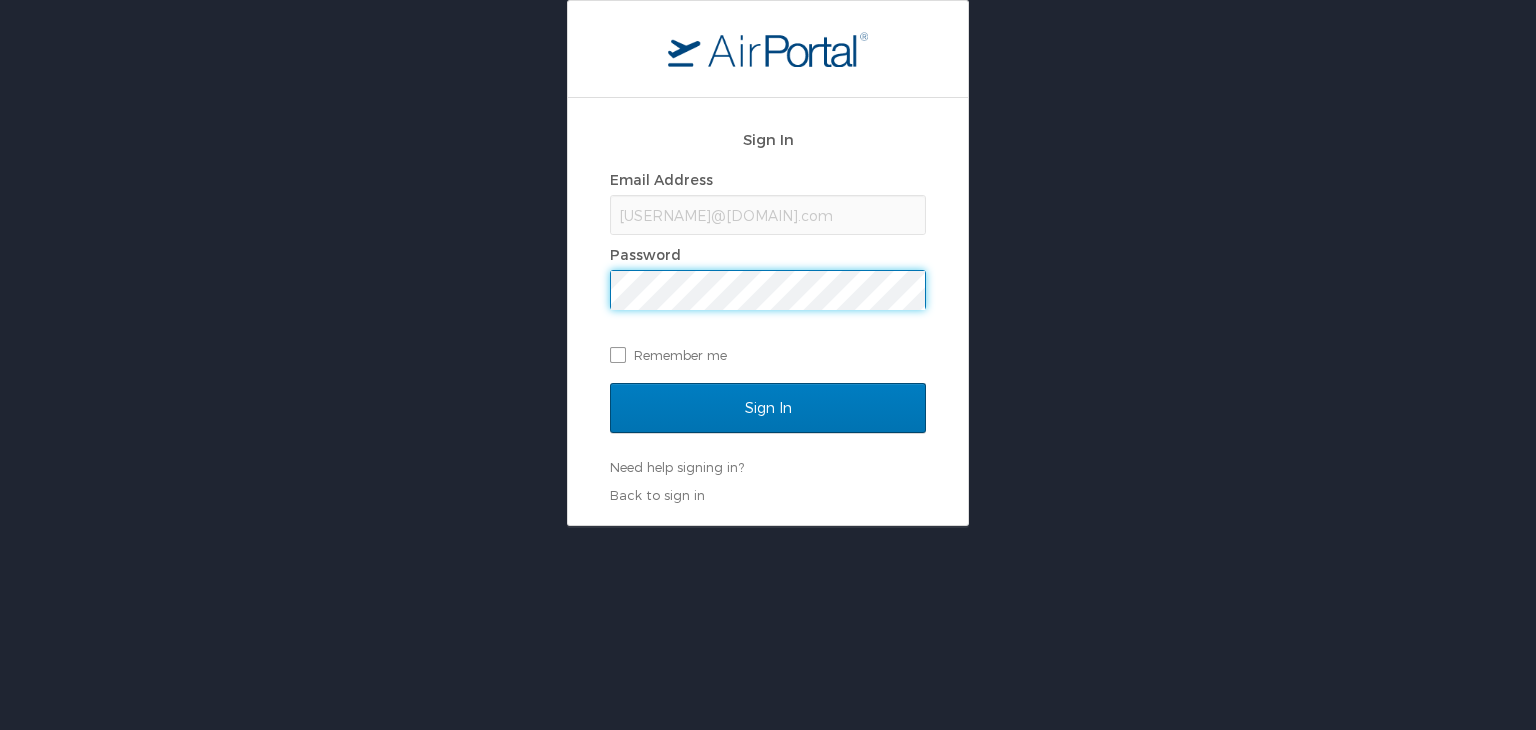 scroll, scrollTop: 0, scrollLeft: 0, axis: both 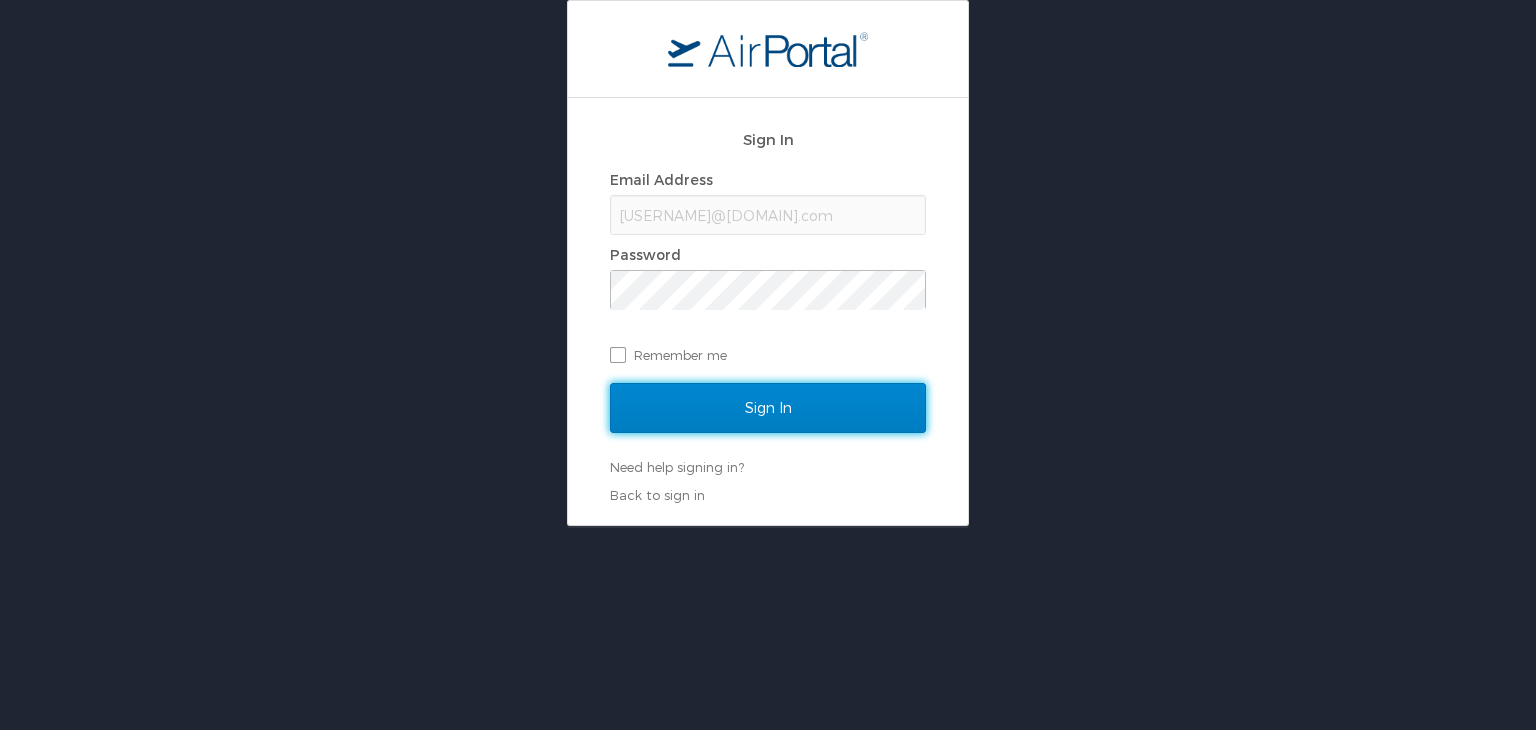 click on "Sign In" at bounding box center [768, 408] 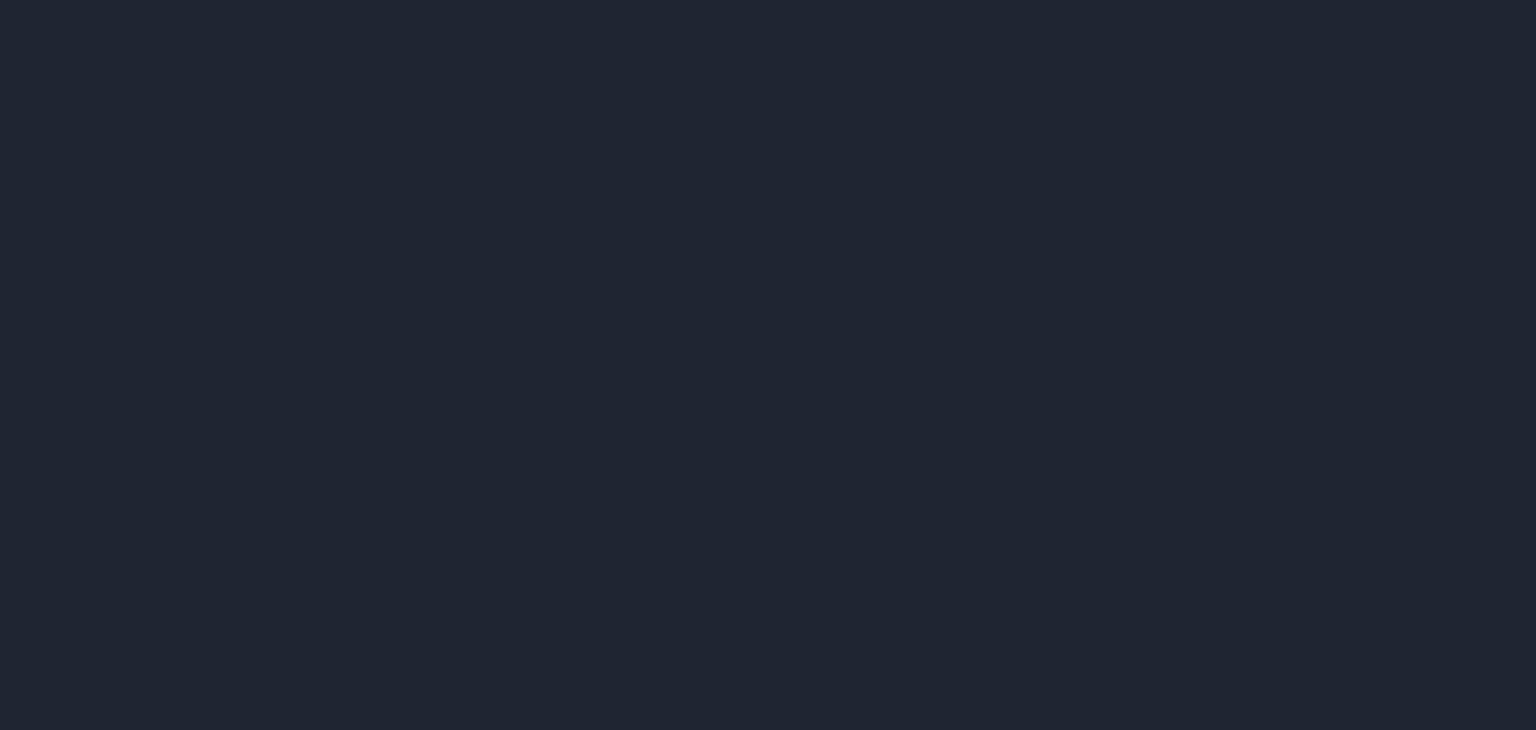 scroll, scrollTop: 0, scrollLeft: 0, axis: both 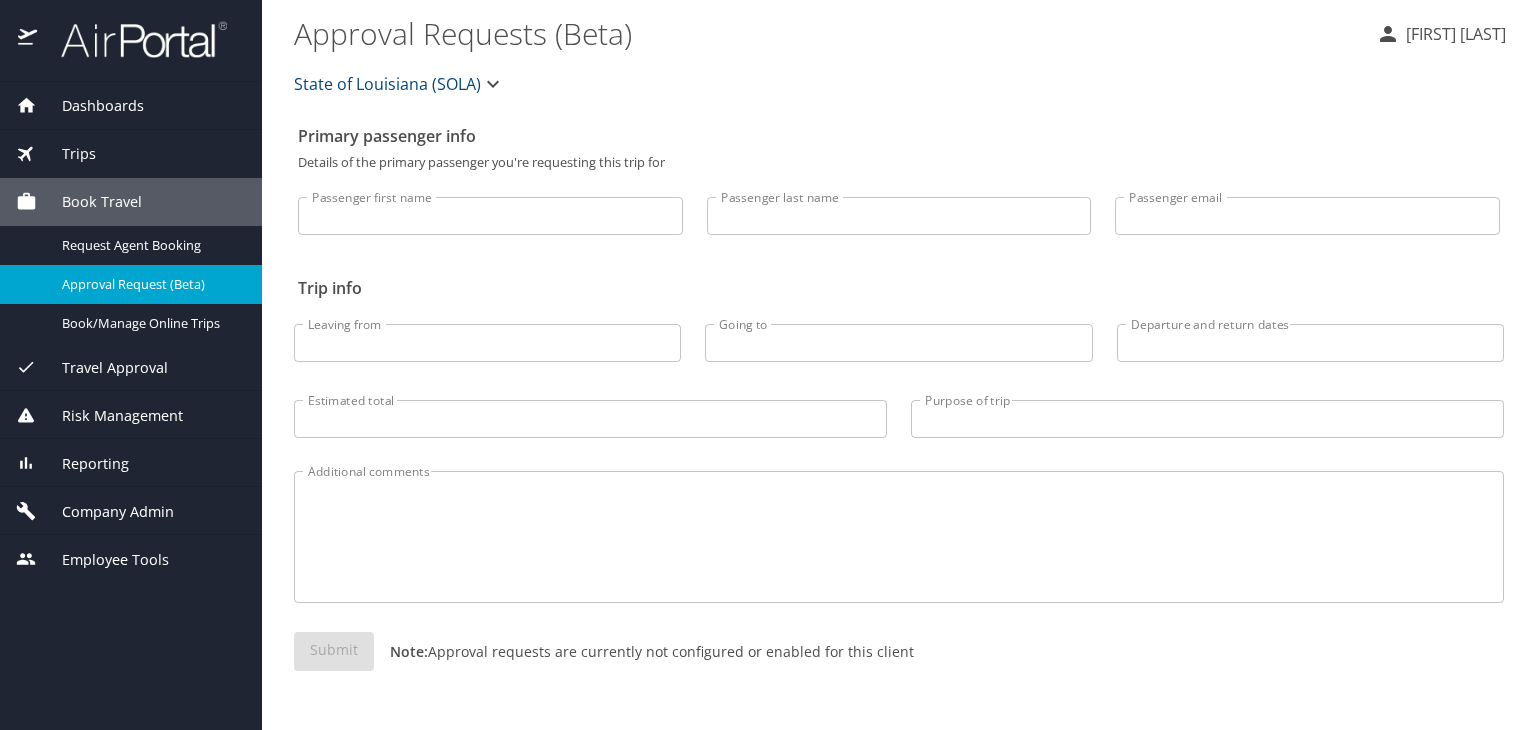 click 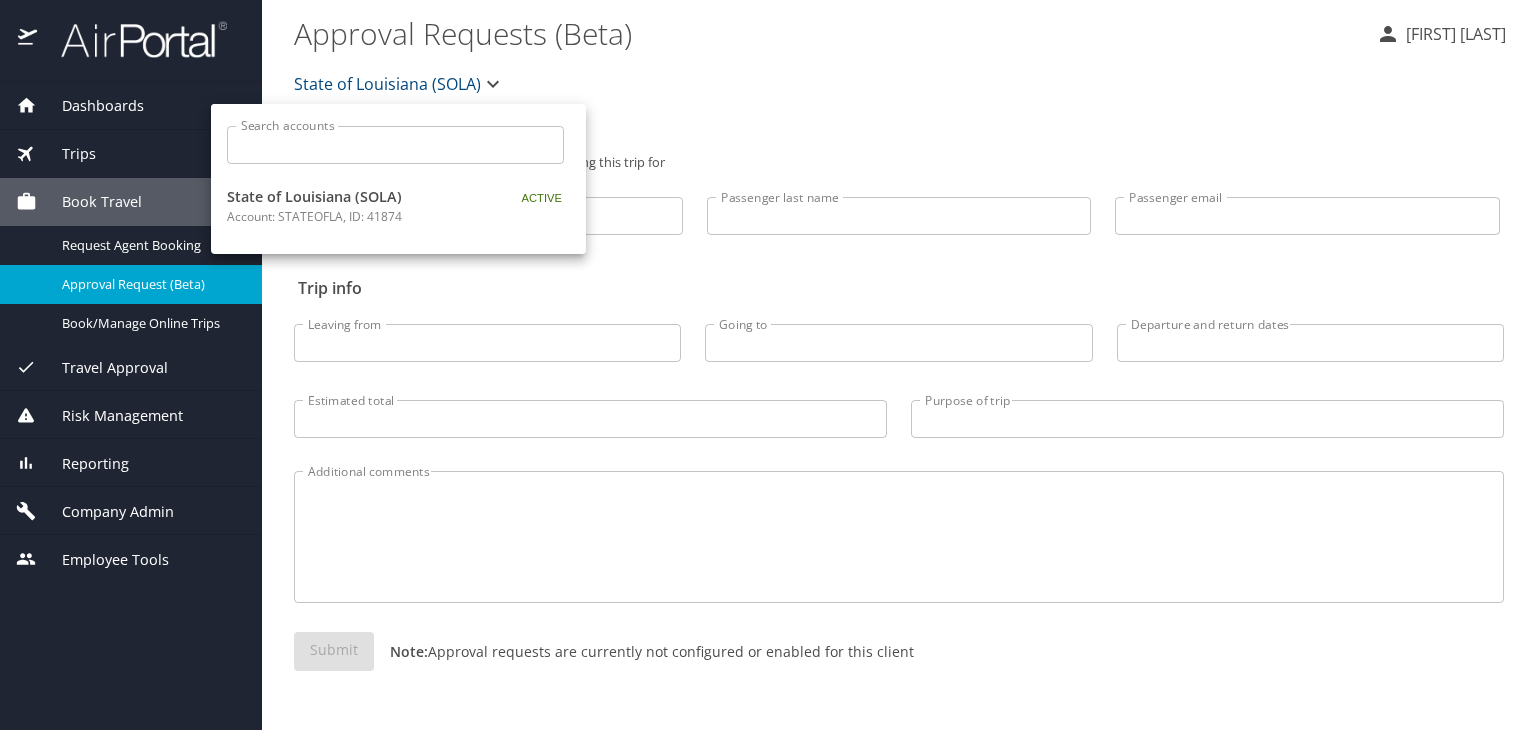 click on "Search accounts" at bounding box center (402, 145) 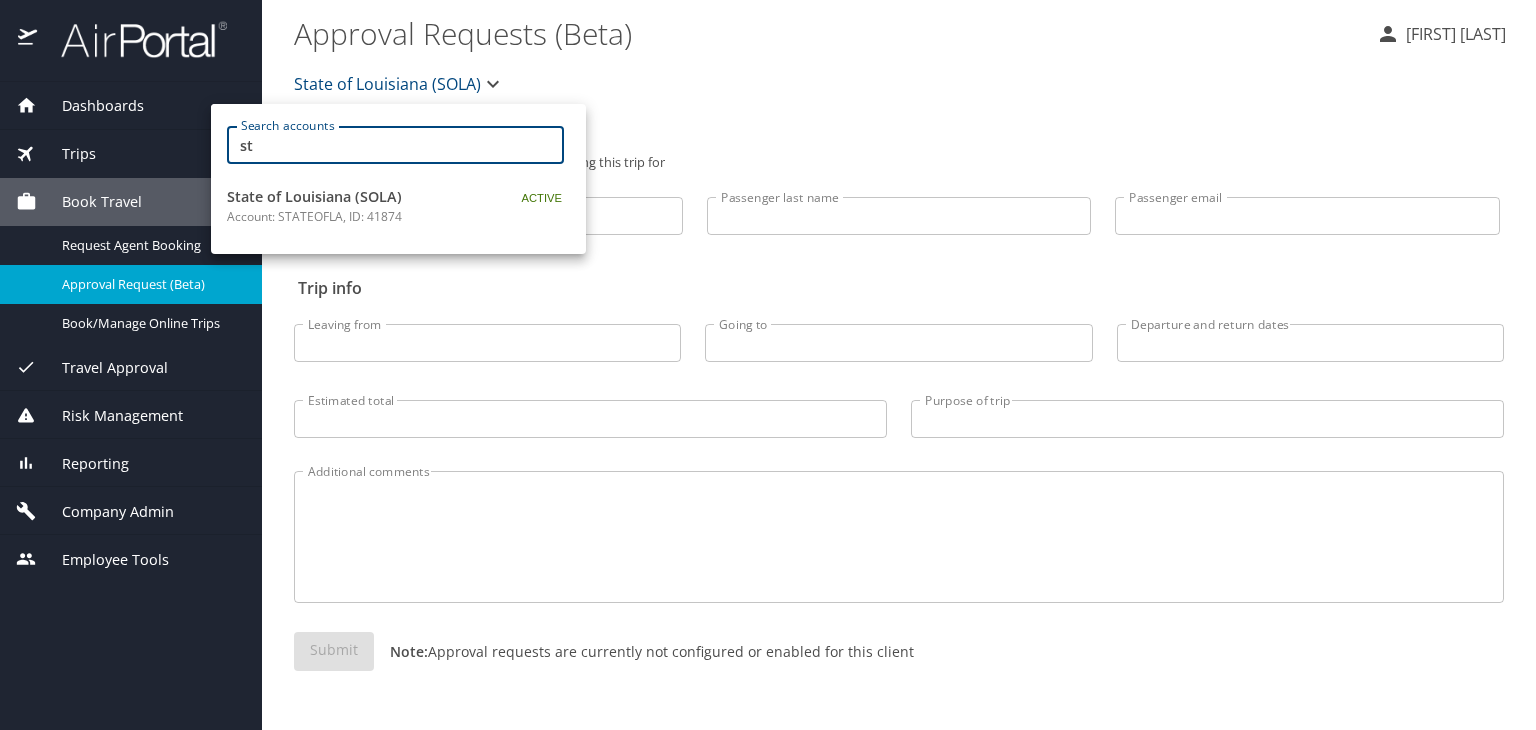 type on "s" 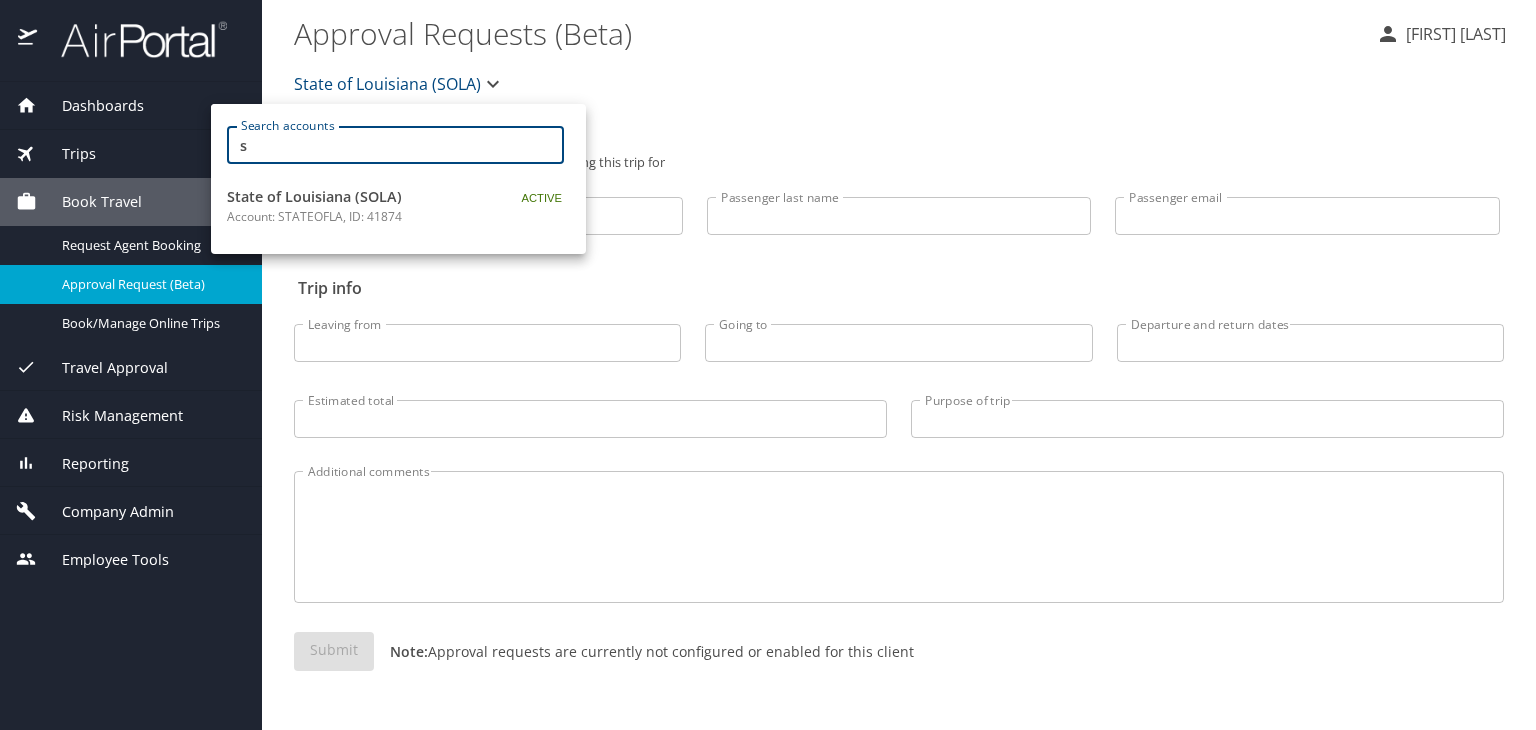 type 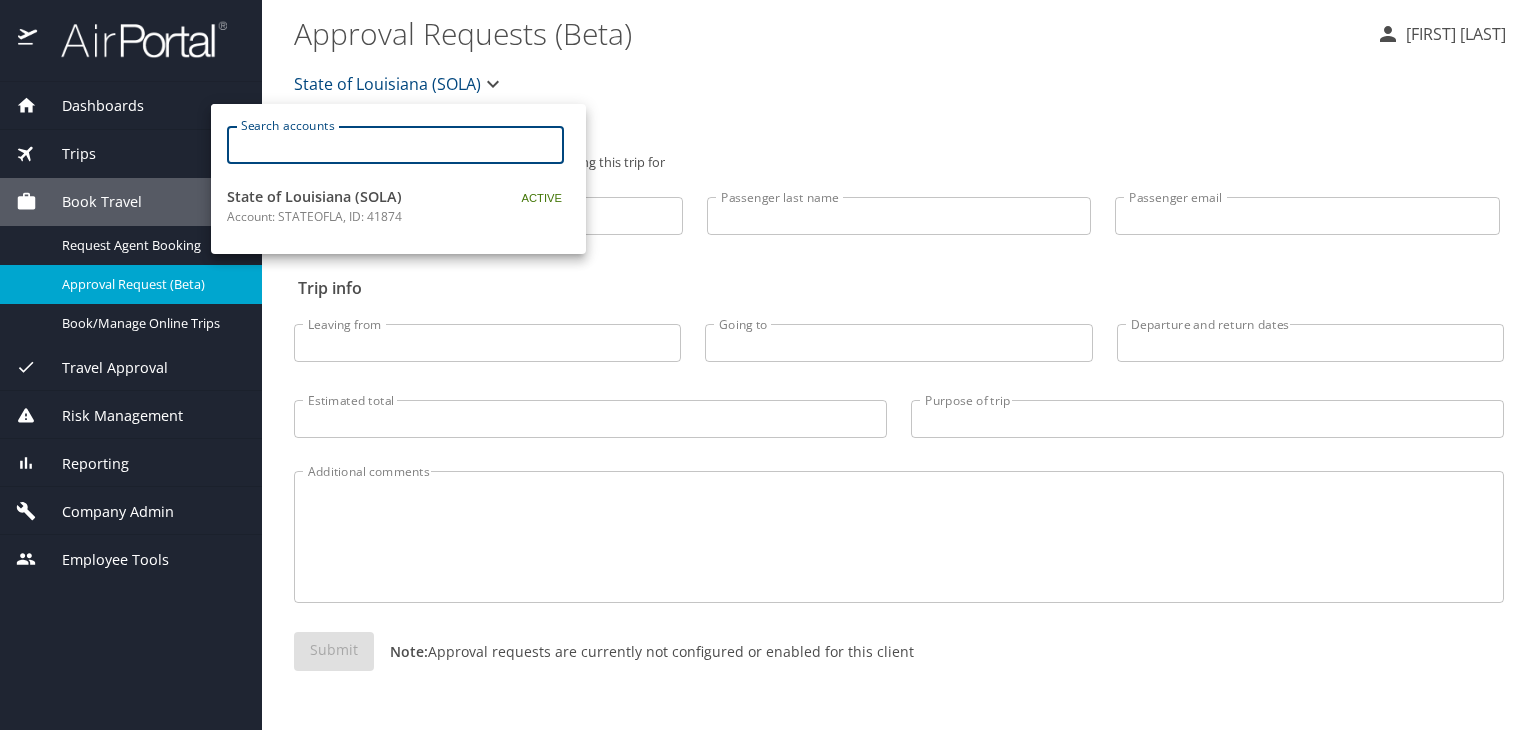 click at bounding box center (768, 365) 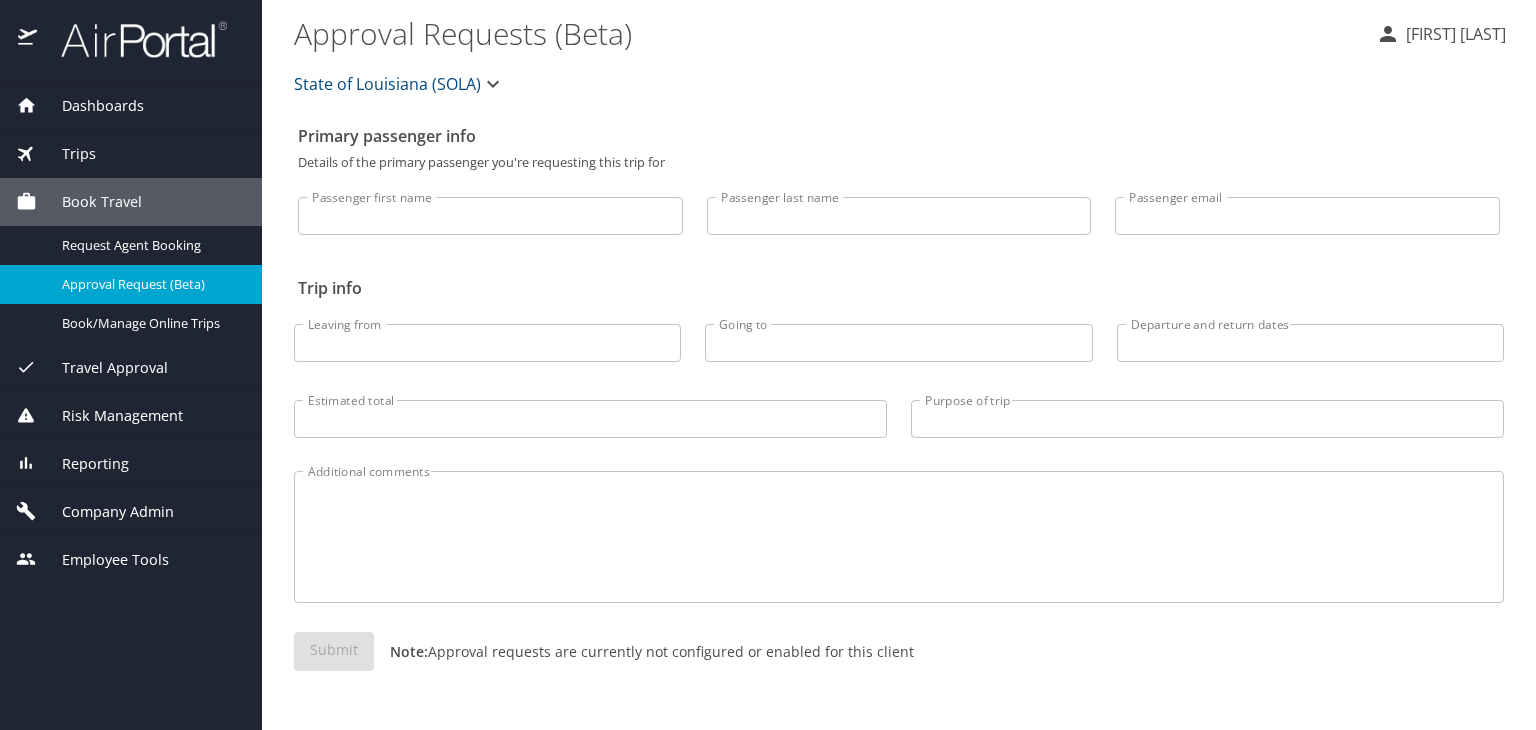 click 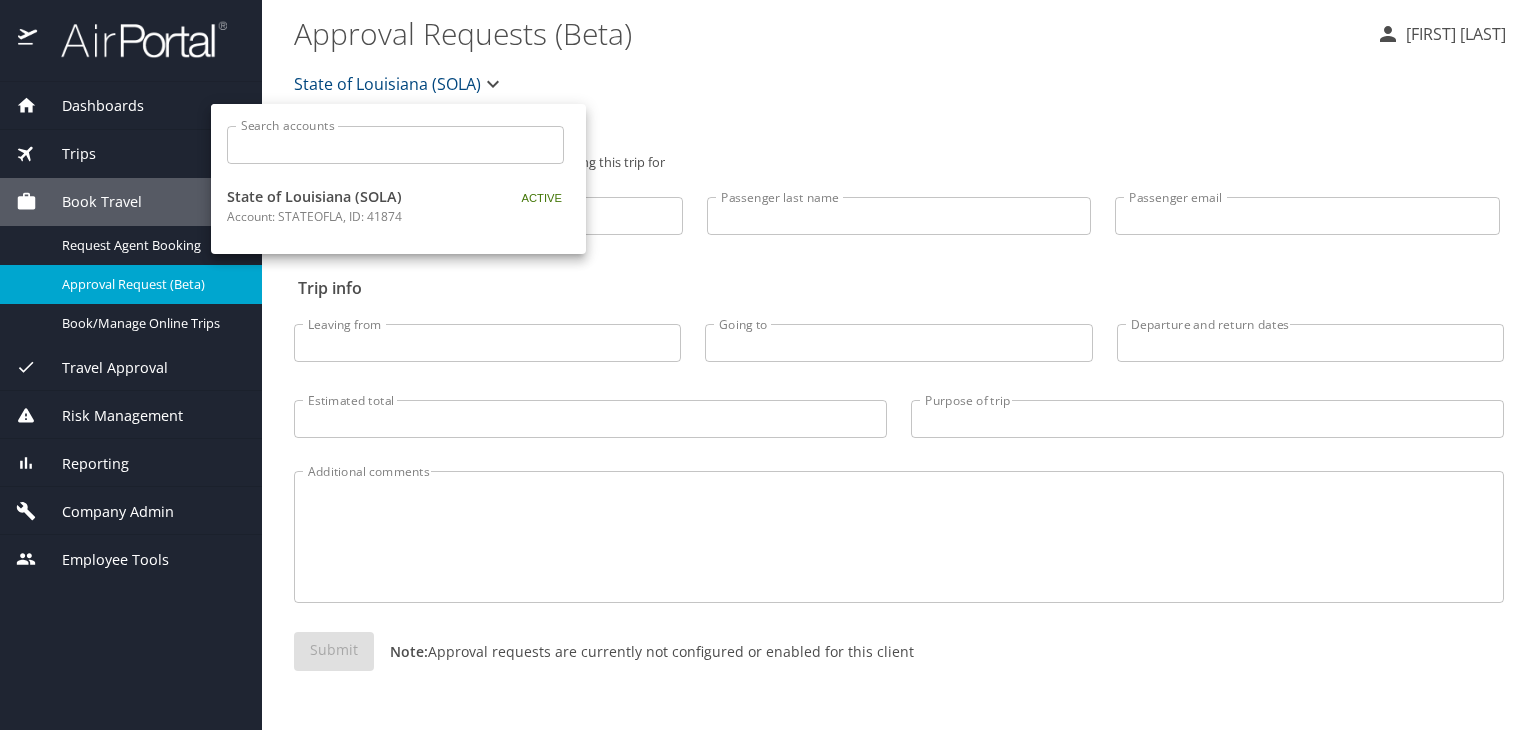 click at bounding box center [768, 365] 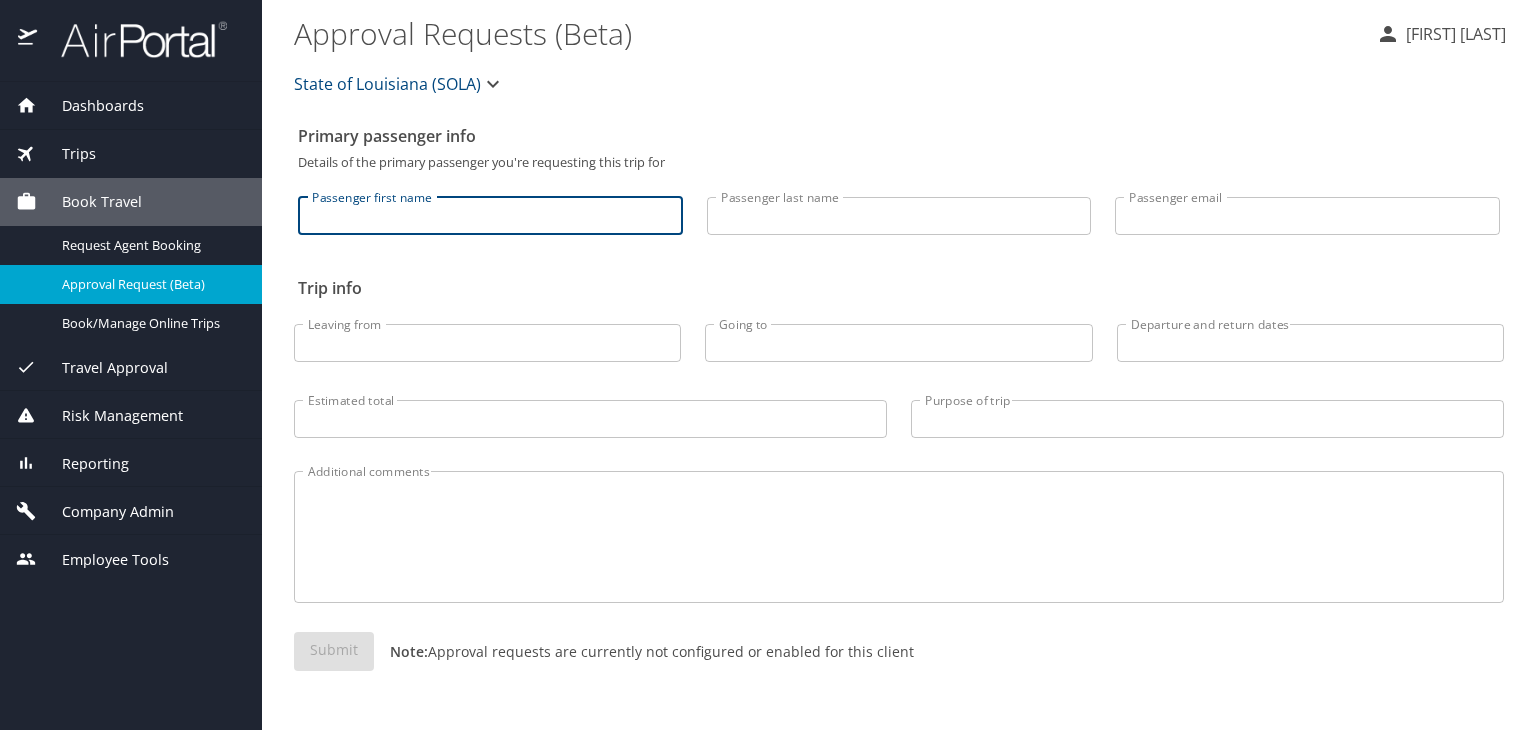 click on "Passenger first name" at bounding box center [490, 216] 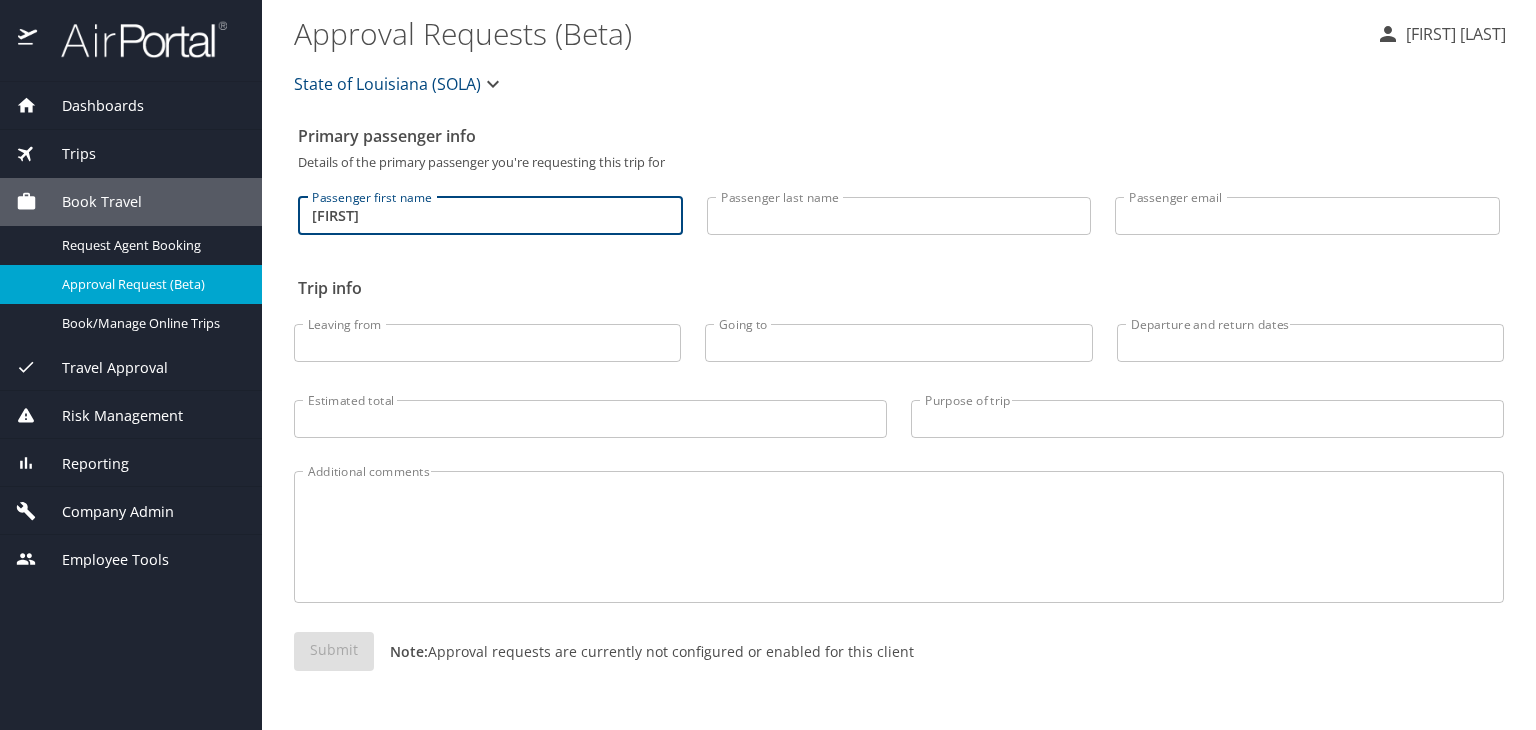 type on "[FIRST]" 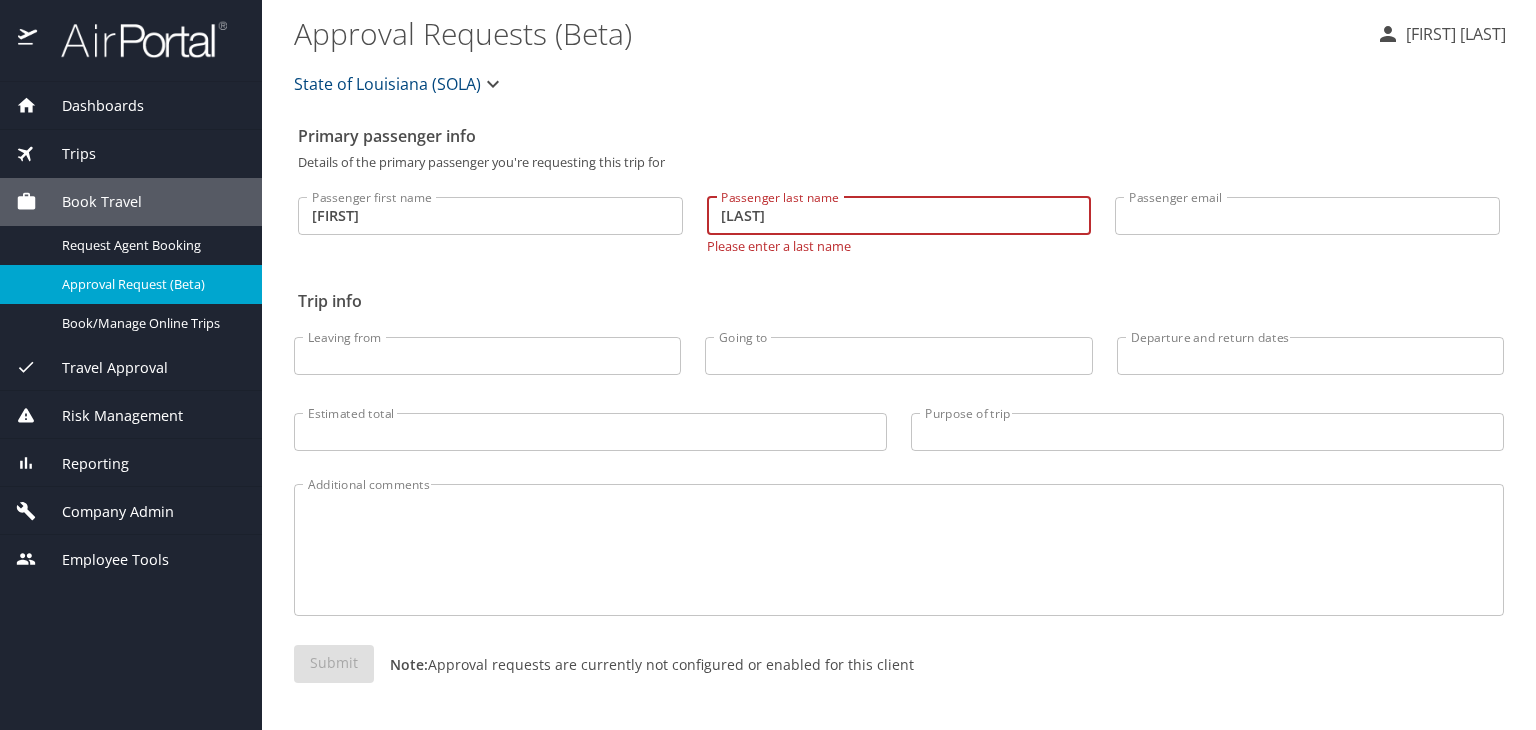 type on "[LAST]" 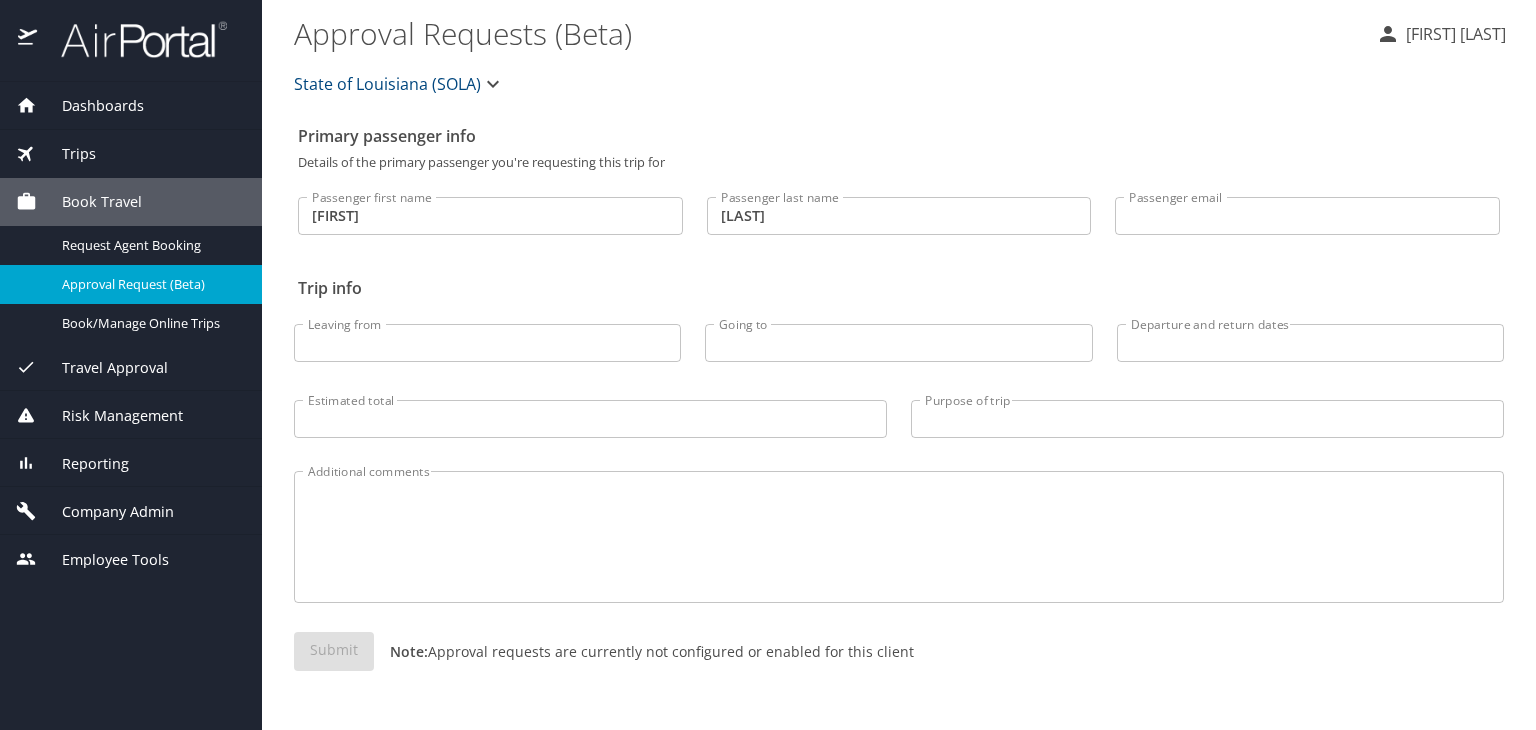 click on "Reporting" at bounding box center [83, 464] 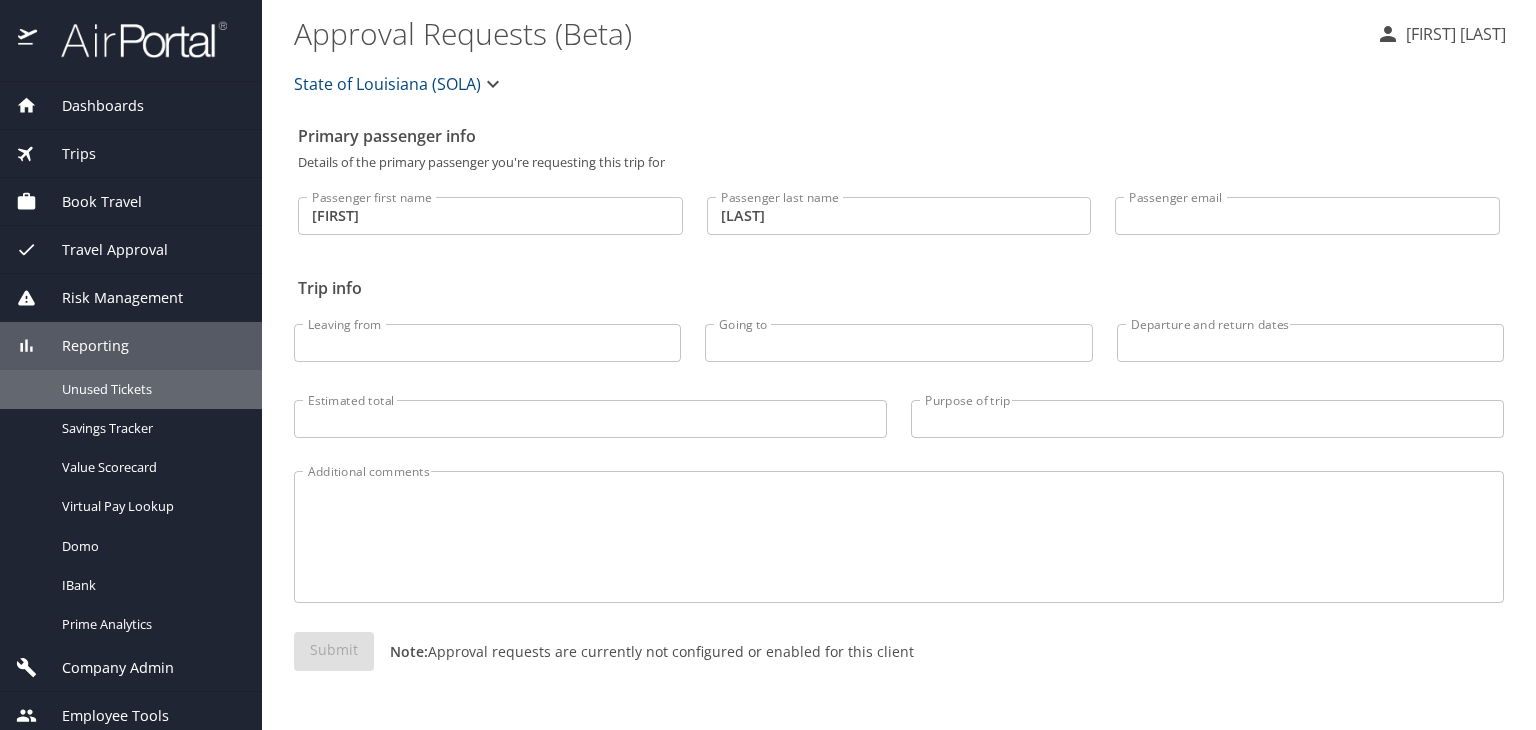 click on "Unused Tickets" at bounding box center (150, 389) 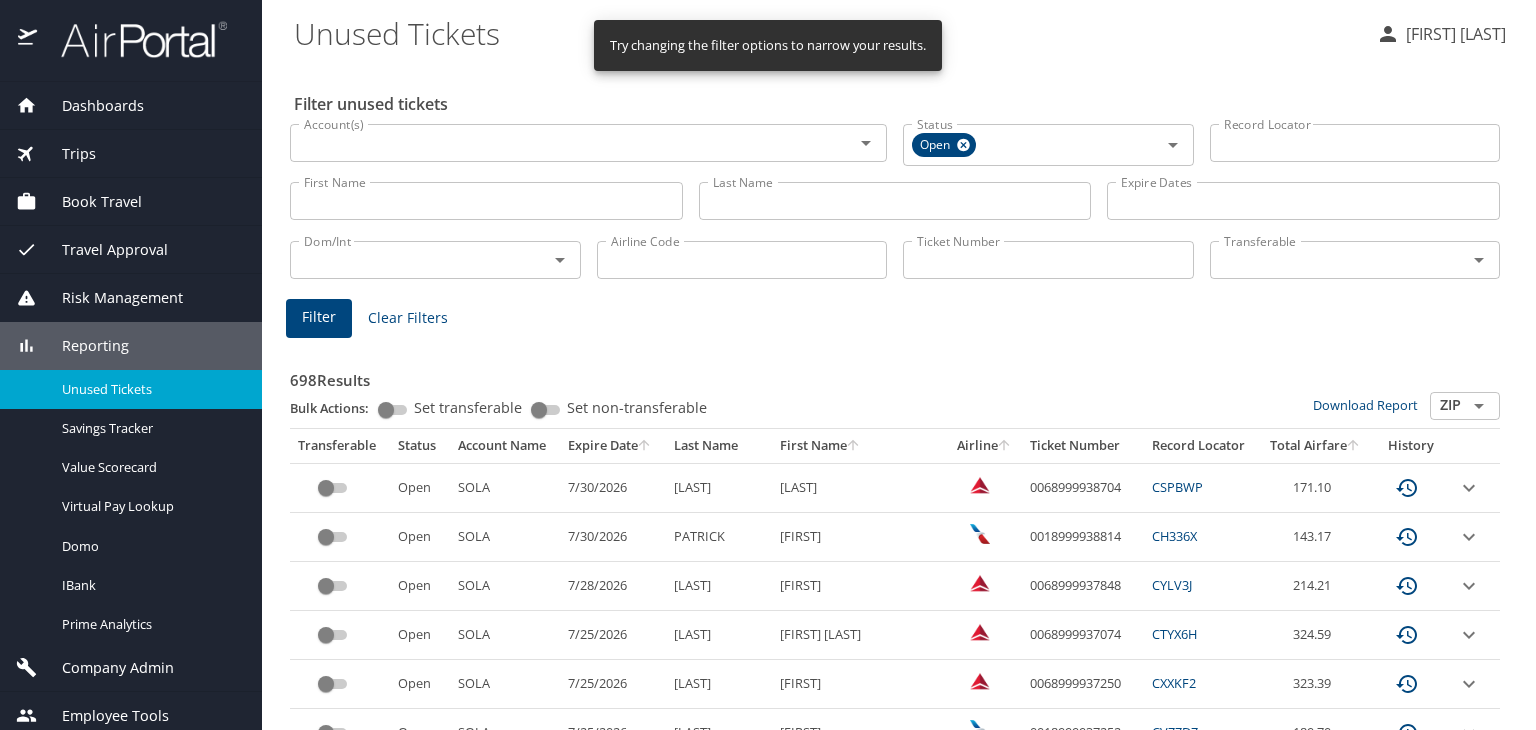 click on "Account(s)" at bounding box center [559, 143] 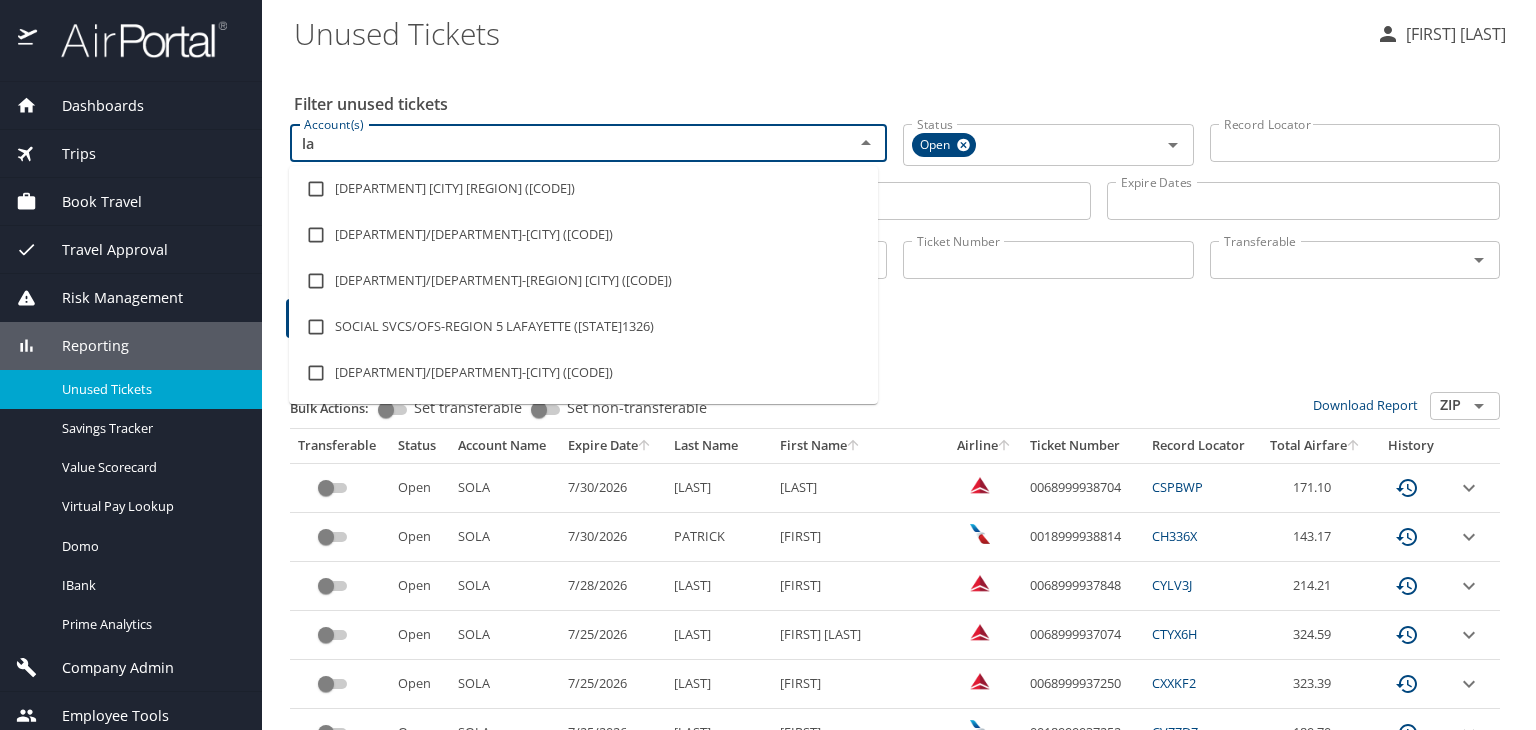 type on "l" 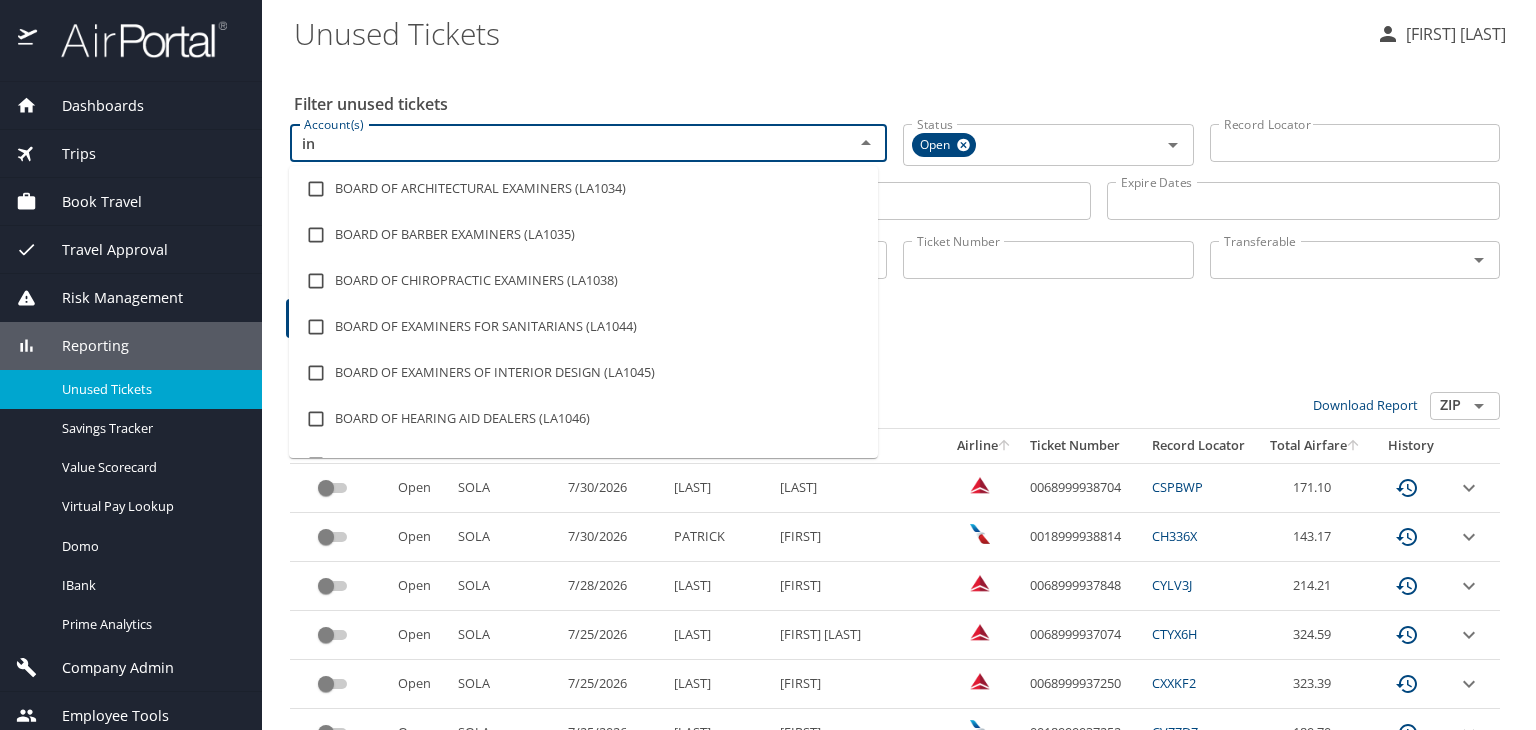 type on "i" 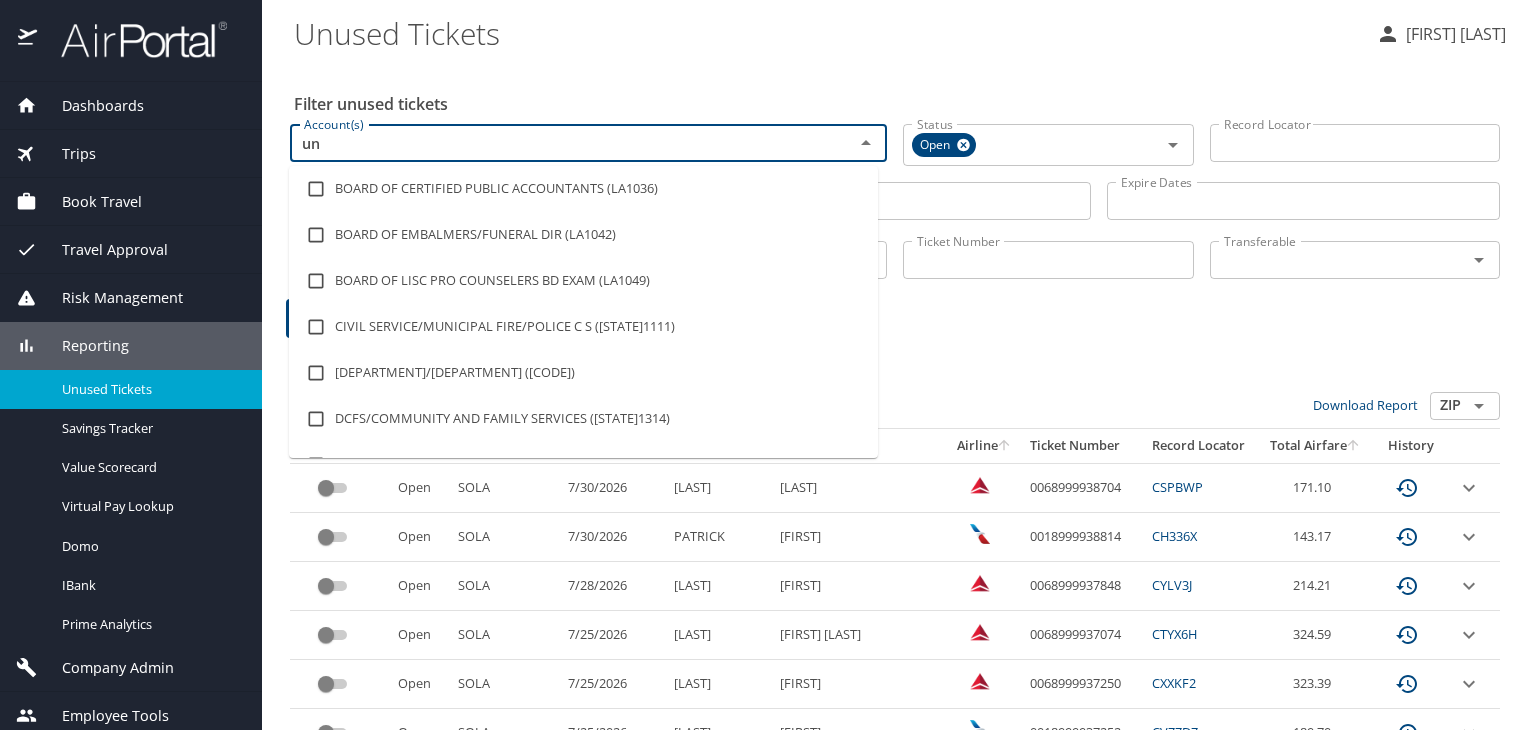 type on "u" 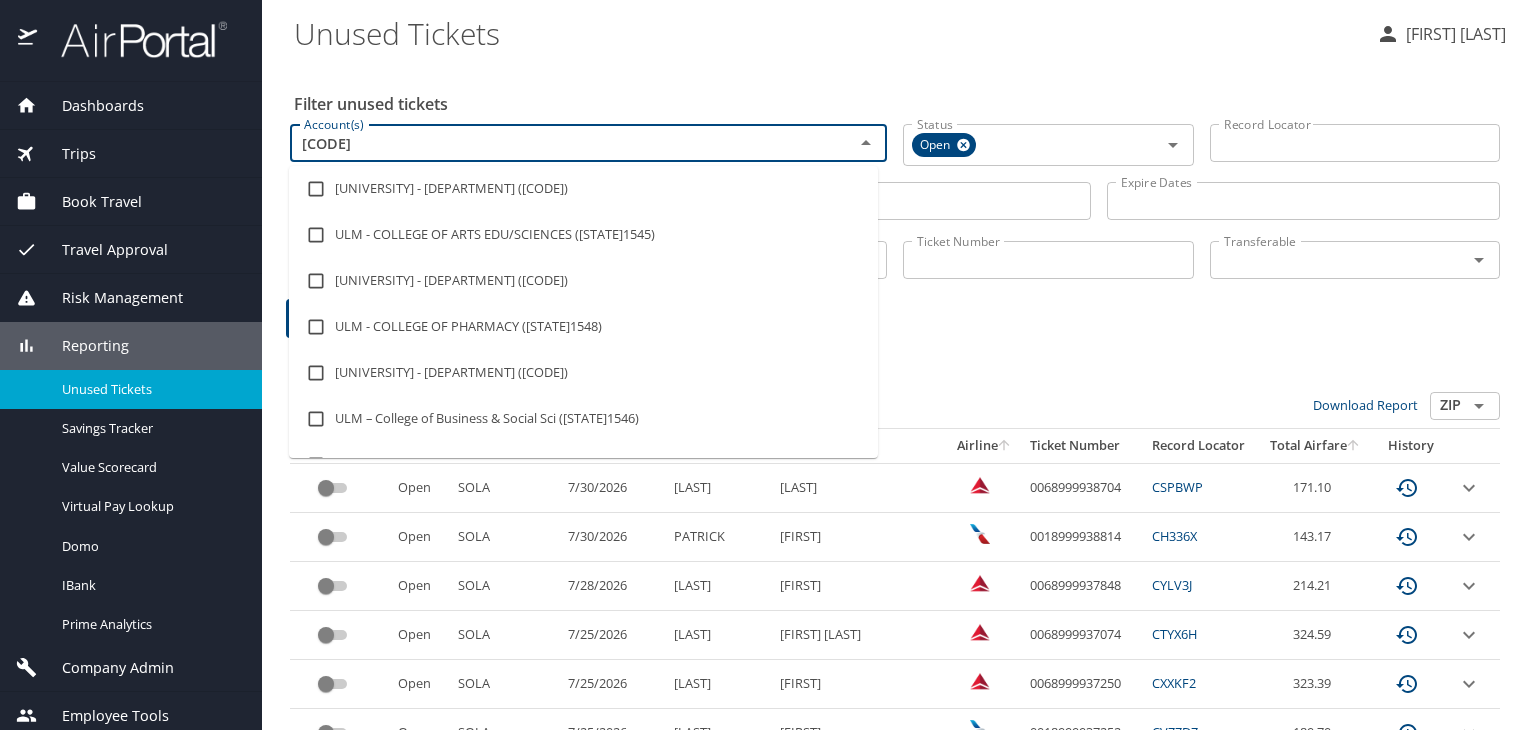 type on "[CITY]" 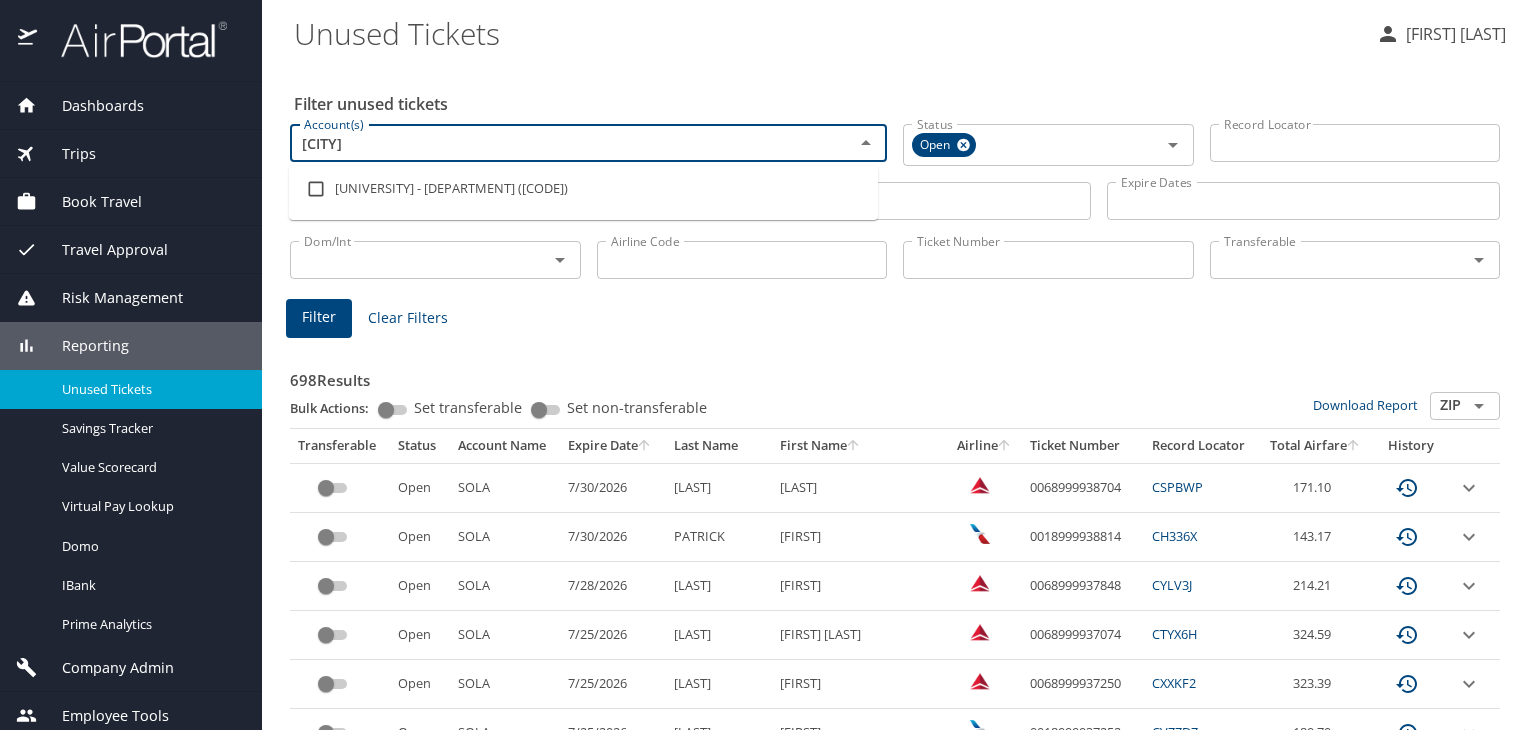 click on "[UNIVERSITY] - [DEPARTMENT] ([CODE])" at bounding box center [583, 189] 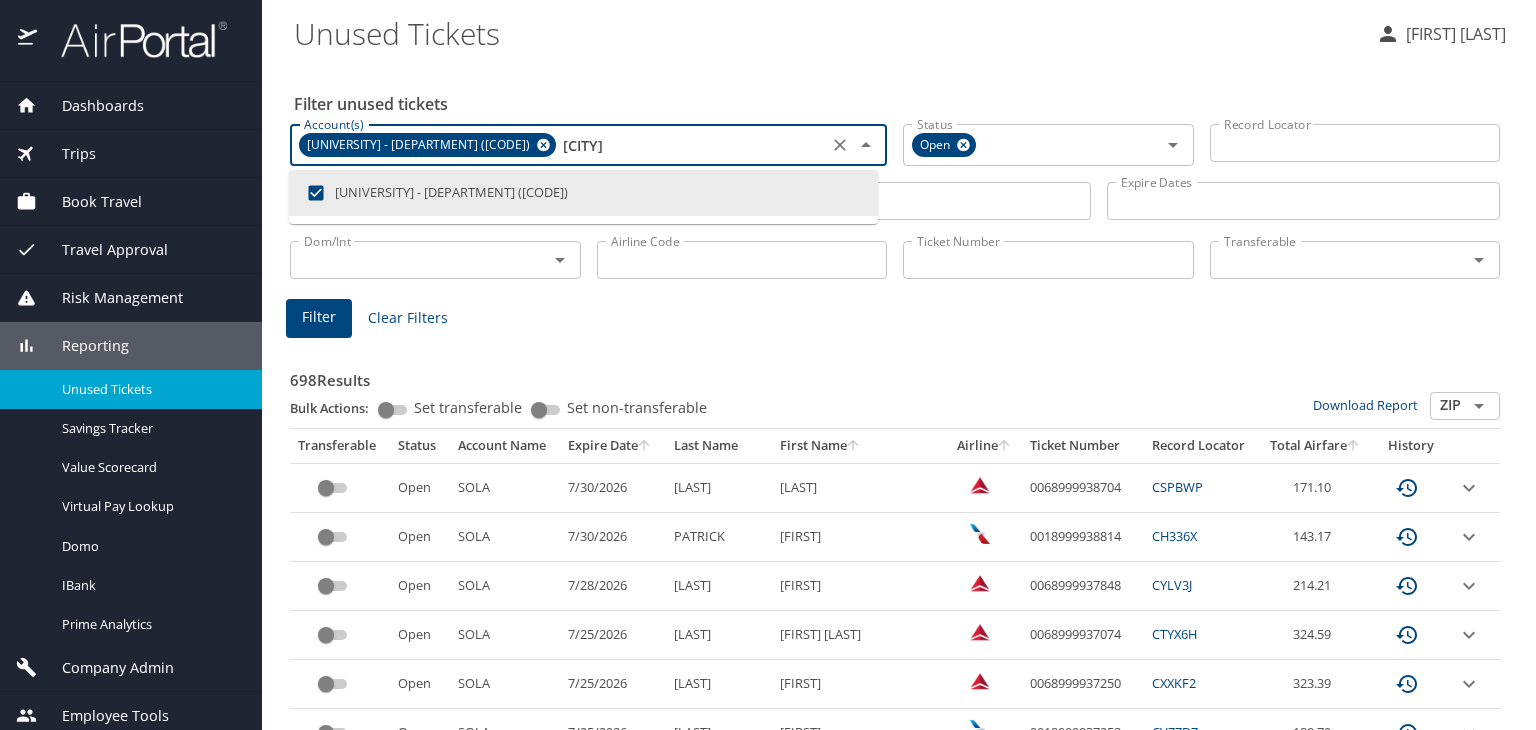 type on "[CODE]" 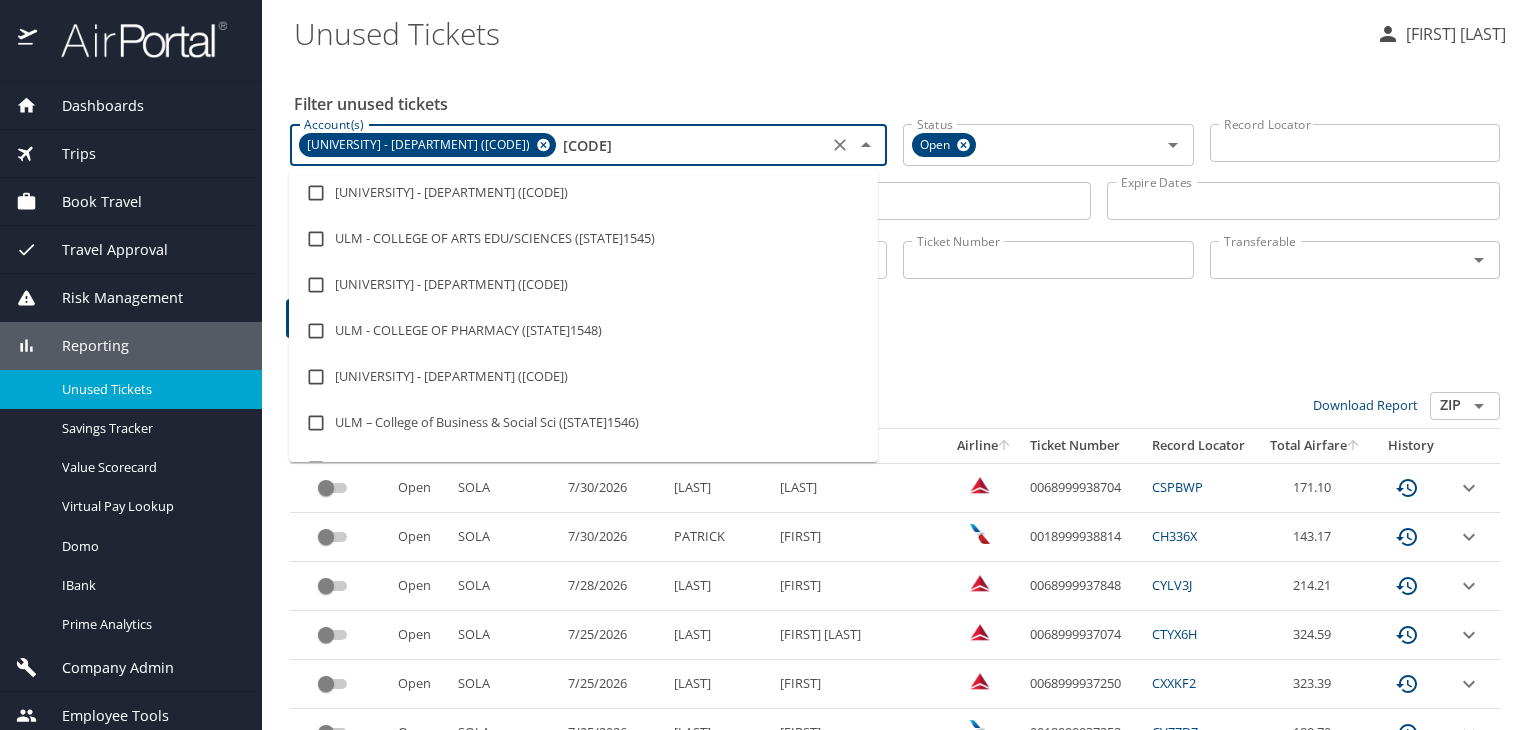 scroll, scrollTop: 126, scrollLeft: 0, axis: vertical 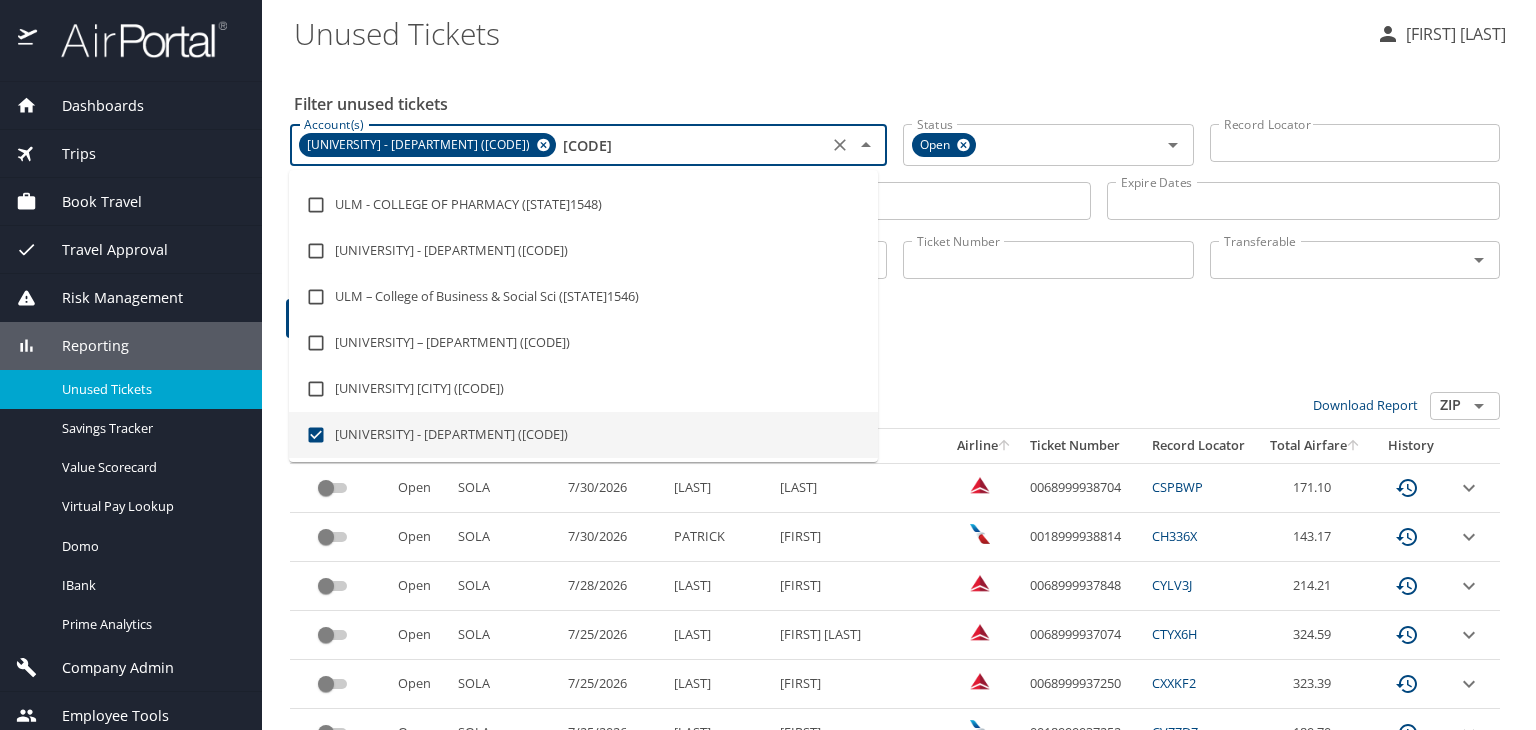 type on "la15" 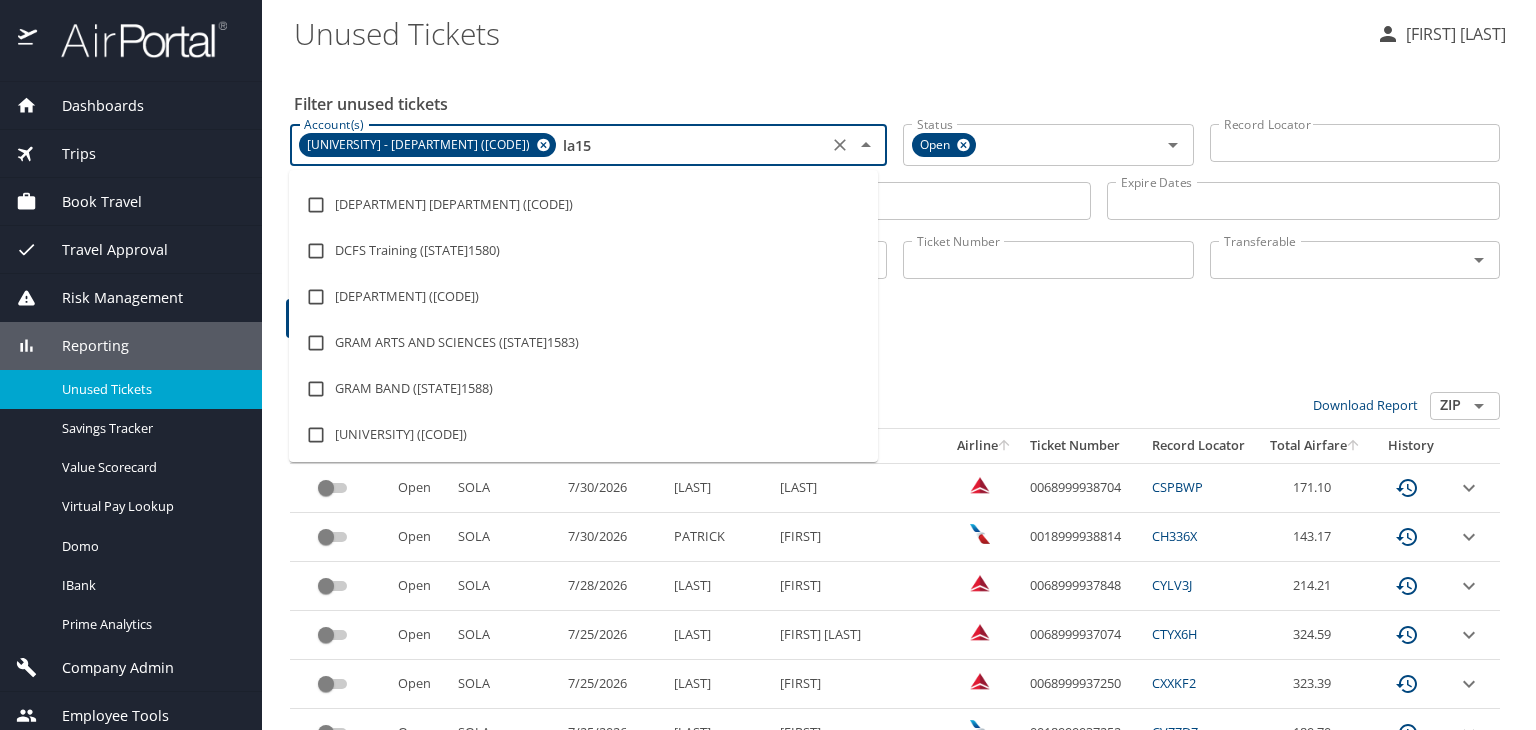 scroll, scrollTop: 0, scrollLeft: 0, axis: both 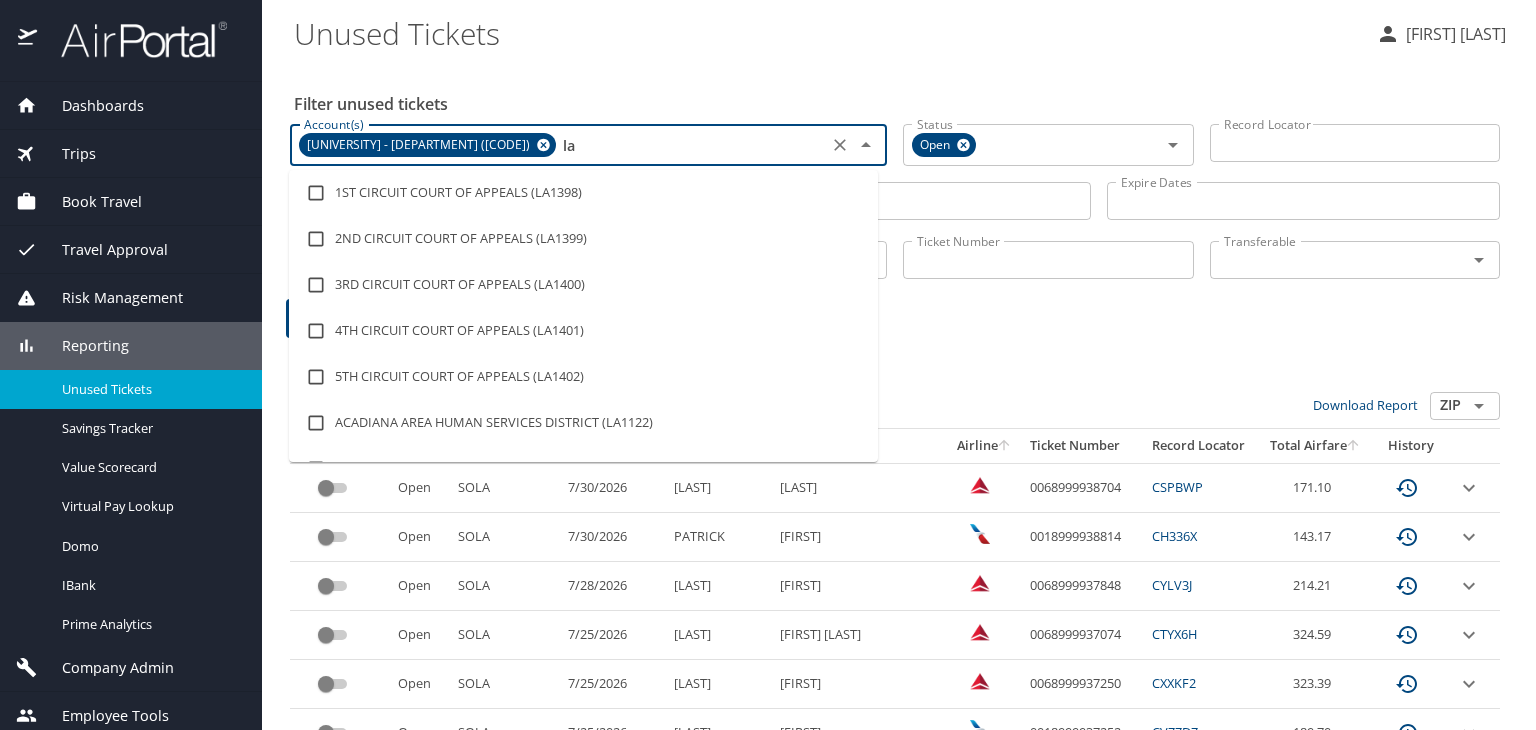 type on "l" 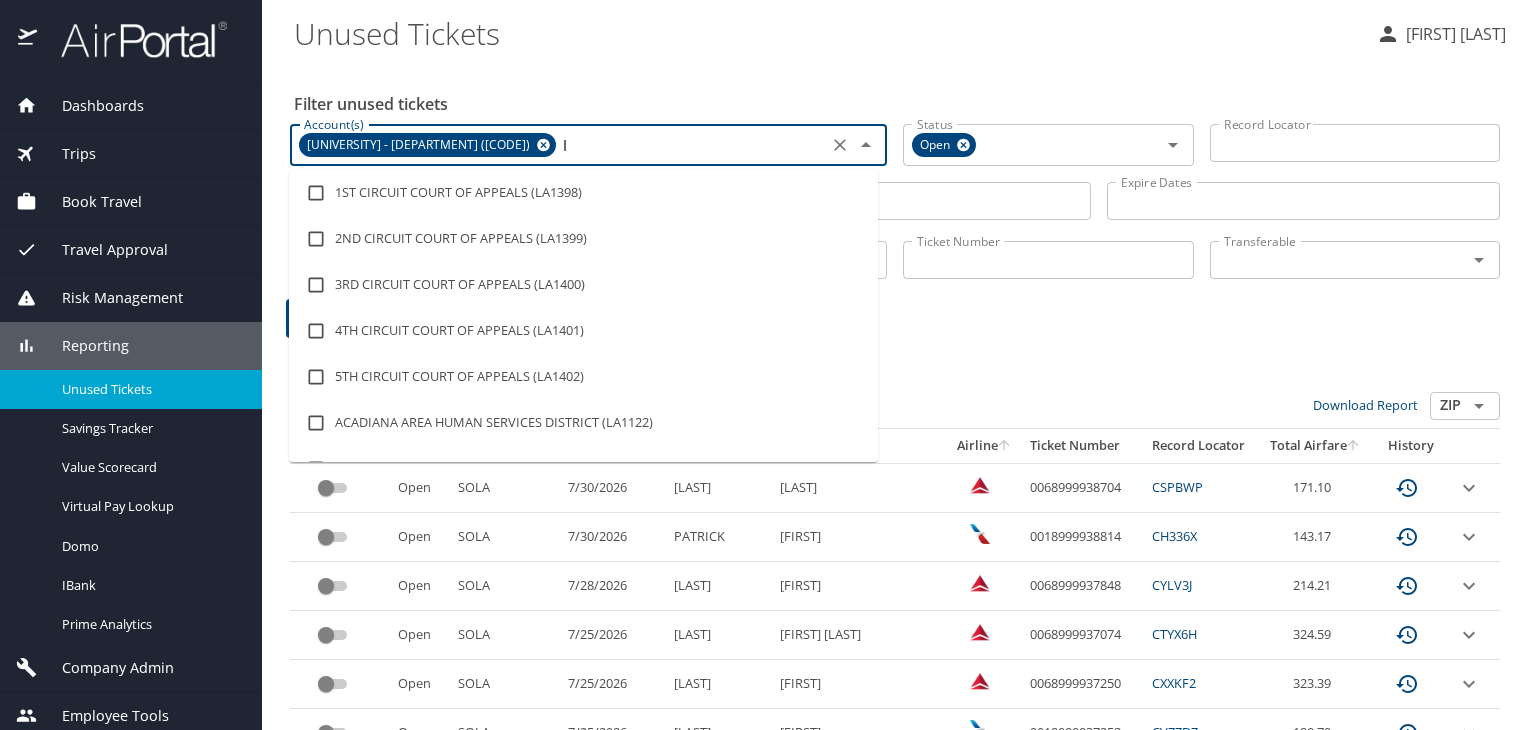 type 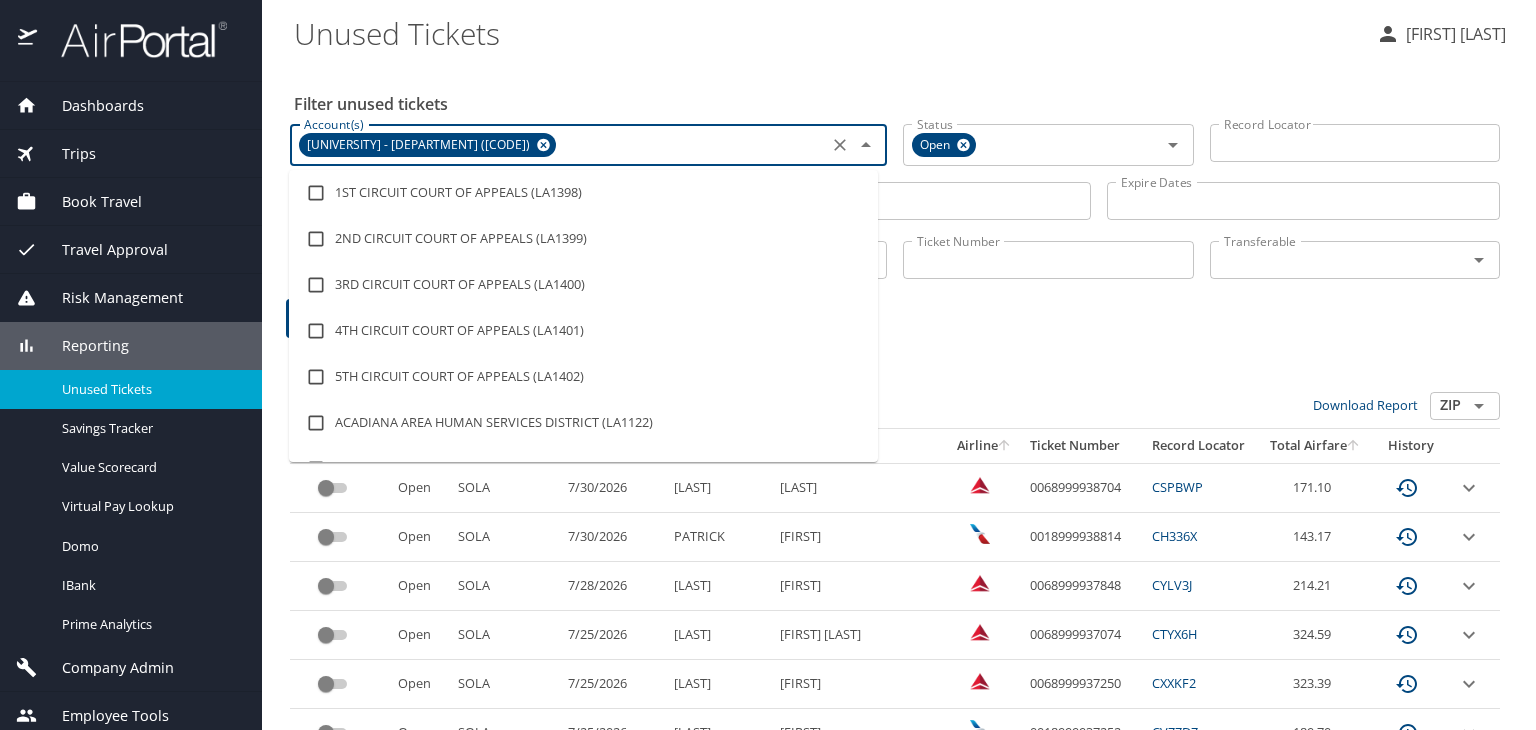 click on "Unused Tickets" at bounding box center (827, 33) 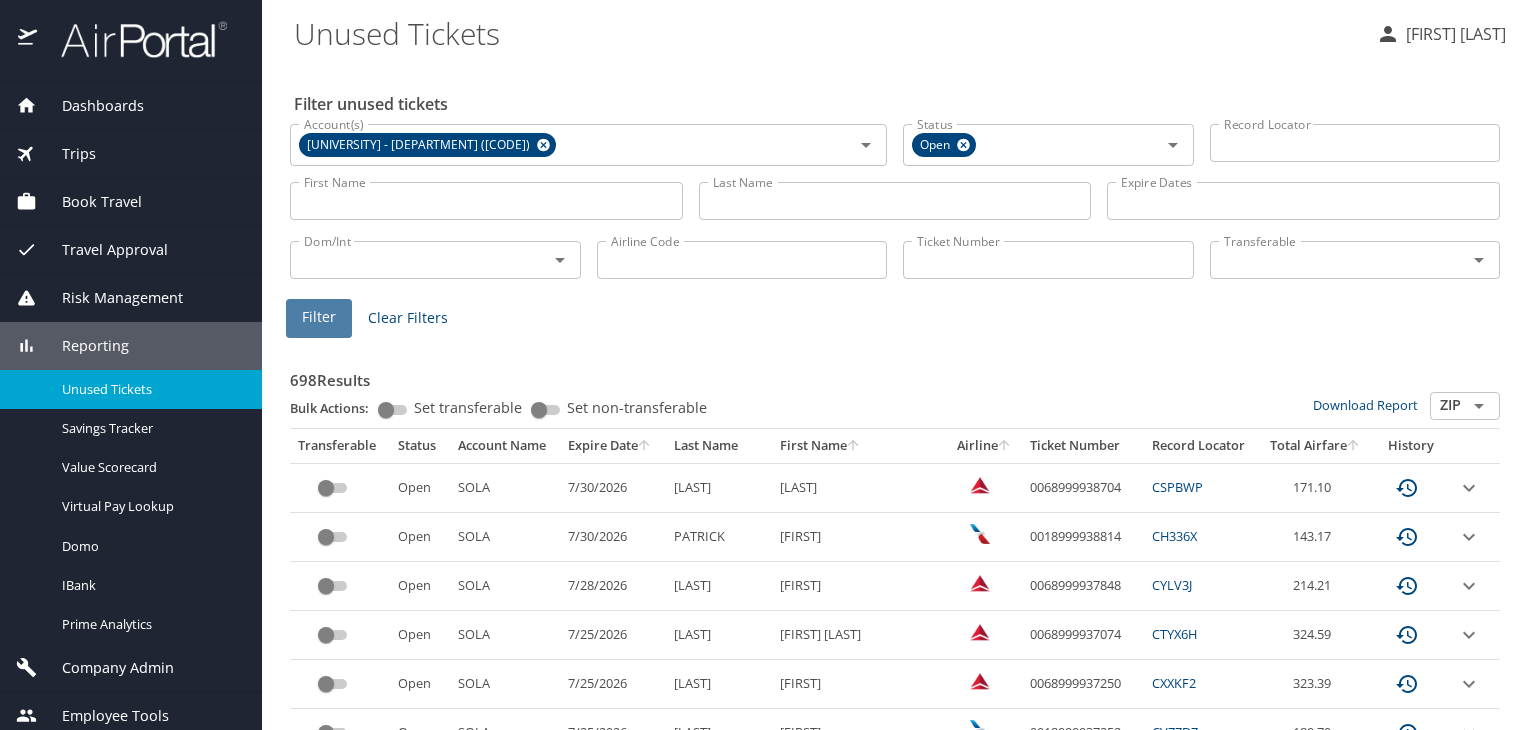 click on "Filter" at bounding box center [319, 317] 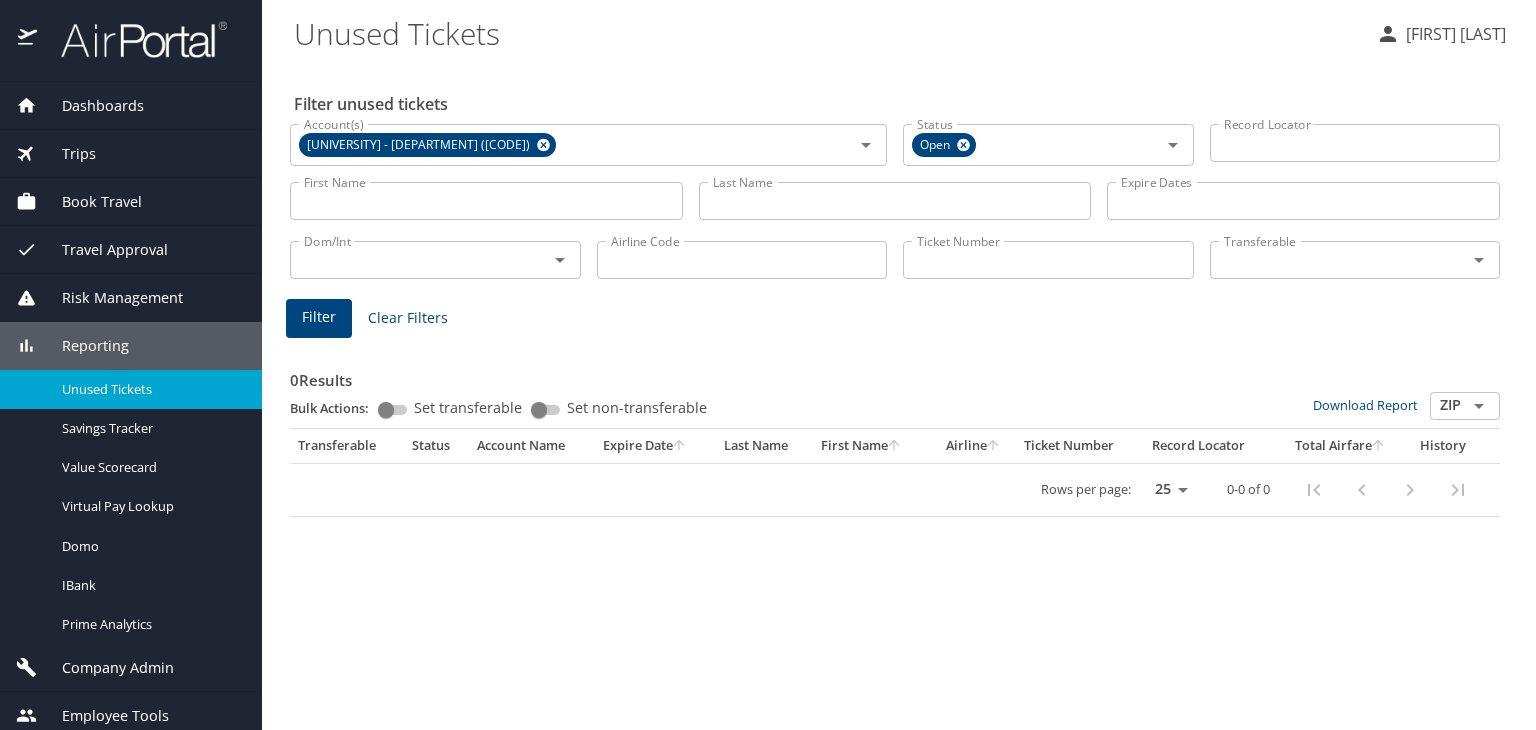 click 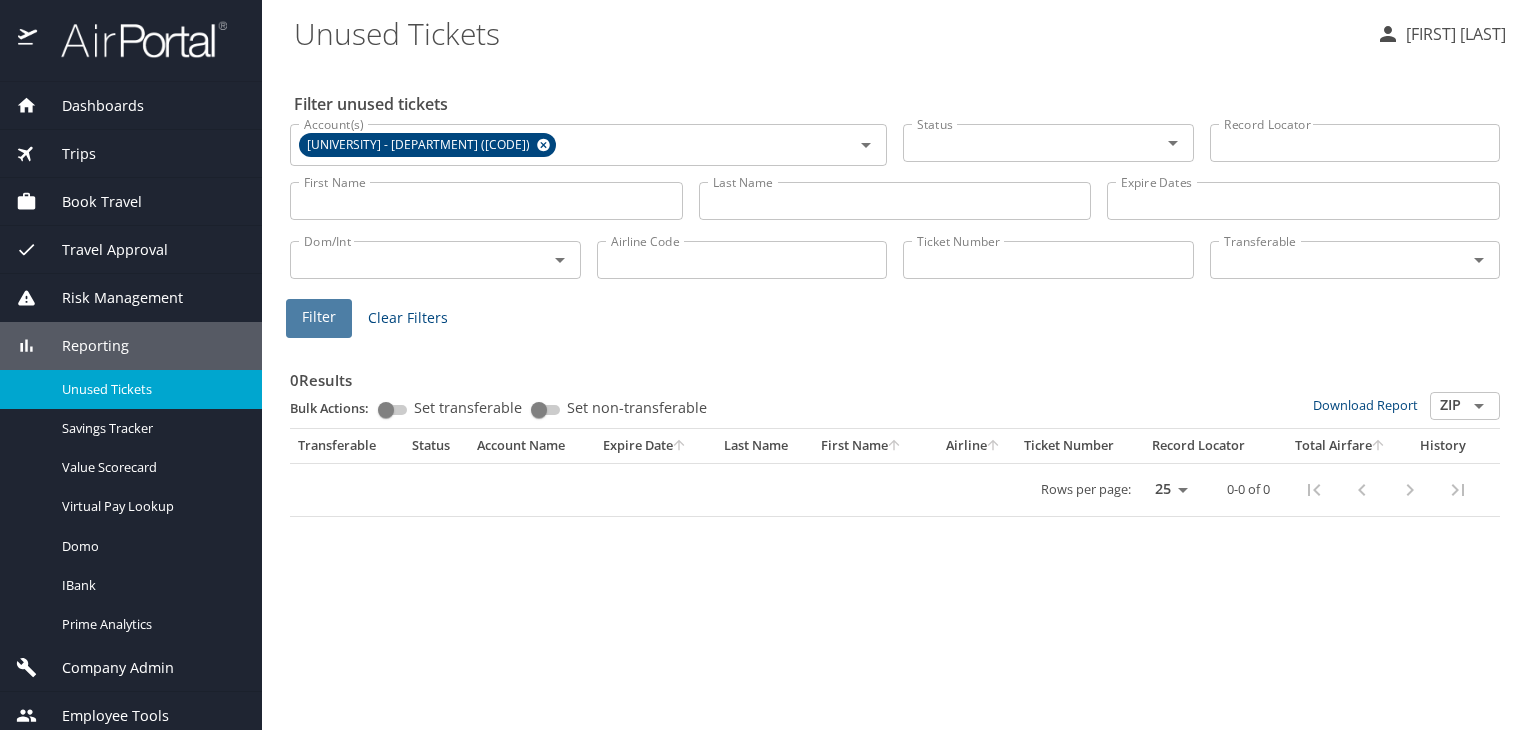 click on "Filter" at bounding box center [319, 317] 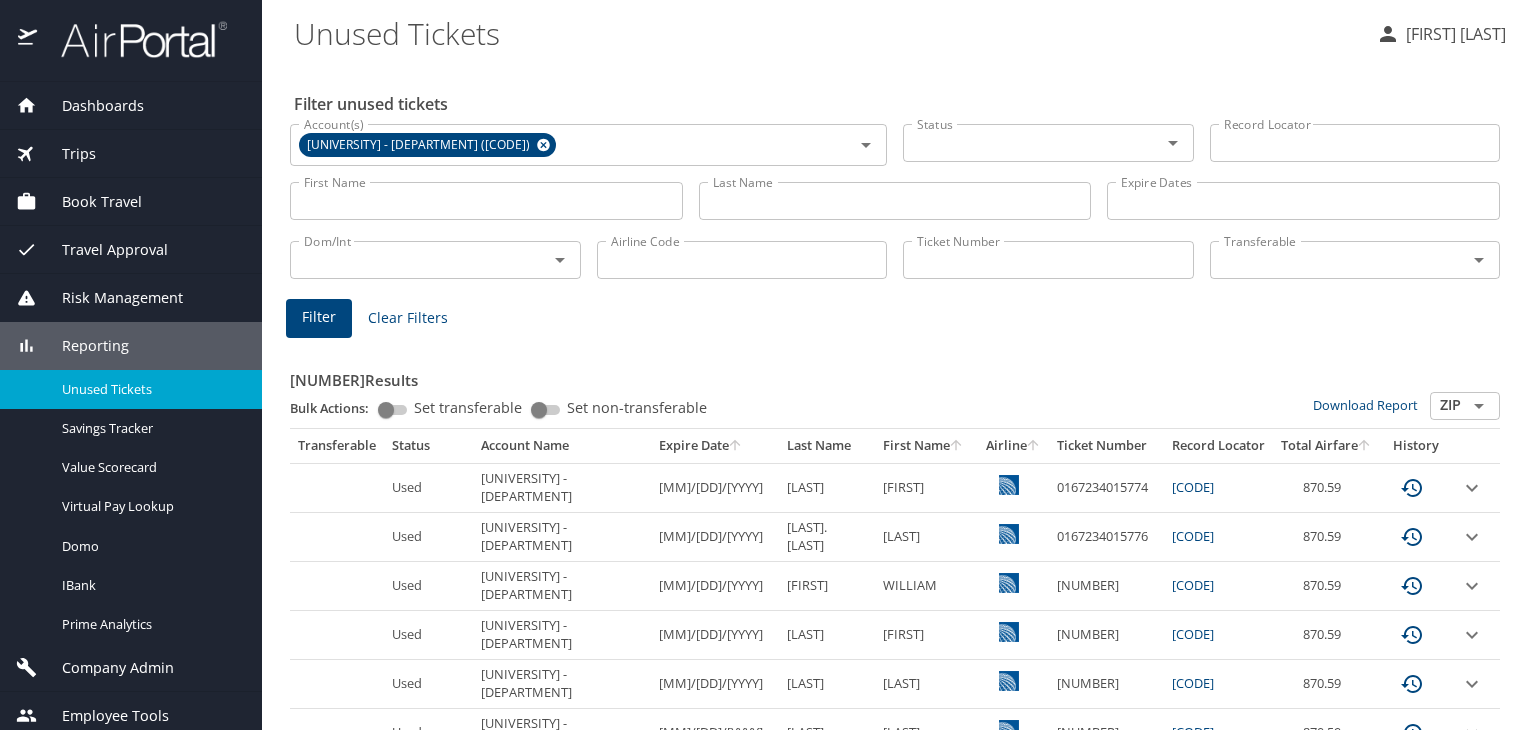 click 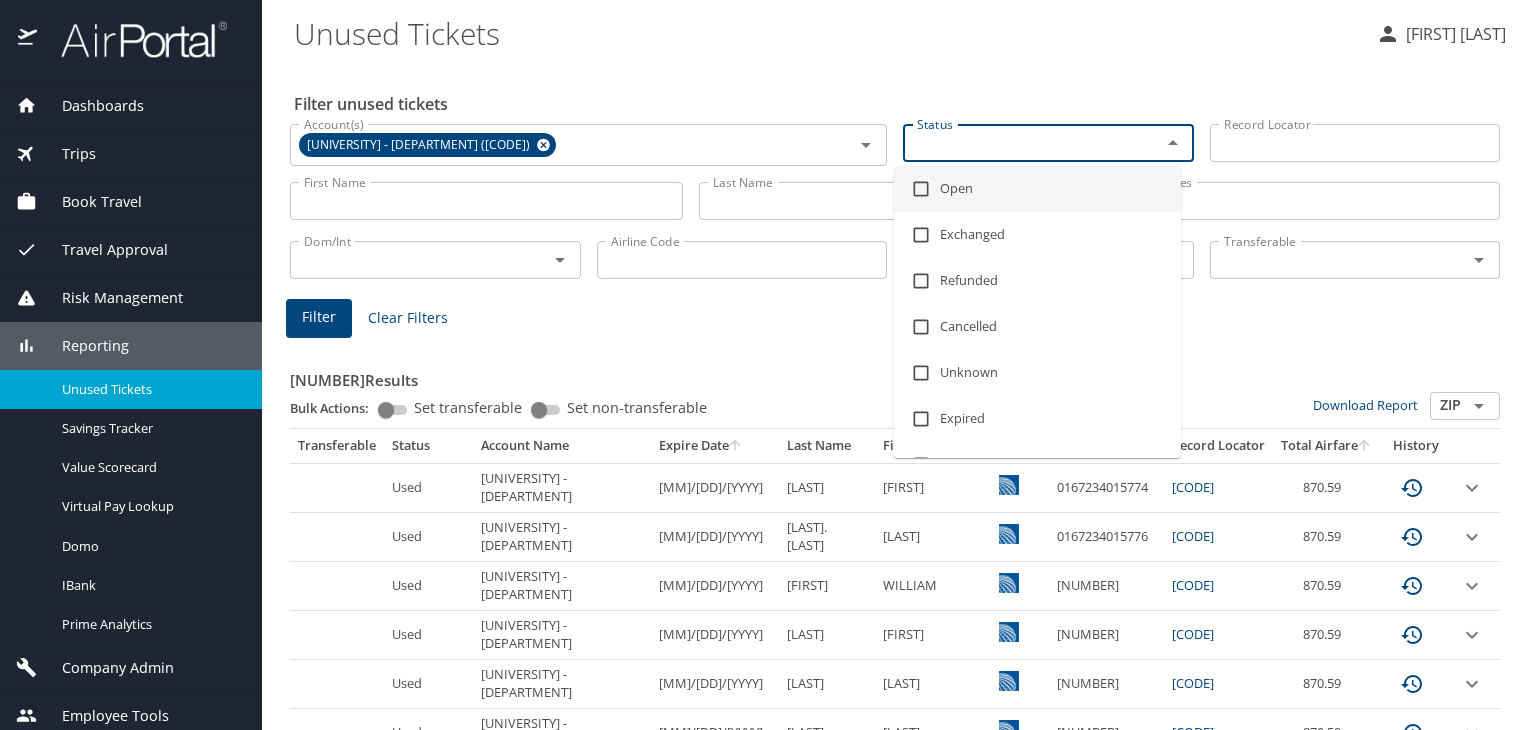 click at bounding box center [921, 189] 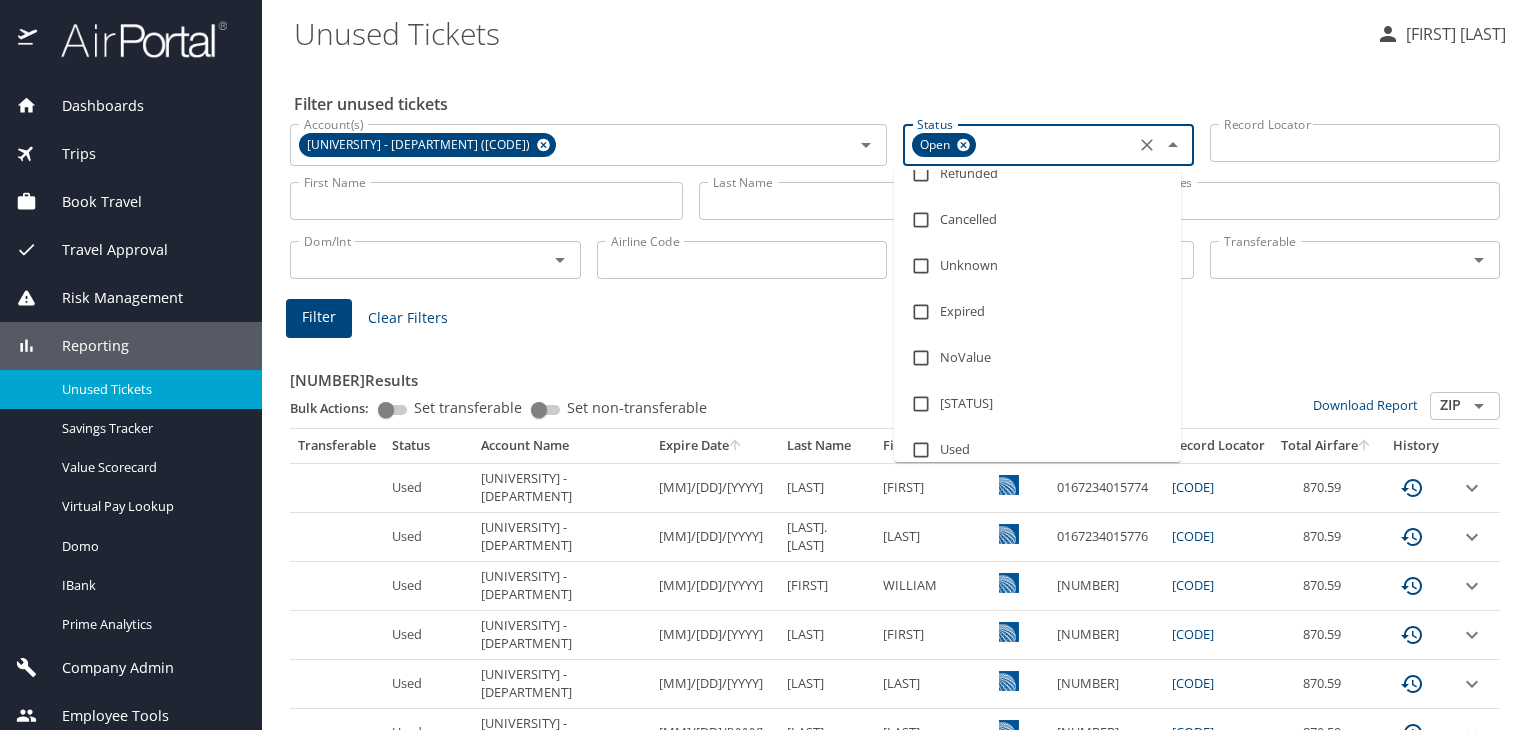 scroll, scrollTop: 130, scrollLeft: 0, axis: vertical 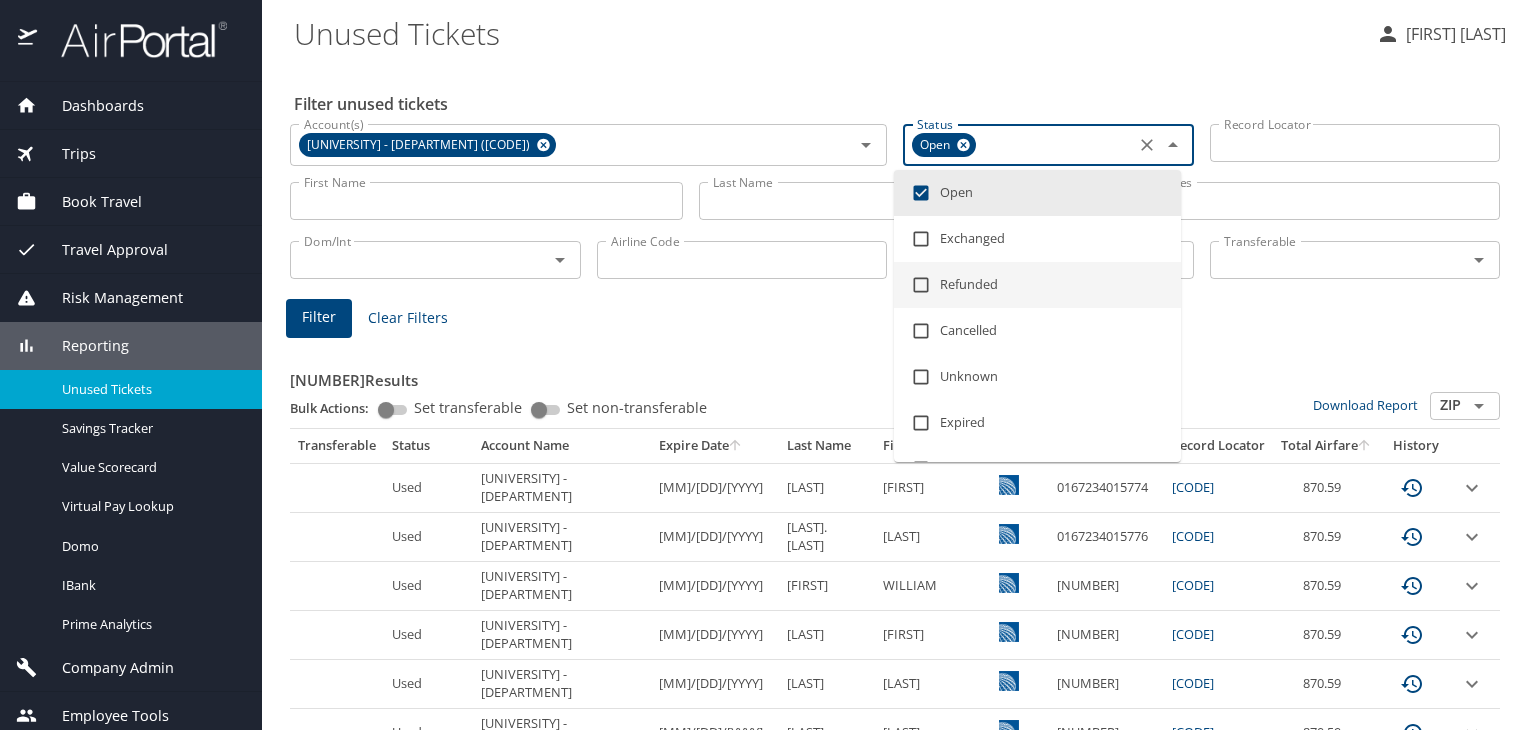 click at bounding box center [921, 285] 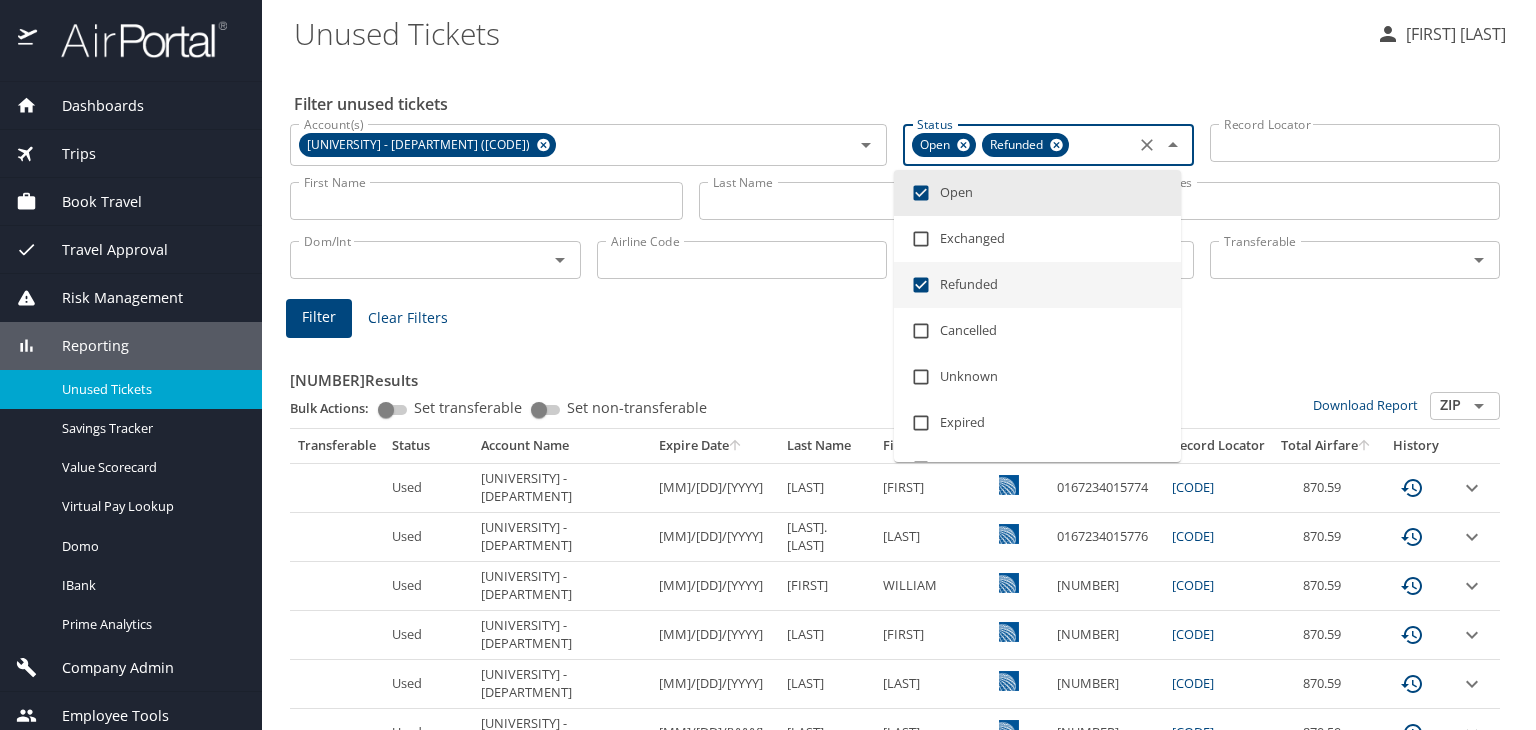 click on "Filter" at bounding box center (319, 317) 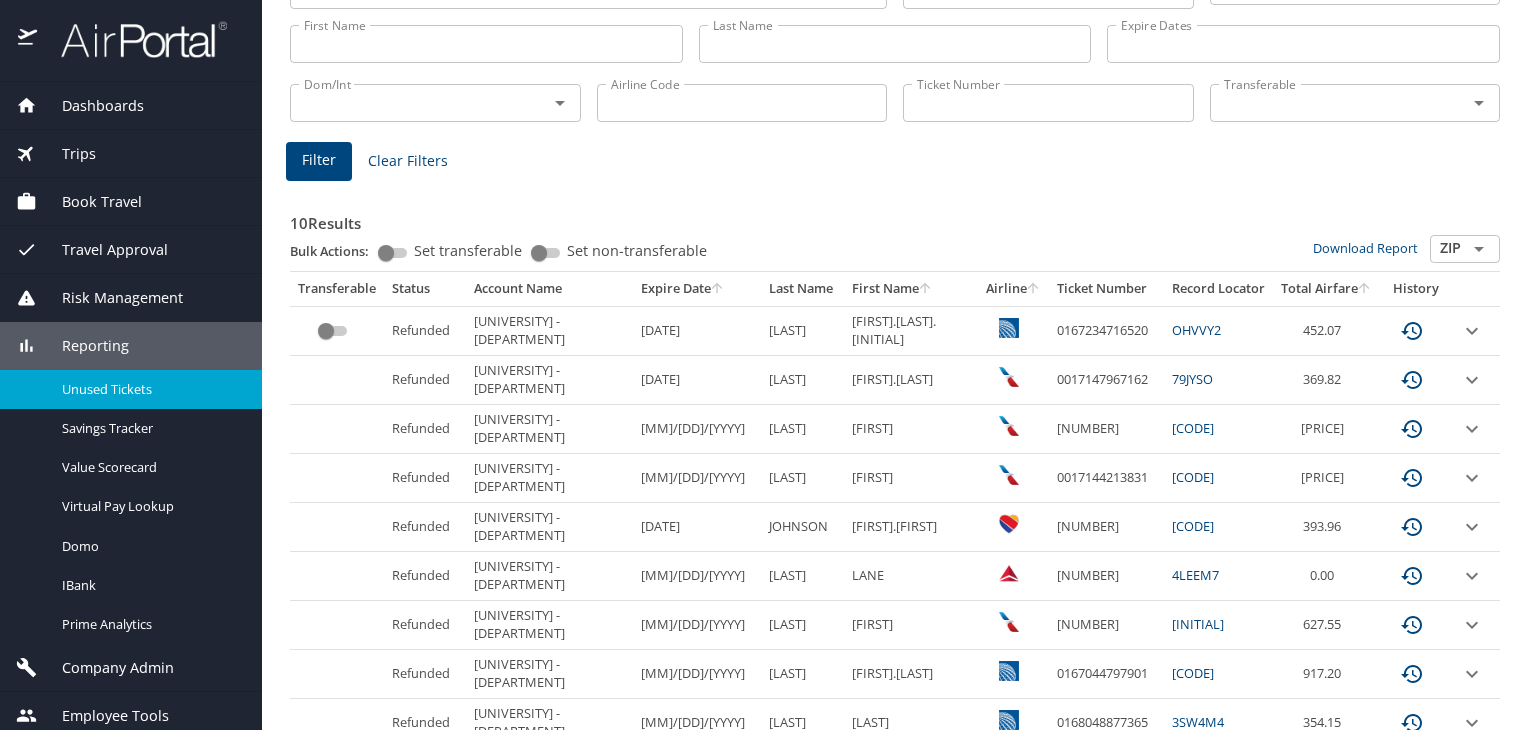 scroll, scrollTop: 159, scrollLeft: 0, axis: vertical 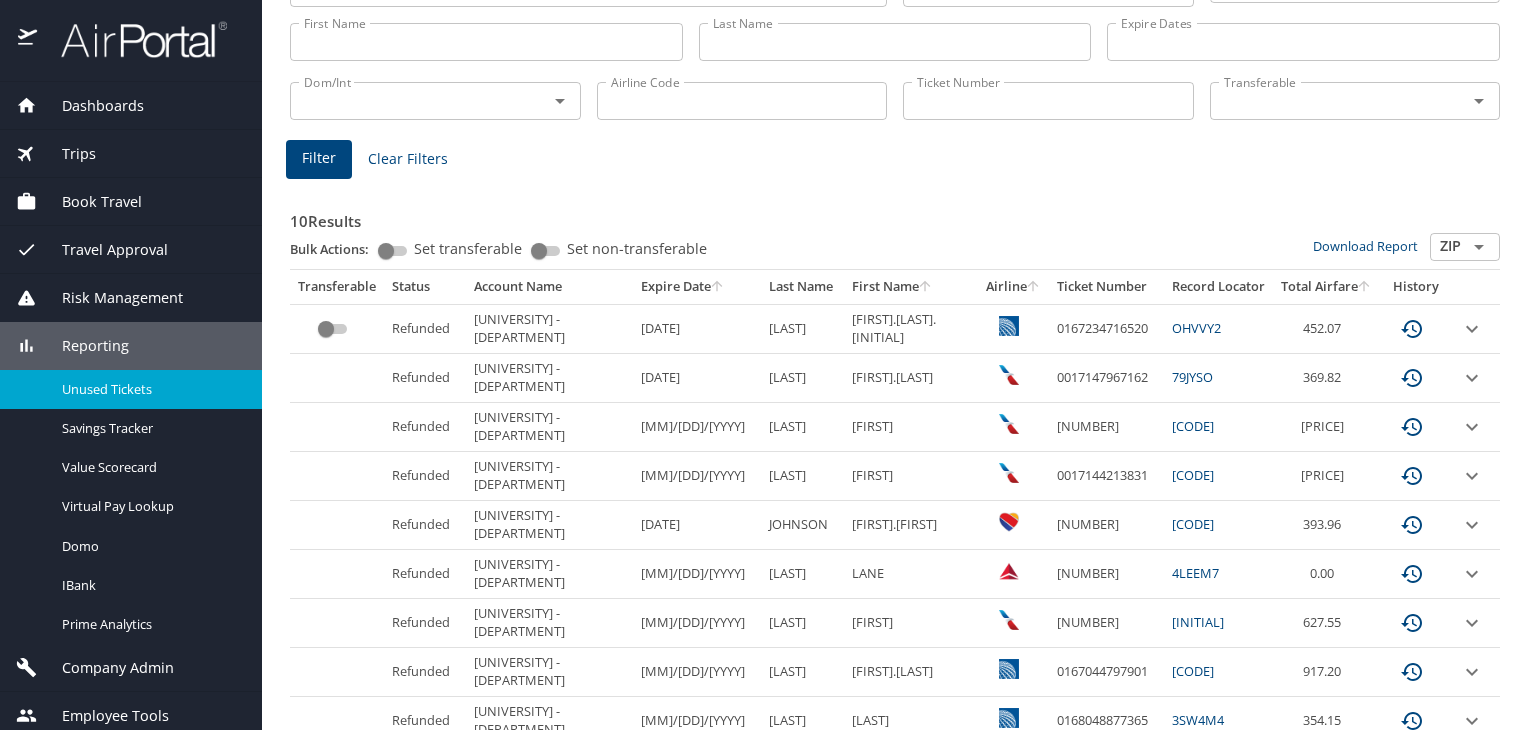 click 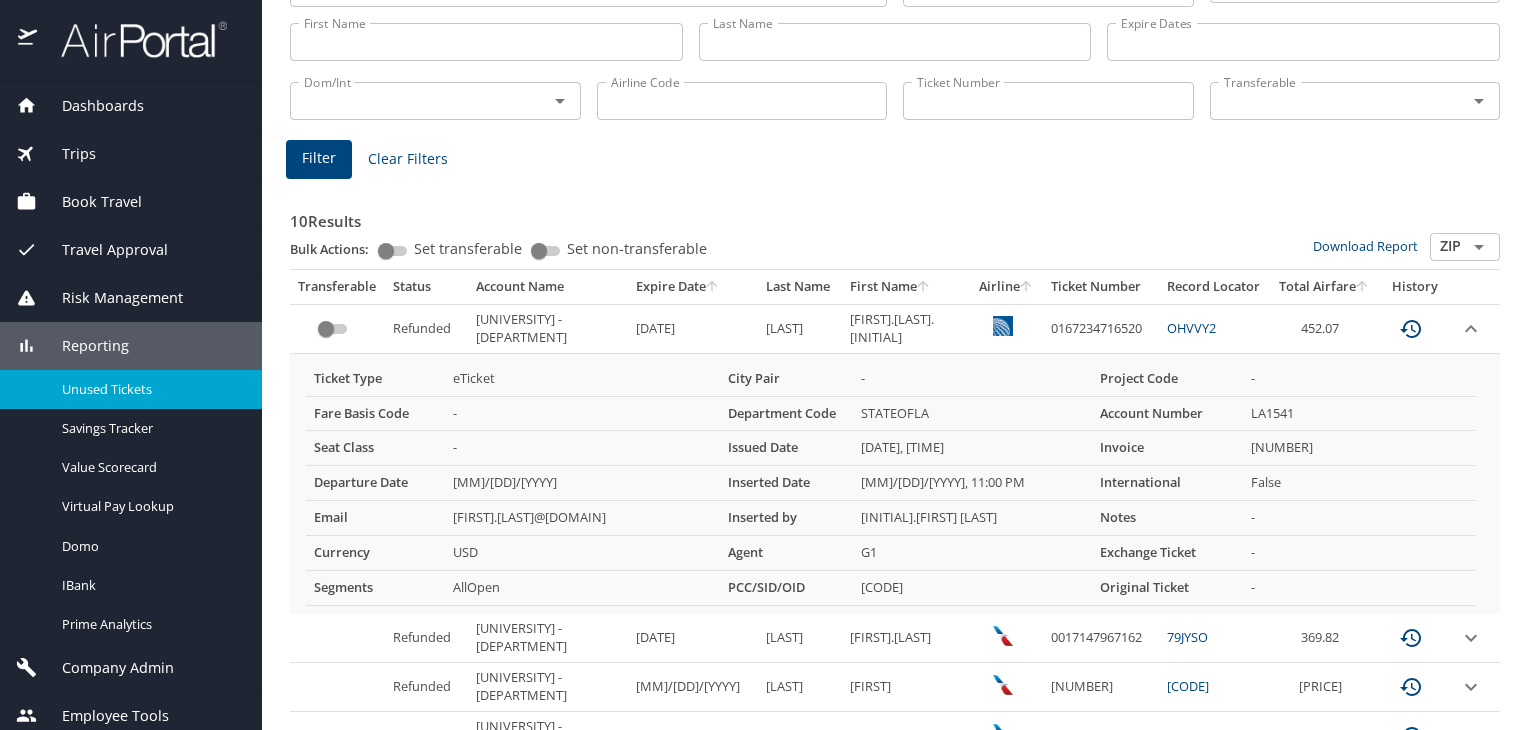 click on "Exchange Ticket - Segments AllOpen PCC/SID/OID [CODE] Original Ticket - Refunded [UNIVERSITY] ATHLETICS [DATE] [LAST] [FIRST].[FIRST] [NUMBER] [CODE] [PRICE] Refunded [UNIVERSITY] ATHLETICS [DATE] [LAST] [FIRST] [NUMBER] [CODE] [PRICE] Refunded [UNIVERSITY] ATHLETICS [DATE] [LAST] [FIRST] [CODE] [PRICE]" at bounding box center [895, 641] 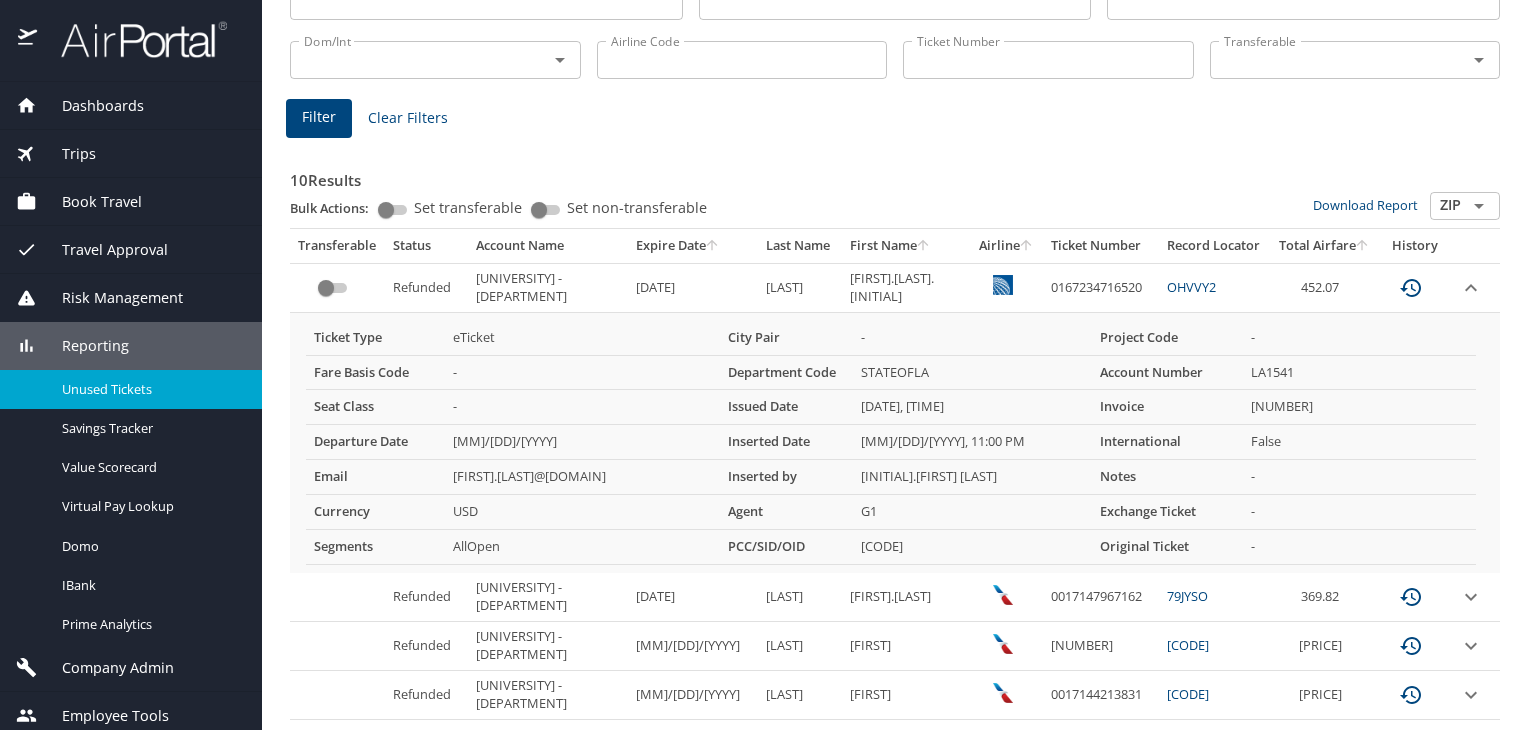 scroll, scrollTop: 176, scrollLeft: 0, axis: vertical 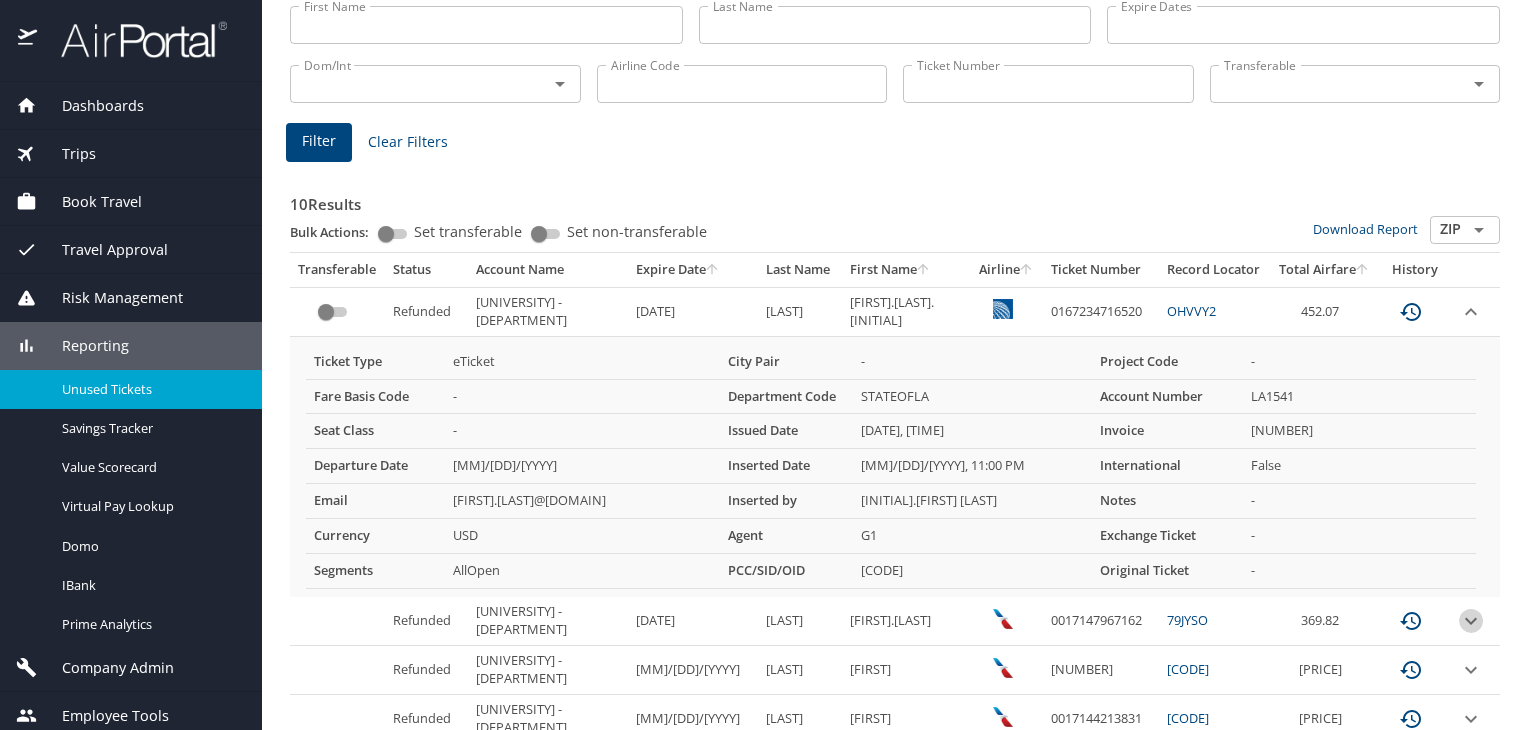 click 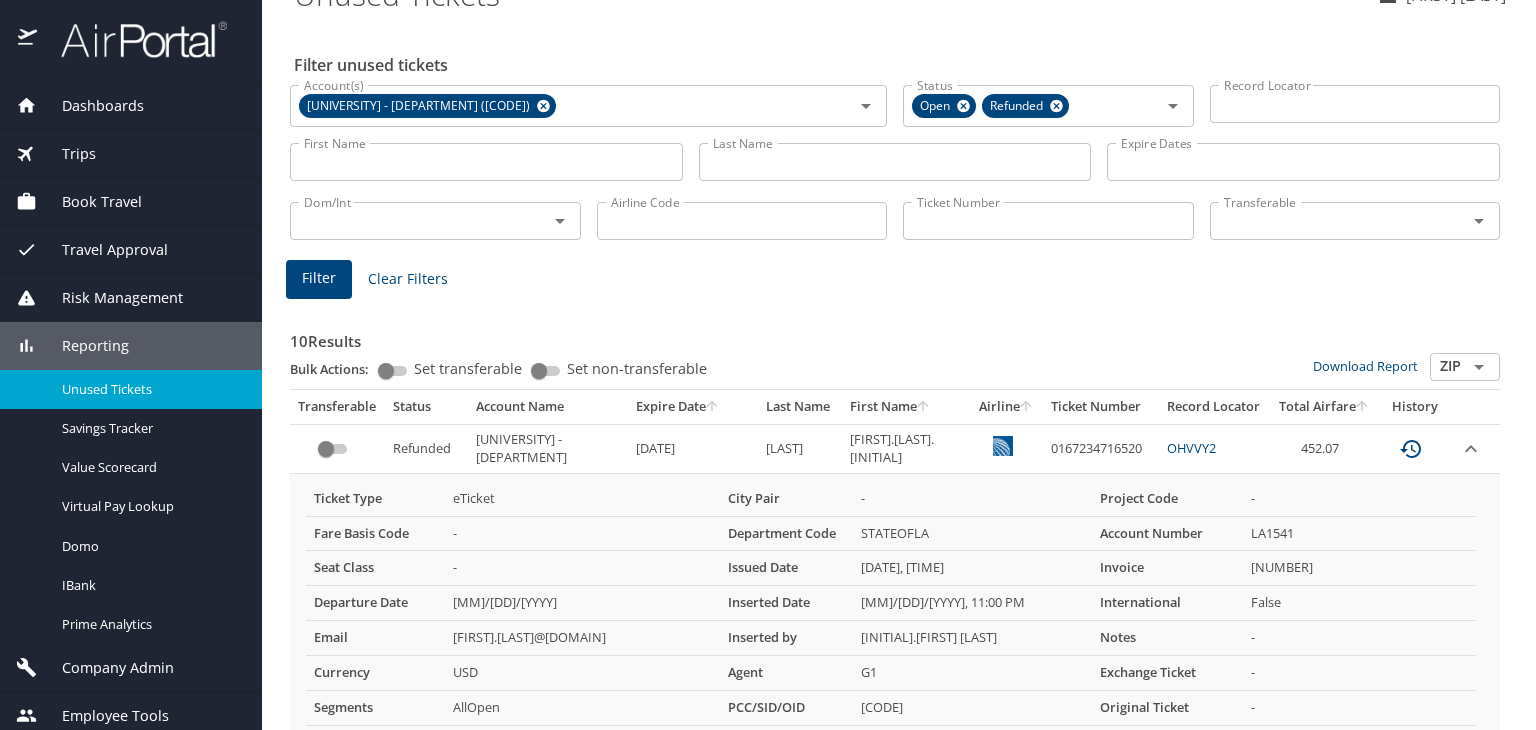 scroll, scrollTop: 37, scrollLeft: 0, axis: vertical 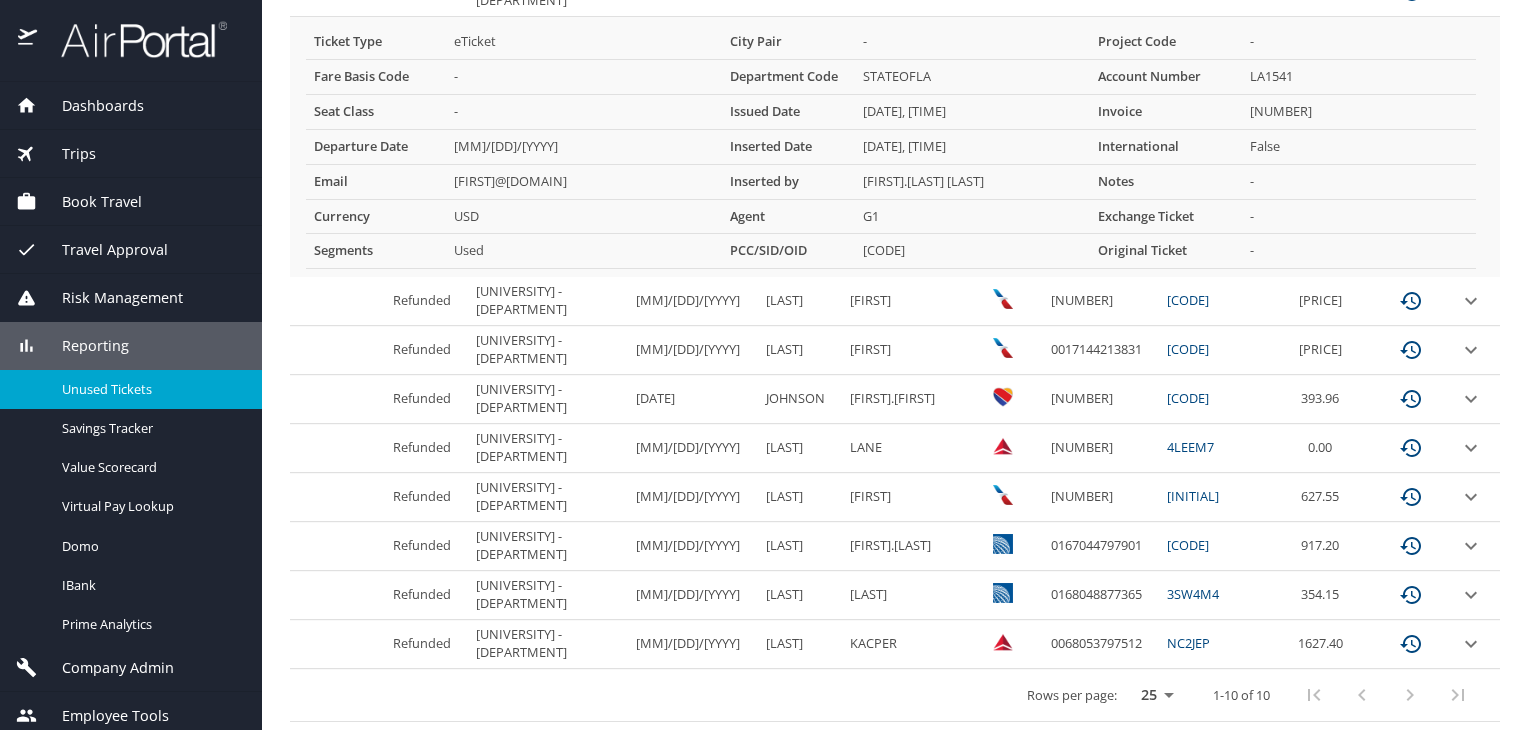 drag, startPoint x: 1535, startPoint y: 635, endPoint x: 1535, endPoint y: 720, distance: 85 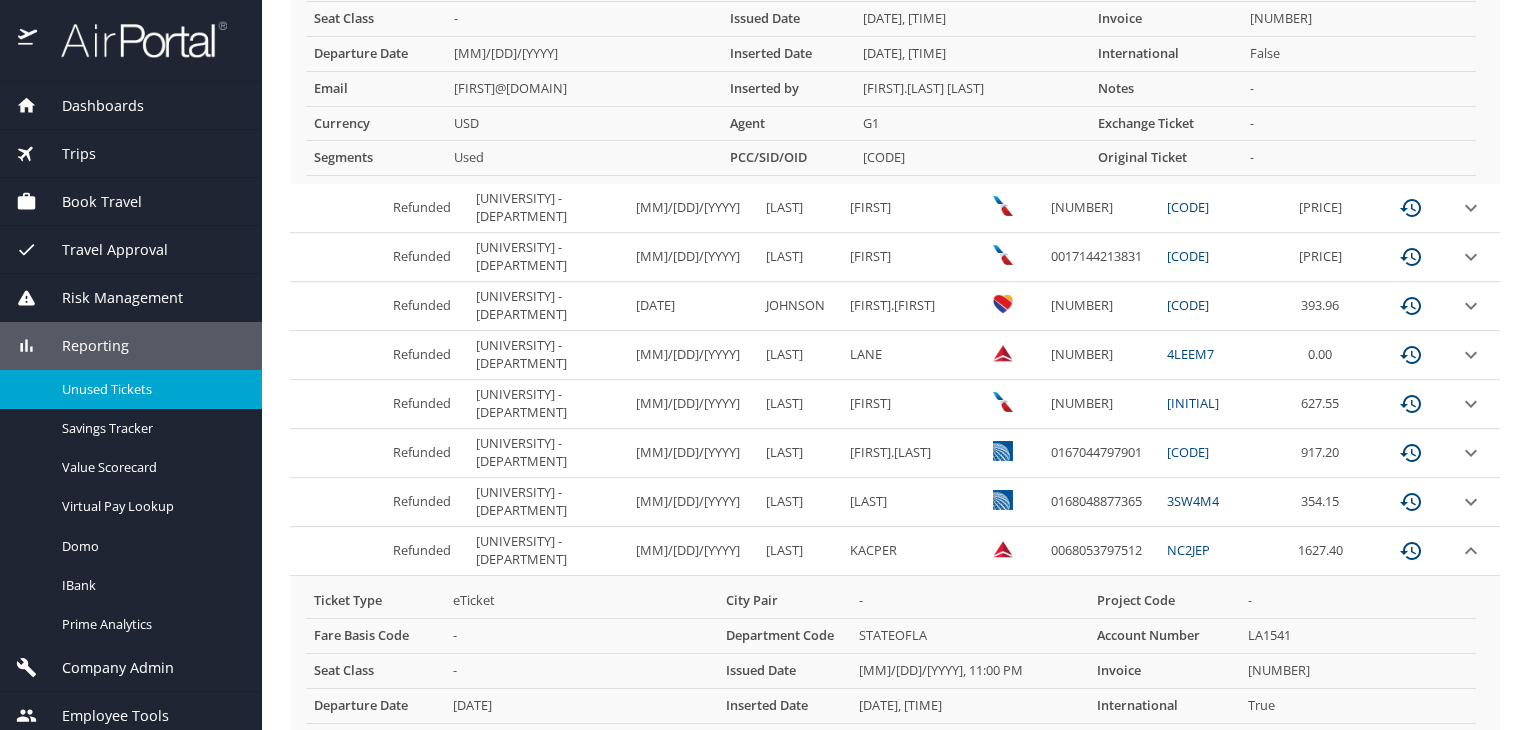 scroll, scrollTop: 964, scrollLeft: 0, axis: vertical 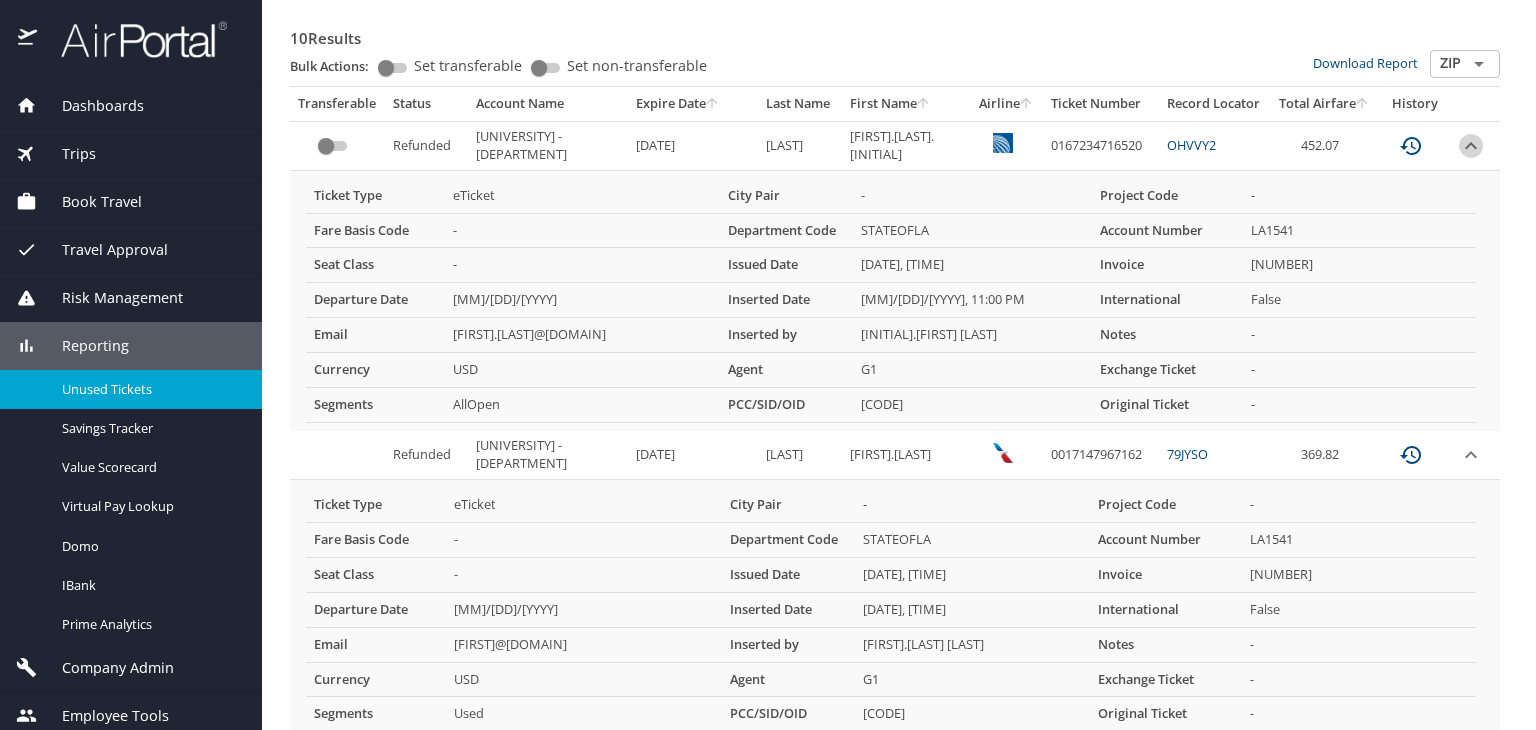 click 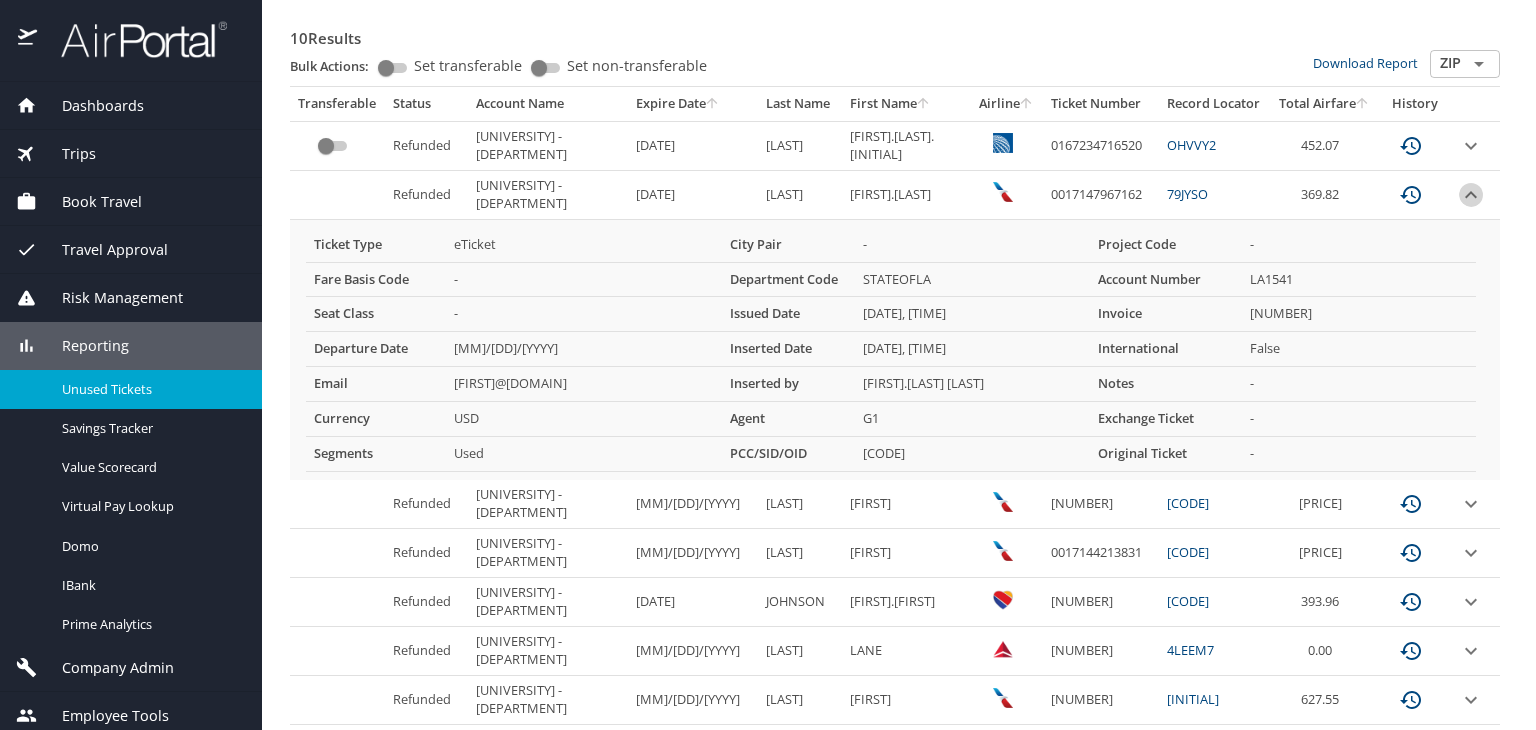 click 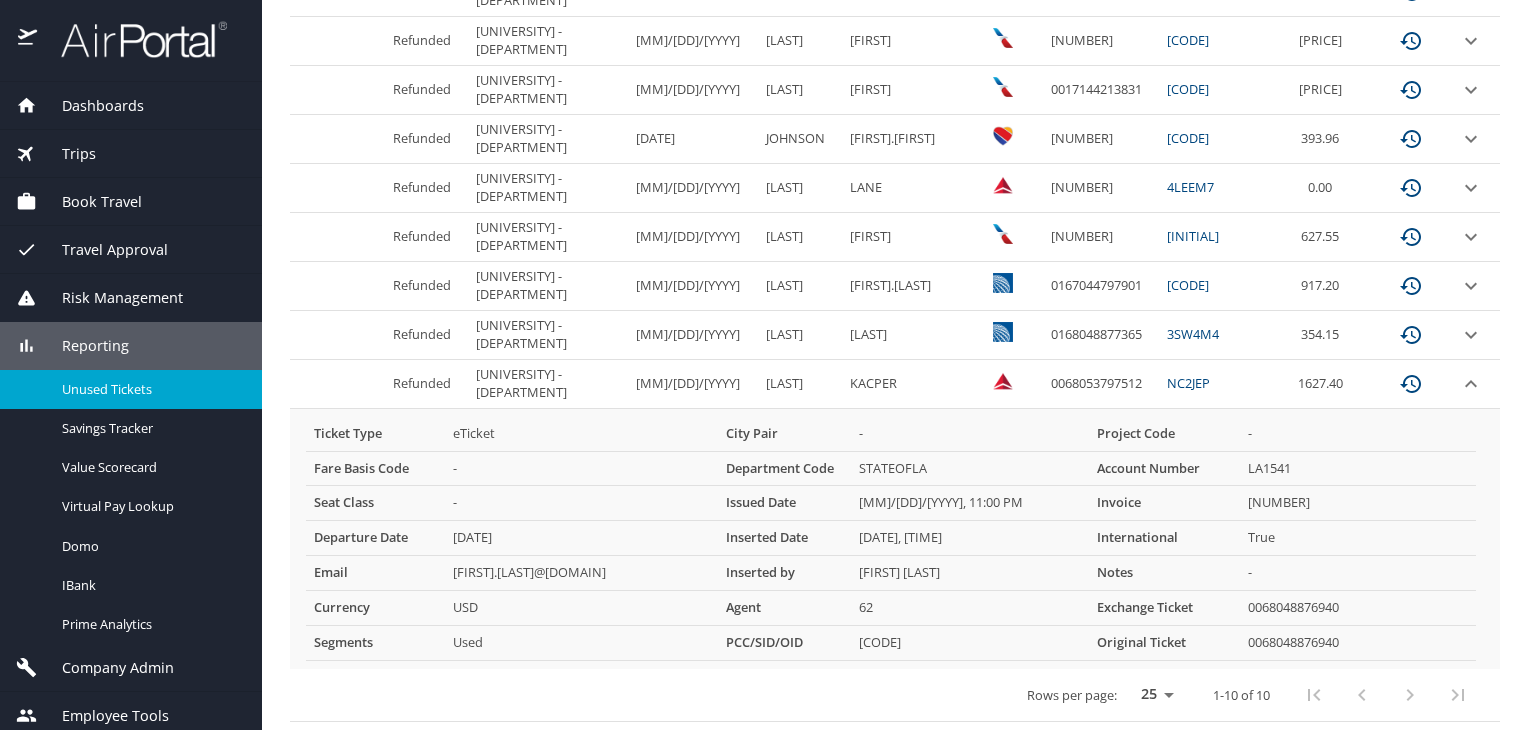 scroll, scrollTop: 556, scrollLeft: 0, axis: vertical 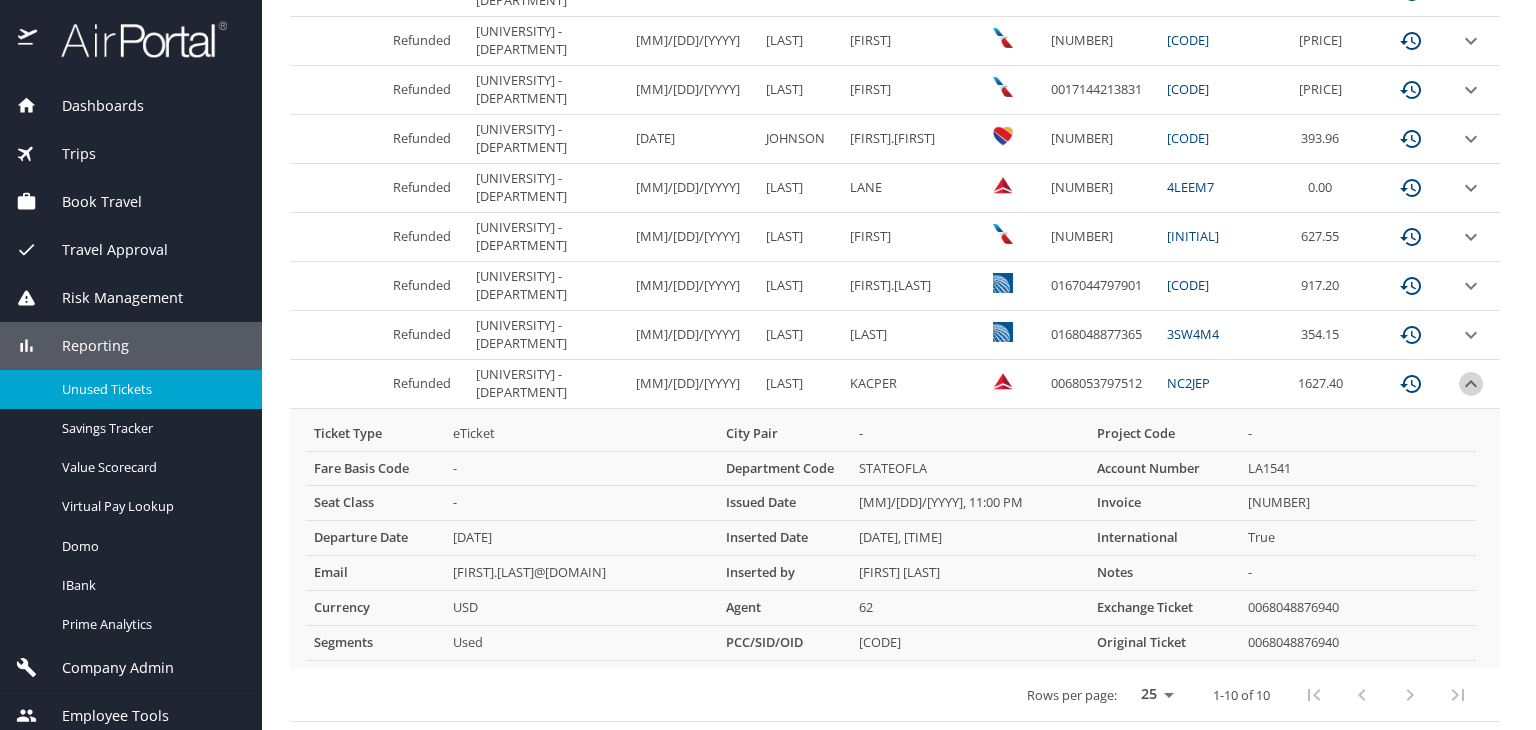 click 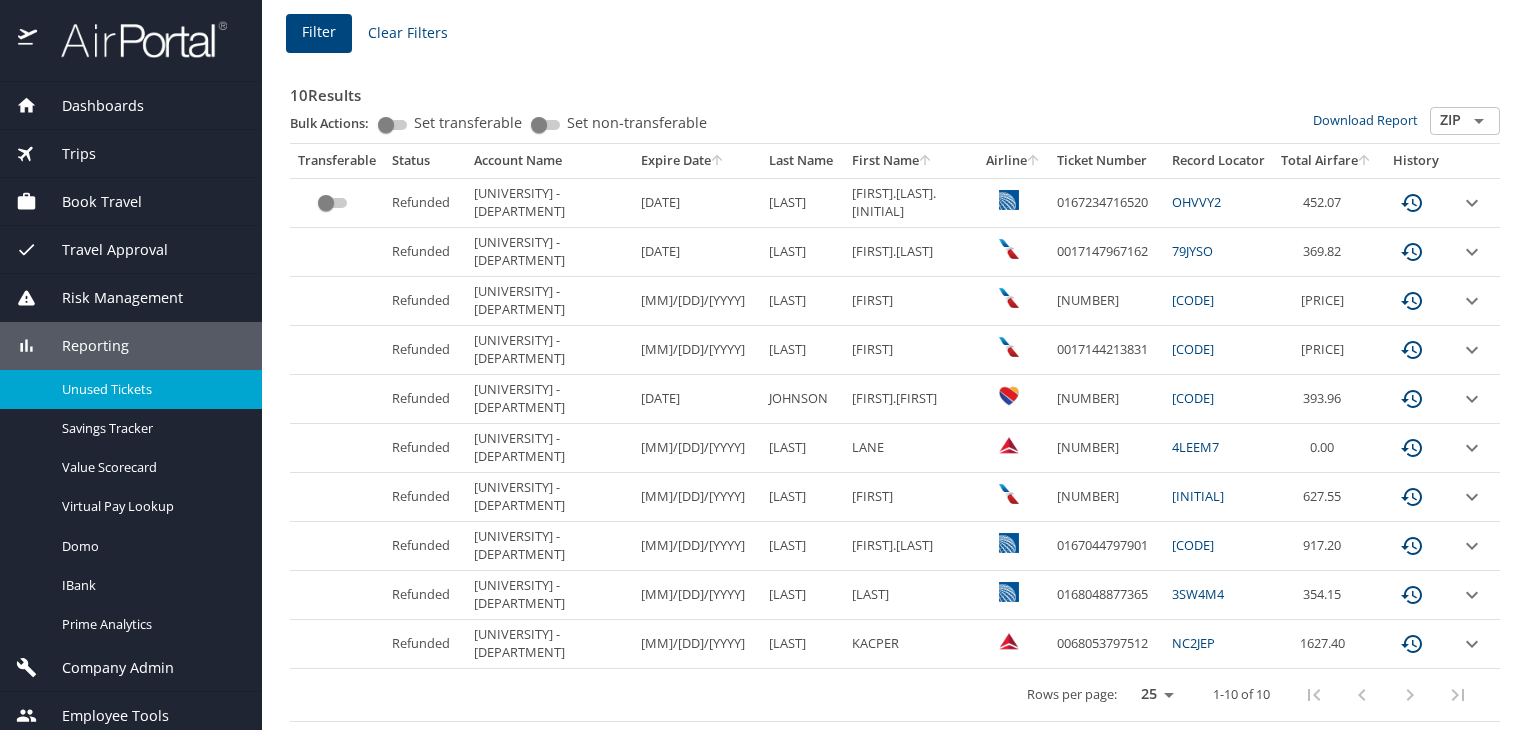 scroll, scrollTop: 340, scrollLeft: 0, axis: vertical 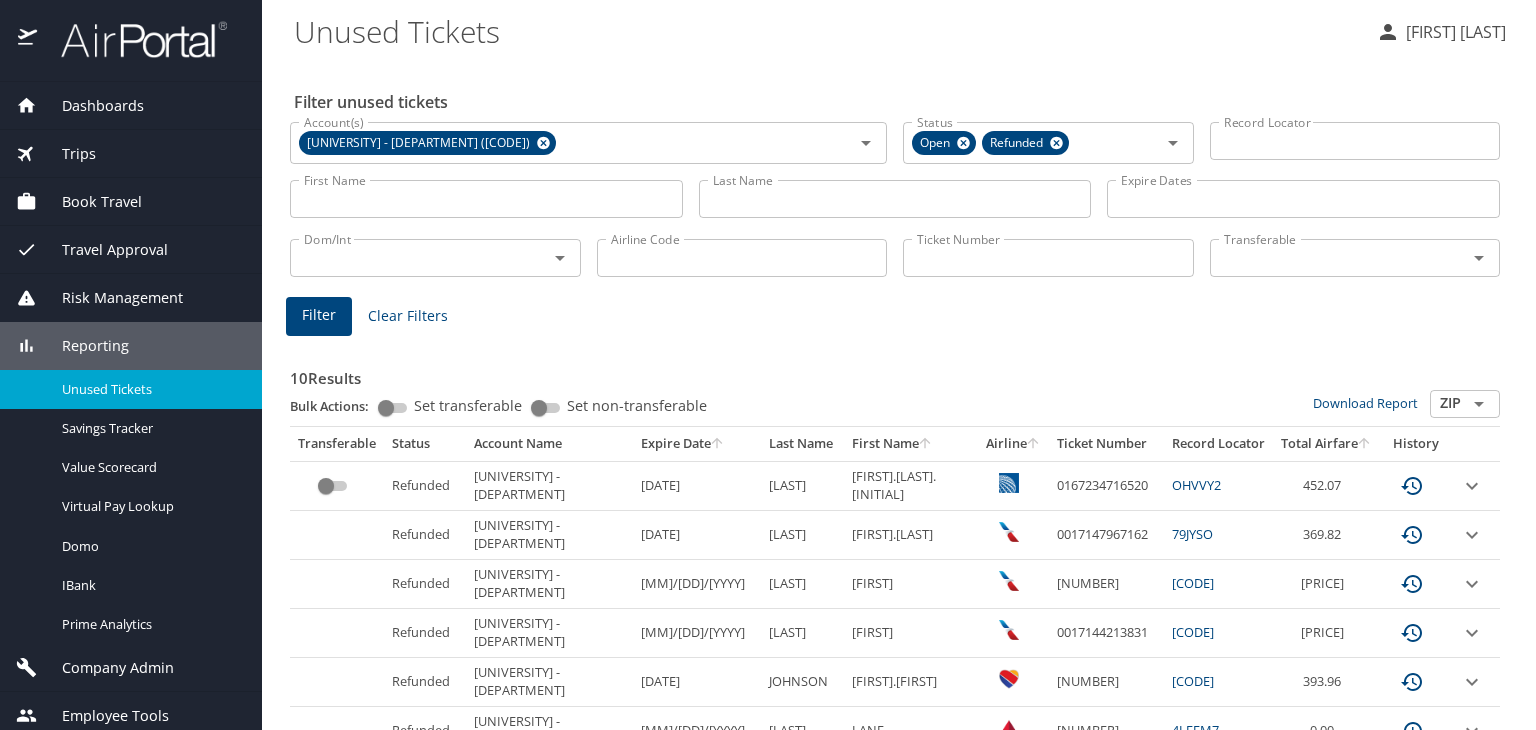 click 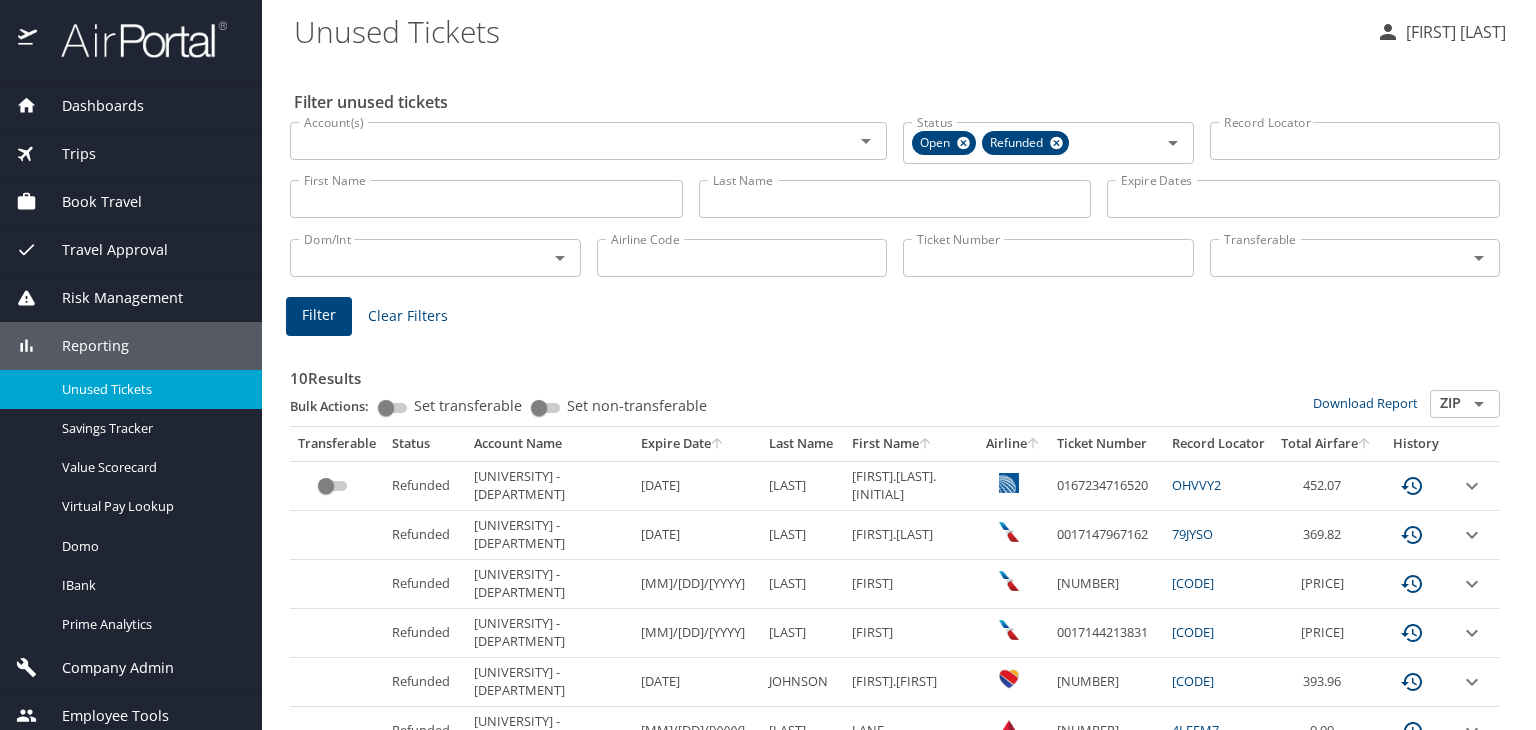 click on "Account(s)" at bounding box center (559, 141) 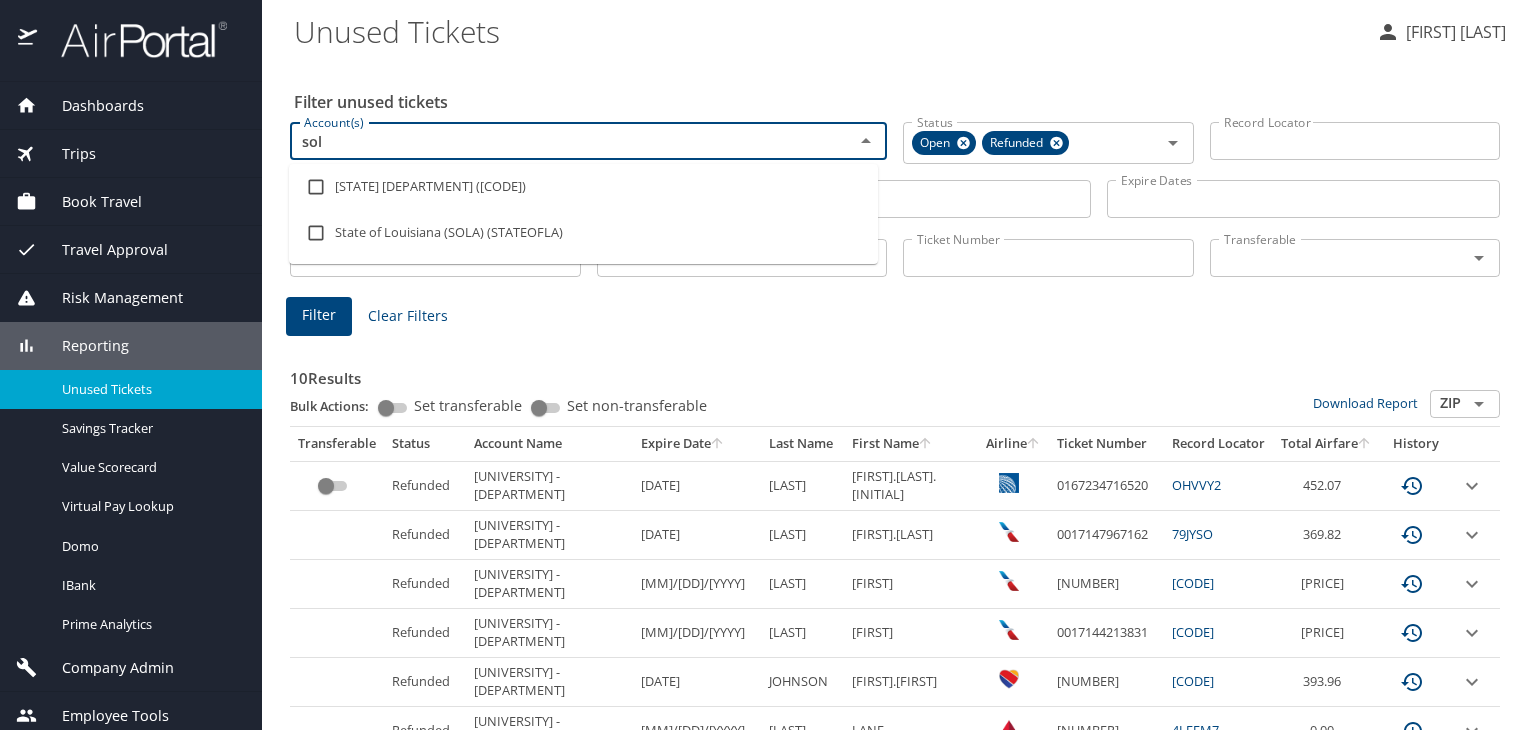 type on "sola" 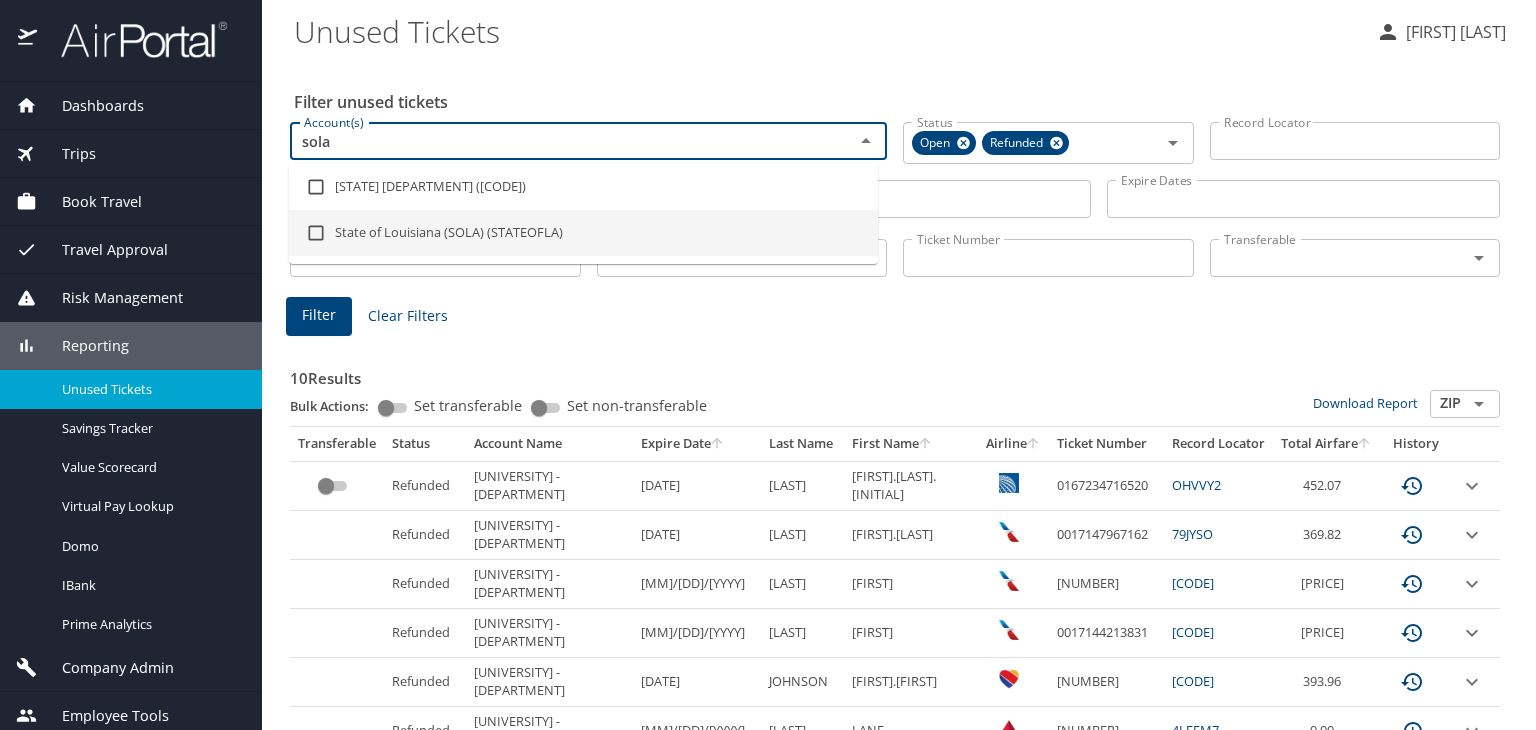 click on "State of Louisiana (SOLA) (STATEOFLA)" at bounding box center (583, 233) 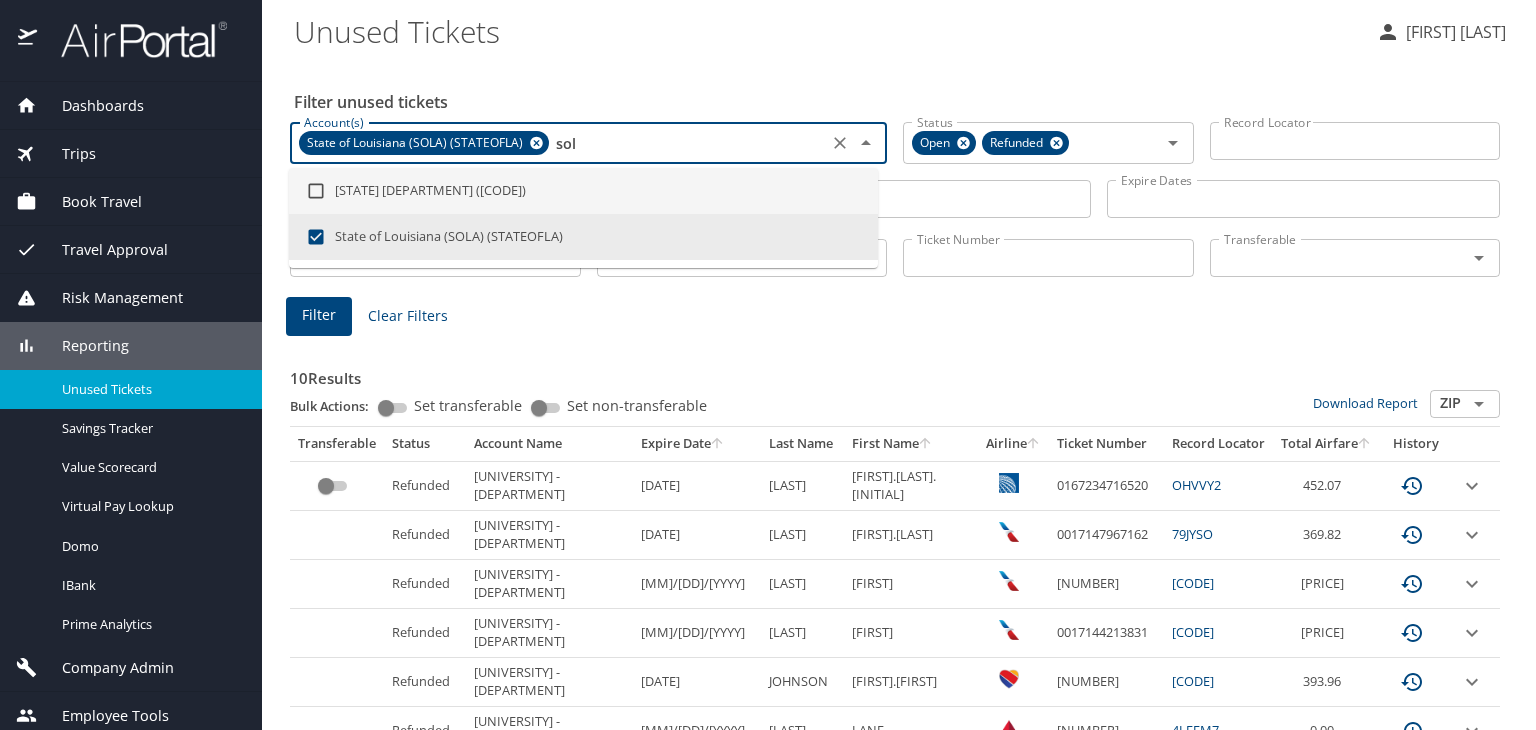 type on "so" 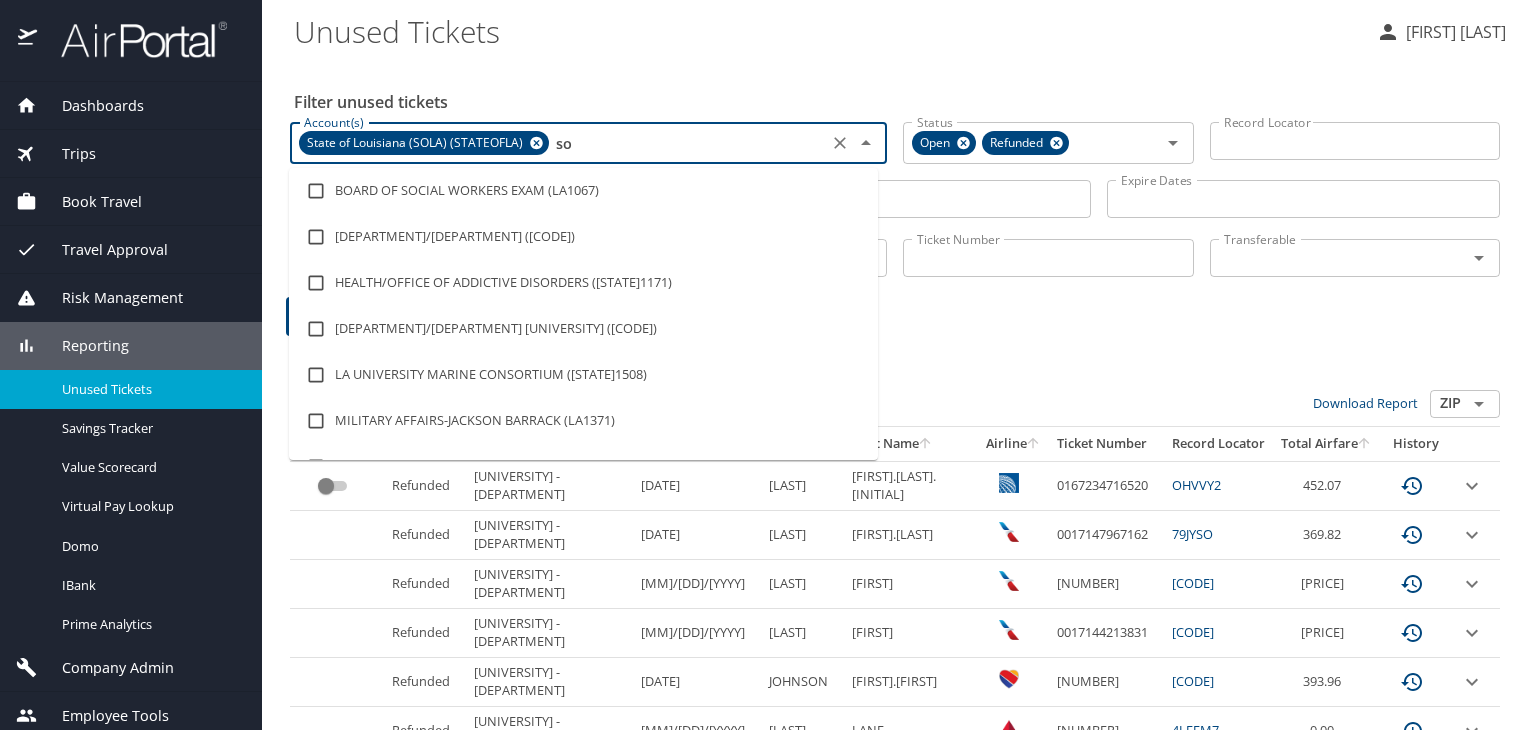 type on "s" 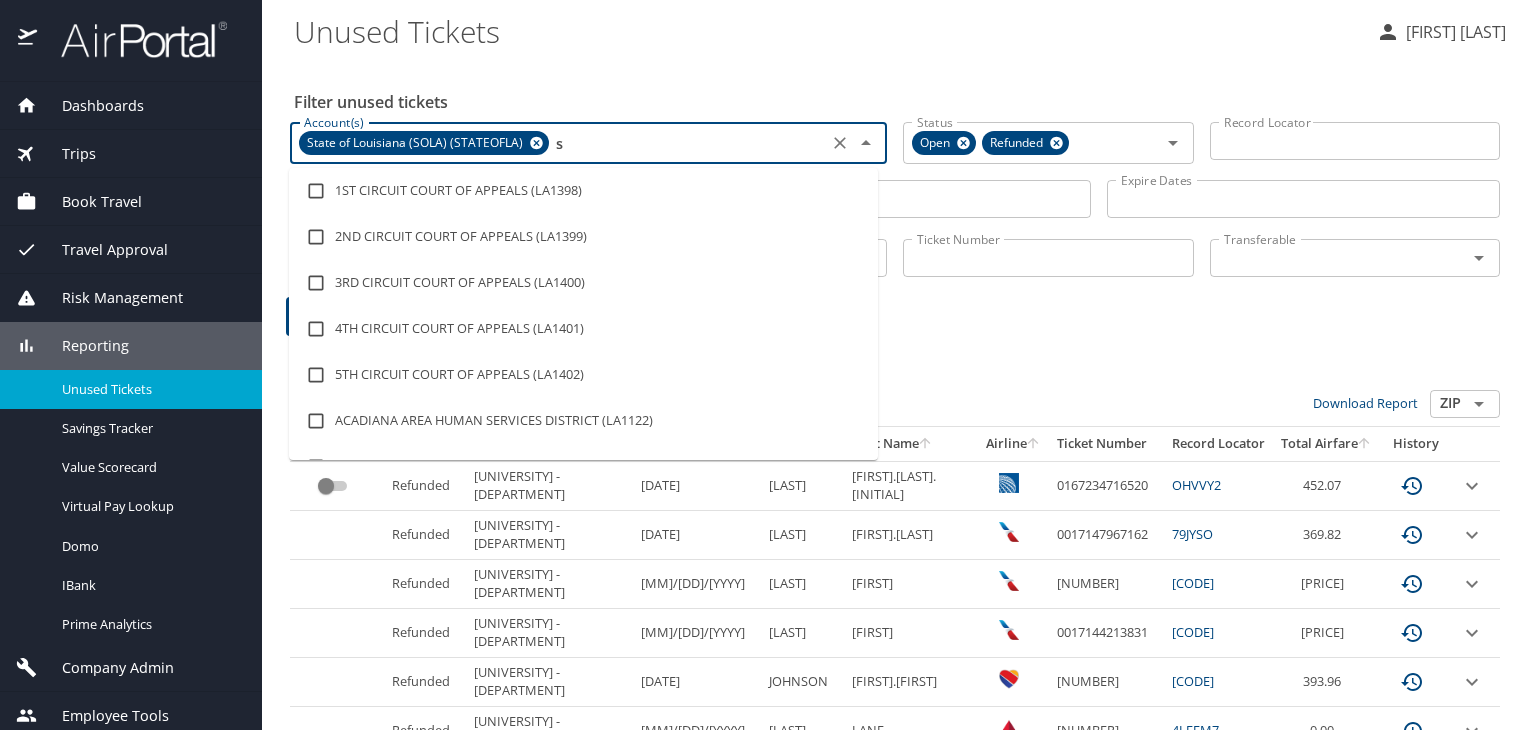 type 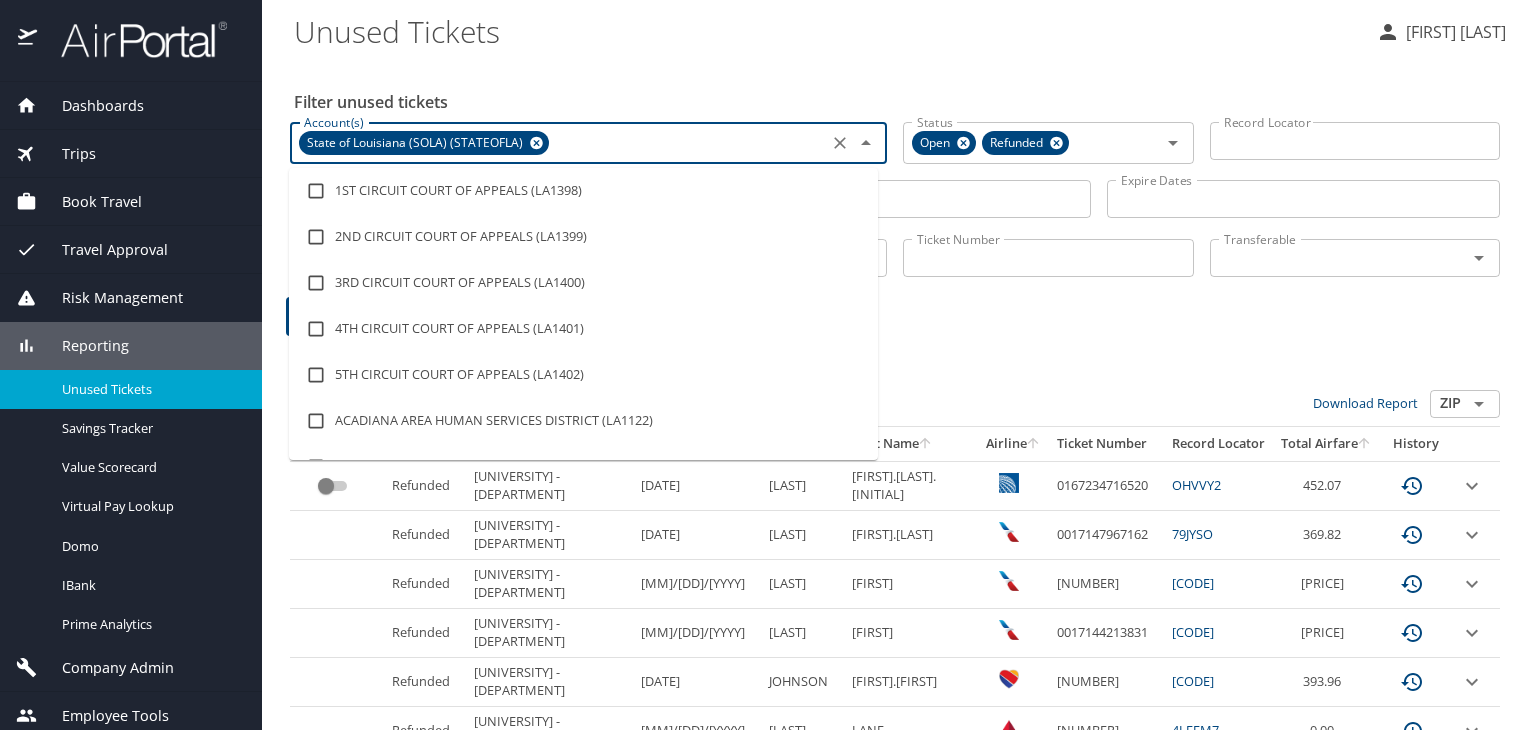 click 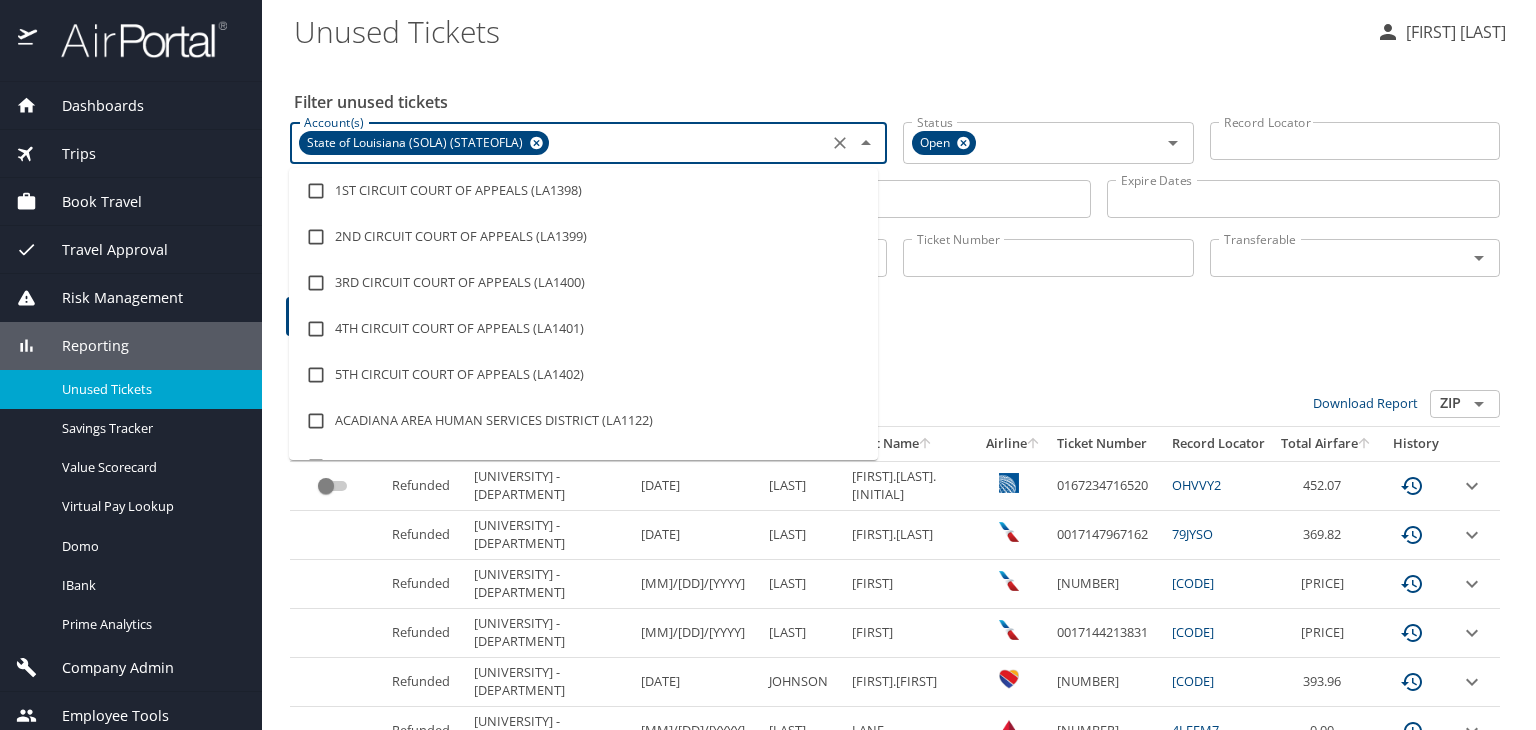 click 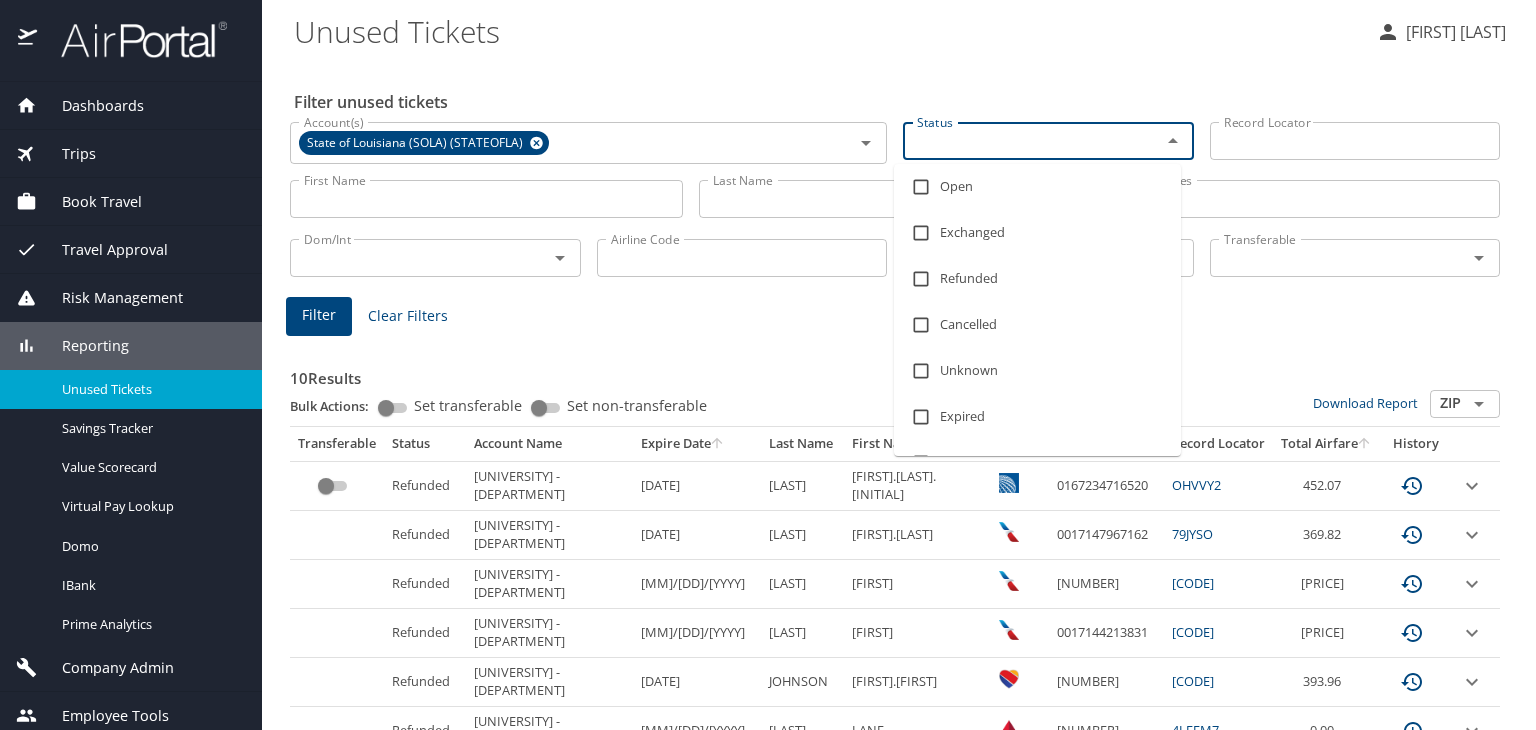 click on "Status" at bounding box center (1019, 141) 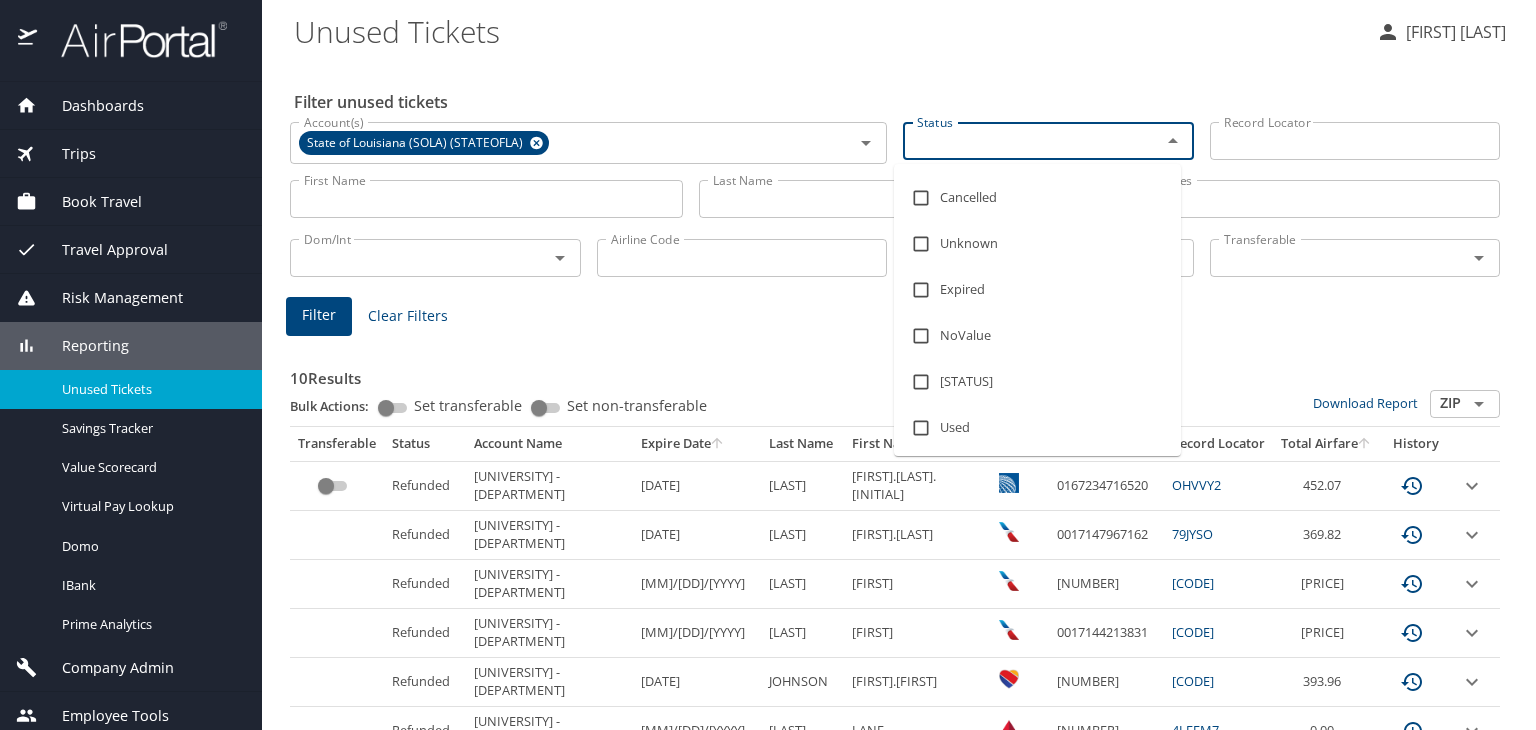 scroll, scrollTop: 130, scrollLeft: 0, axis: vertical 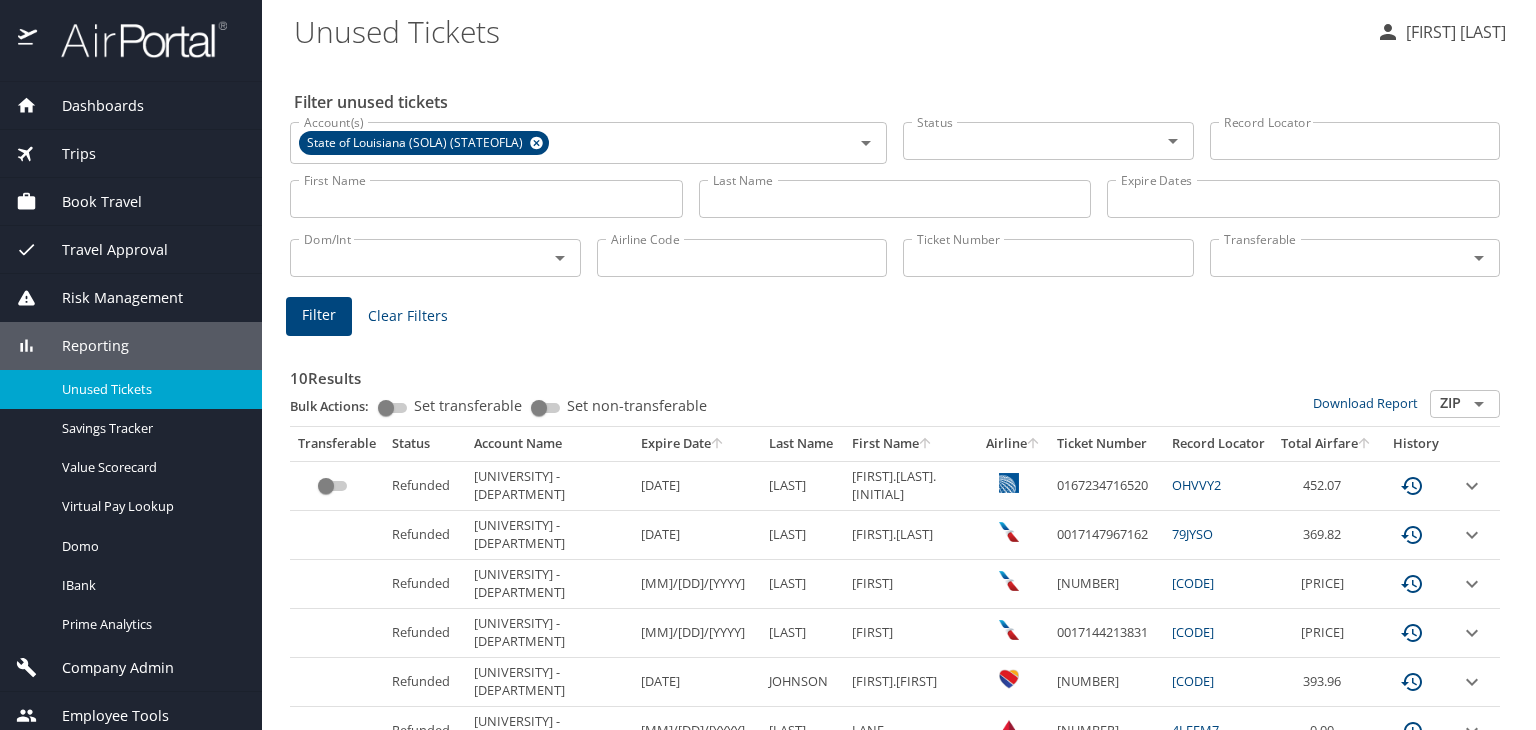 click on "Unused Tickets" at bounding box center [827, 31] 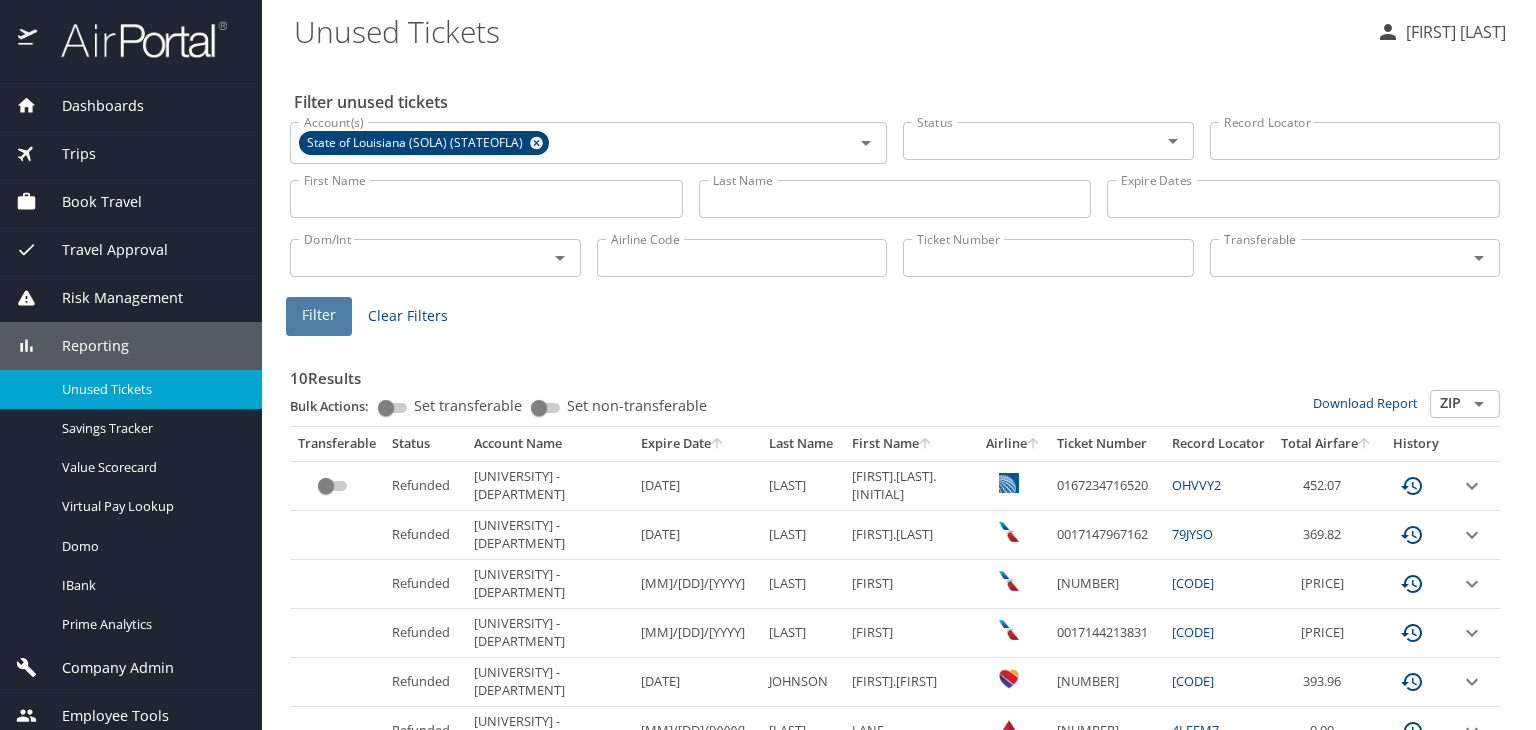 click on "Filter" at bounding box center [319, 315] 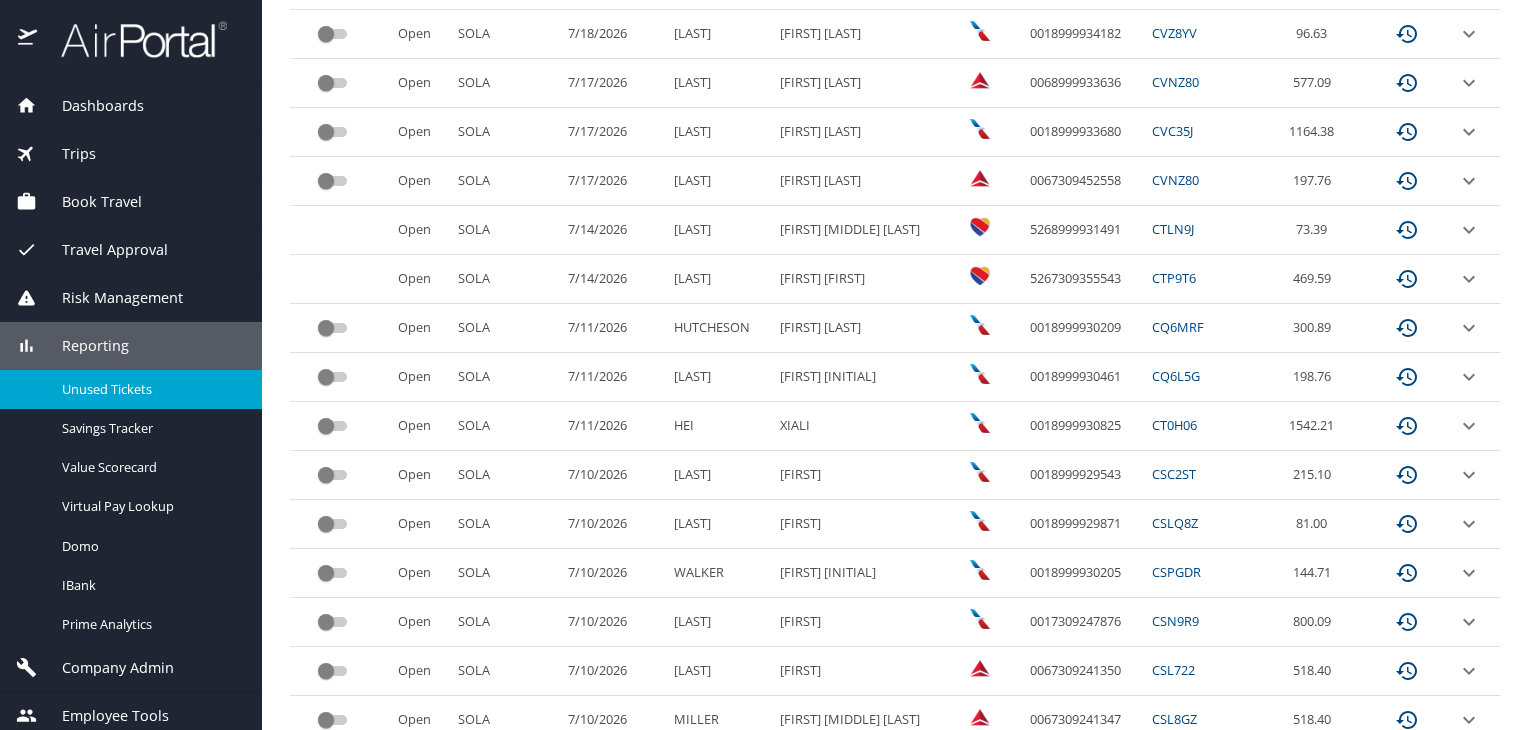 scroll, scrollTop: 1014, scrollLeft: 0, axis: vertical 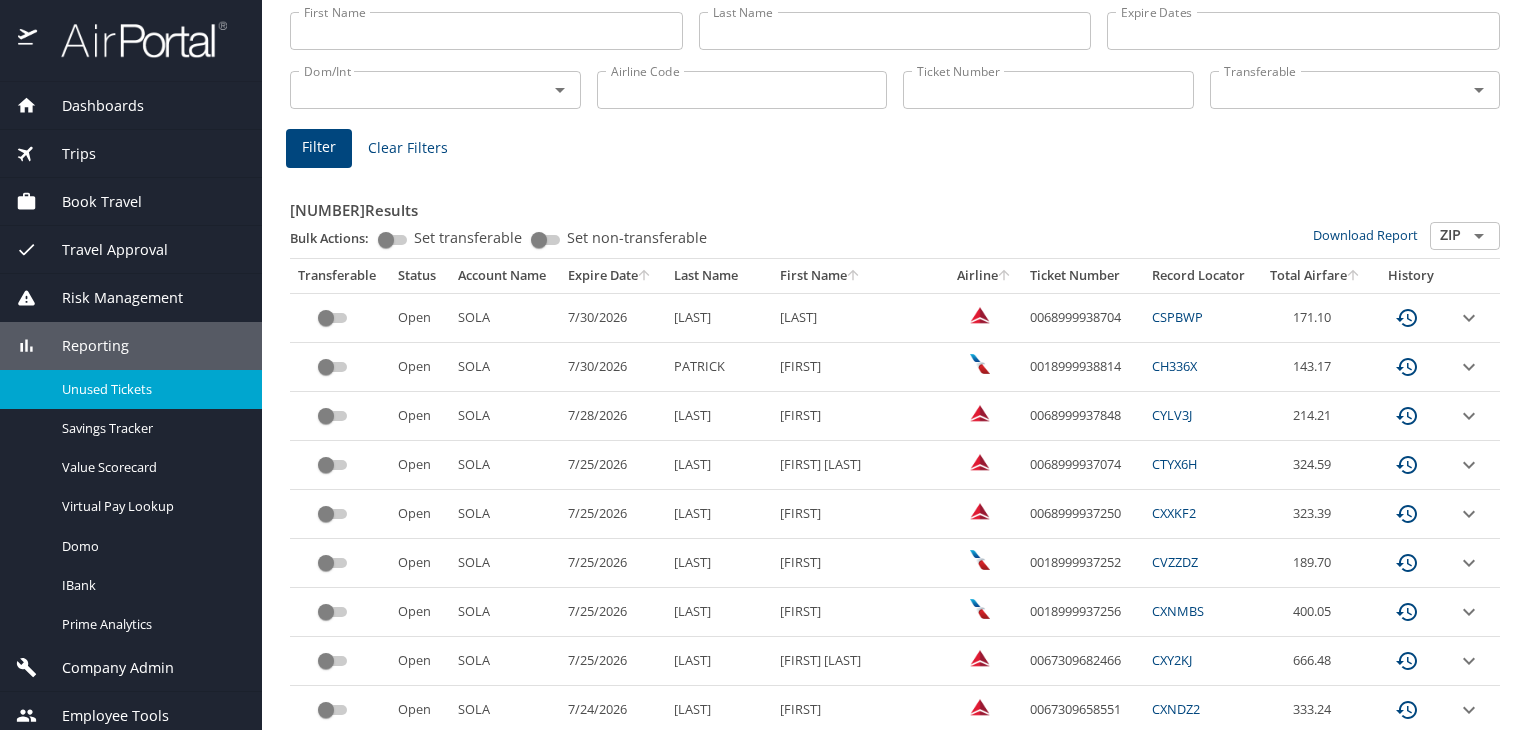 click on "Account Name" at bounding box center [505, 276] 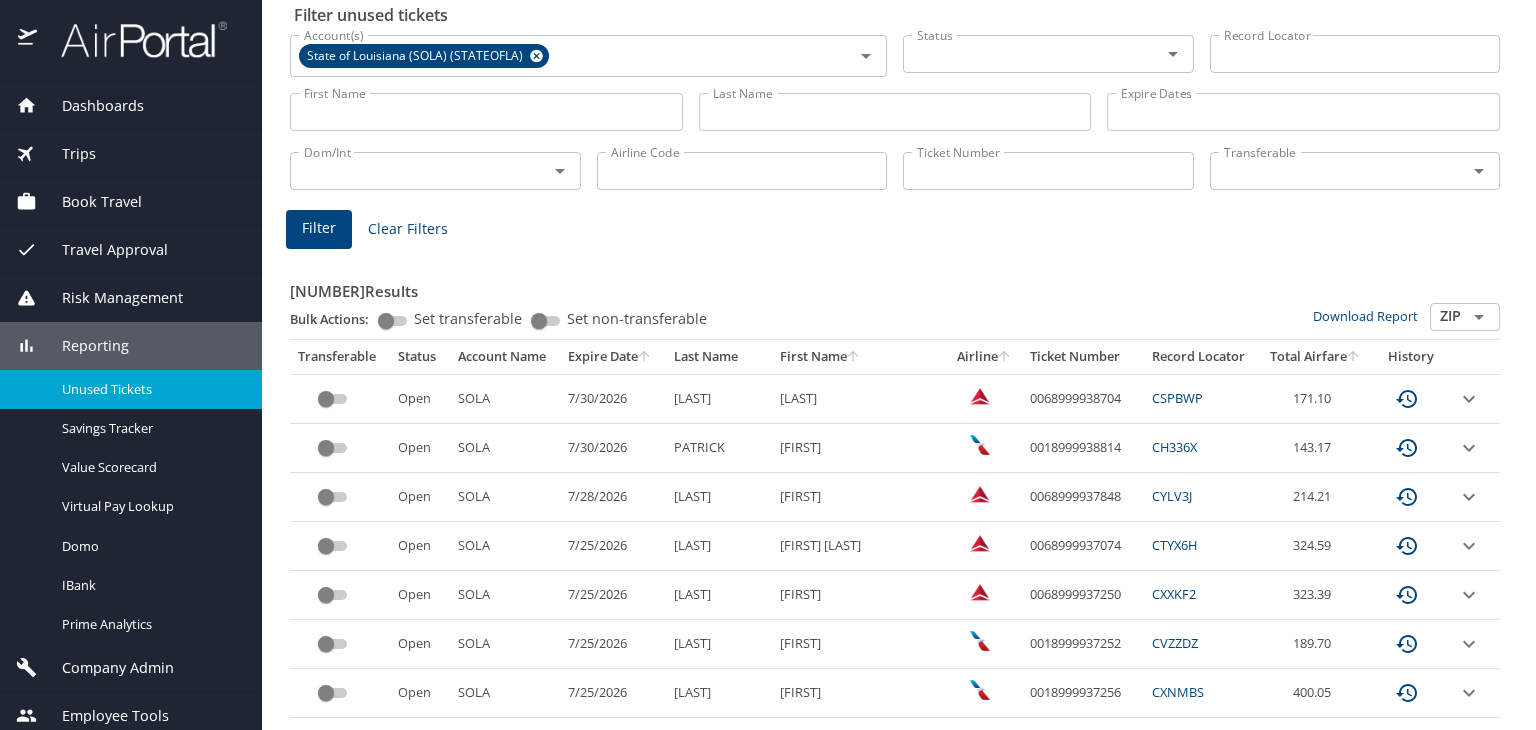 scroll, scrollTop: 0, scrollLeft: 0, axis: both 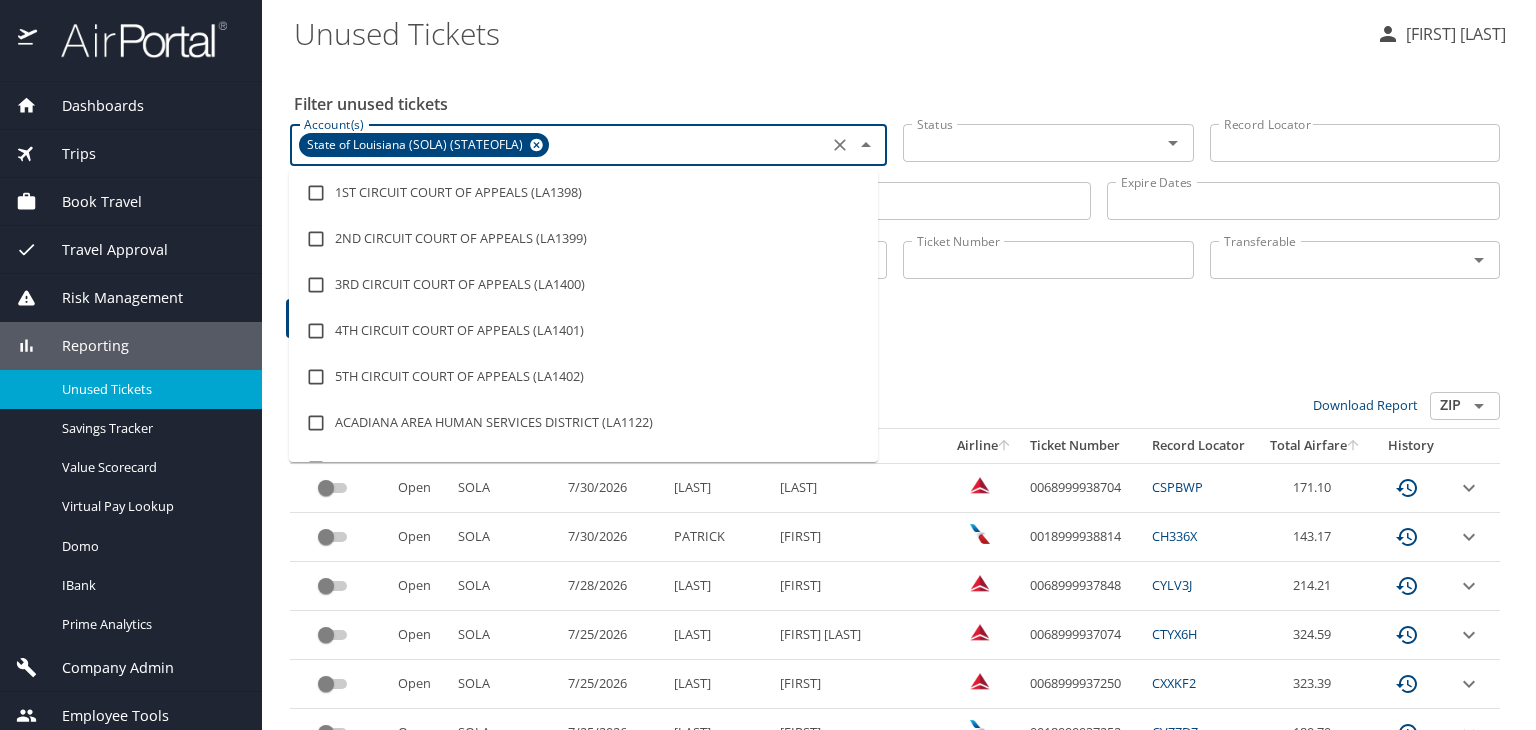 click on "Account(s)" at bounding box center (687, 145) 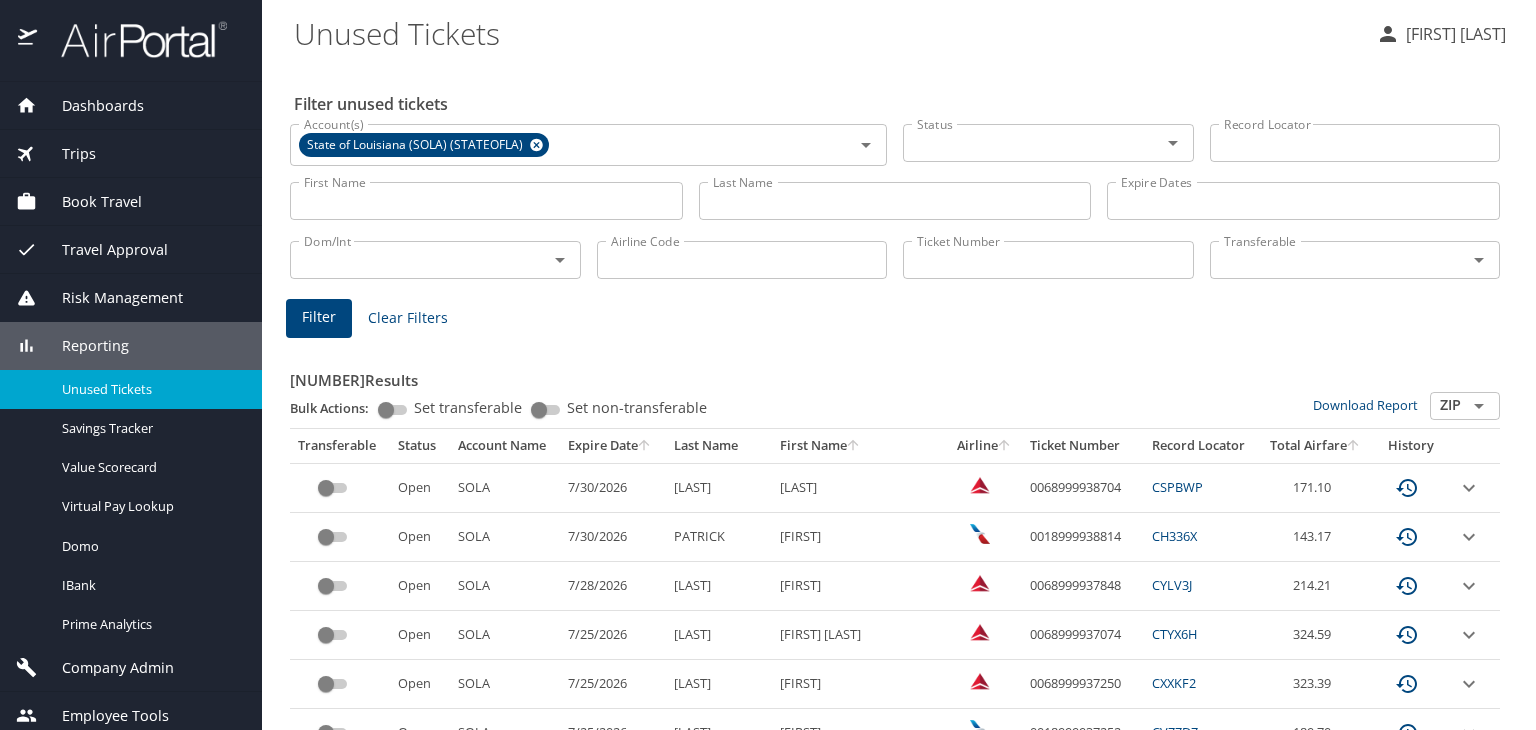 click on "Filter unused tickets Account(s) State of Louisiana (SOLA) (STATEOFLA) Account(s) Status Status Record Locator Record Locator First Name First Name Last Name Last Name Expire Dates Expire Dates Dom/Int Dom/Int Airline Code Airline Code Ticket Number Ticket Number Transferable Transferable Filter Clear Filters 2631  Results Bulk Actions: Set transferable Set non-transferable Download Report ZIP ​ Transferable Status Account Name Expire Date  Last Name  First Name  Airline  Ticket Number Record Locator Total Airfare  History Open SOLA [MM]/[DD]/[YYYY] [LAST] [FIRST] 0068999938704 CSPBWP 171.10 Open SOLA [MM]/[DD]/[YYYY] [LAST] [FIRST] 0018999938814 CH336X 143.17 Open SOLA [MM]/[DD]/[YYYY] [LAST] [FIRST] 0068999937848 CYLV3J 214.21 Open SOLA [MM]/[DD]/[YYYY] [LAST] [FIRST] 0068999937074 CTYX6H 324.59 Open SOLA [MM]/[DD]/[YYYY] [LAST] [FIRST] 0068999937250 CXXKF2 323.39 Open SOLA [MM]/[DD]/[YYYY] [LAST] [FIRST] 0018999937252 CVZZDZ 189.70 Open SOLA [MM]/[DD]/[YYYY] [LAST] [FIRST] 0018999937256 CXNMBS 400.05 Open SOLA [MM]/[DD]/[YYYY] [LAST]" at bounding box center (899, 907) 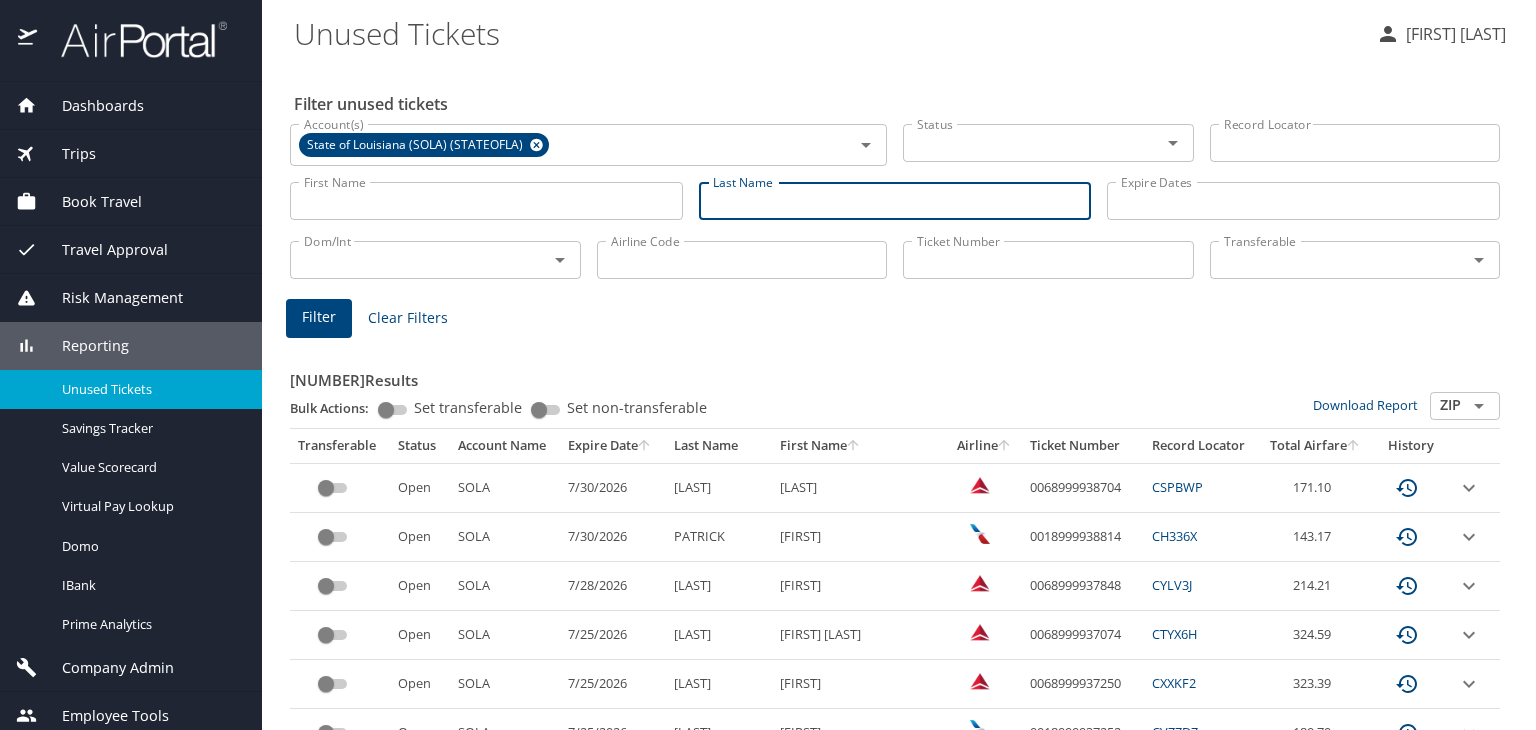 click on "Last Name" at bounding box center [895, 201] 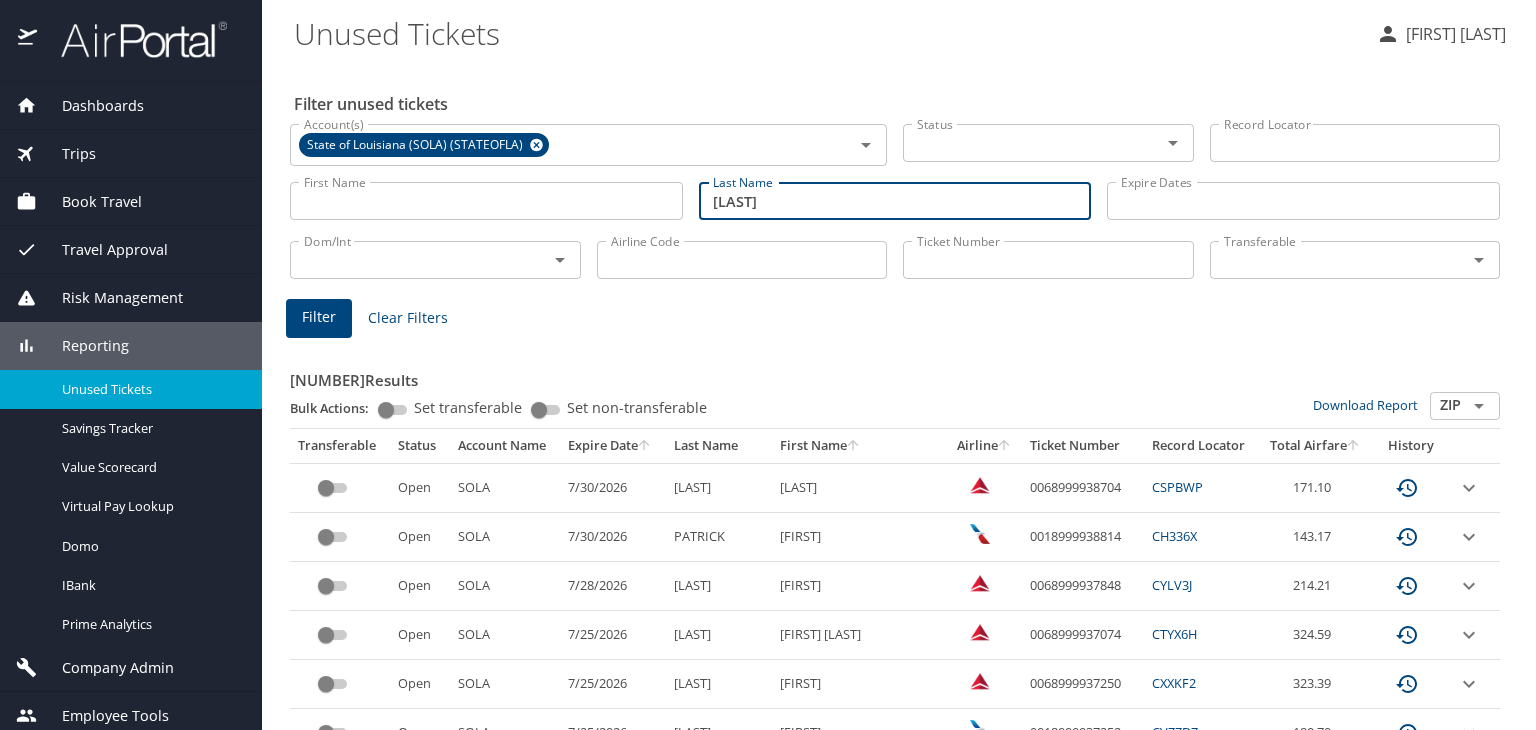 type on "[LAST]" 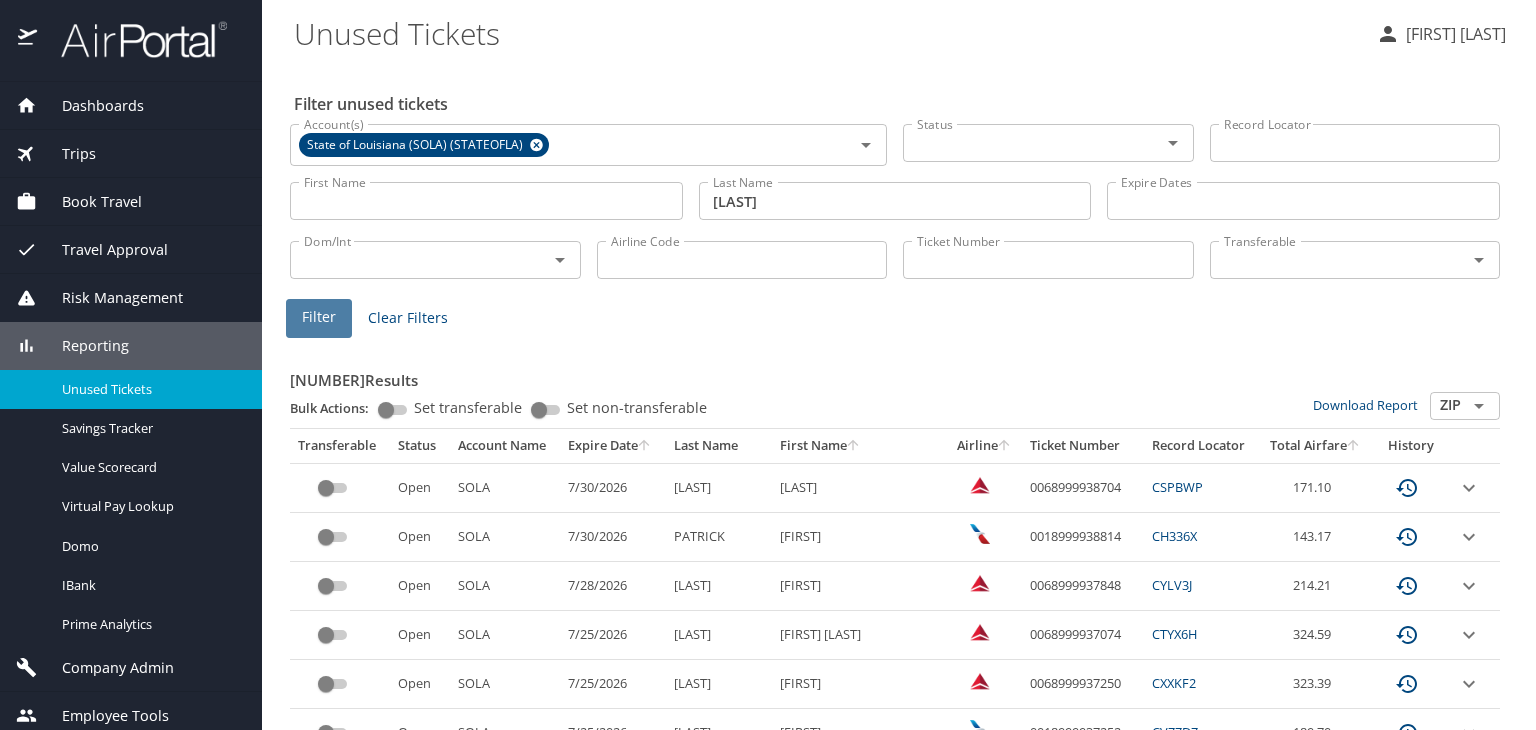 click on "Filter" at bounding box center (319, 317) 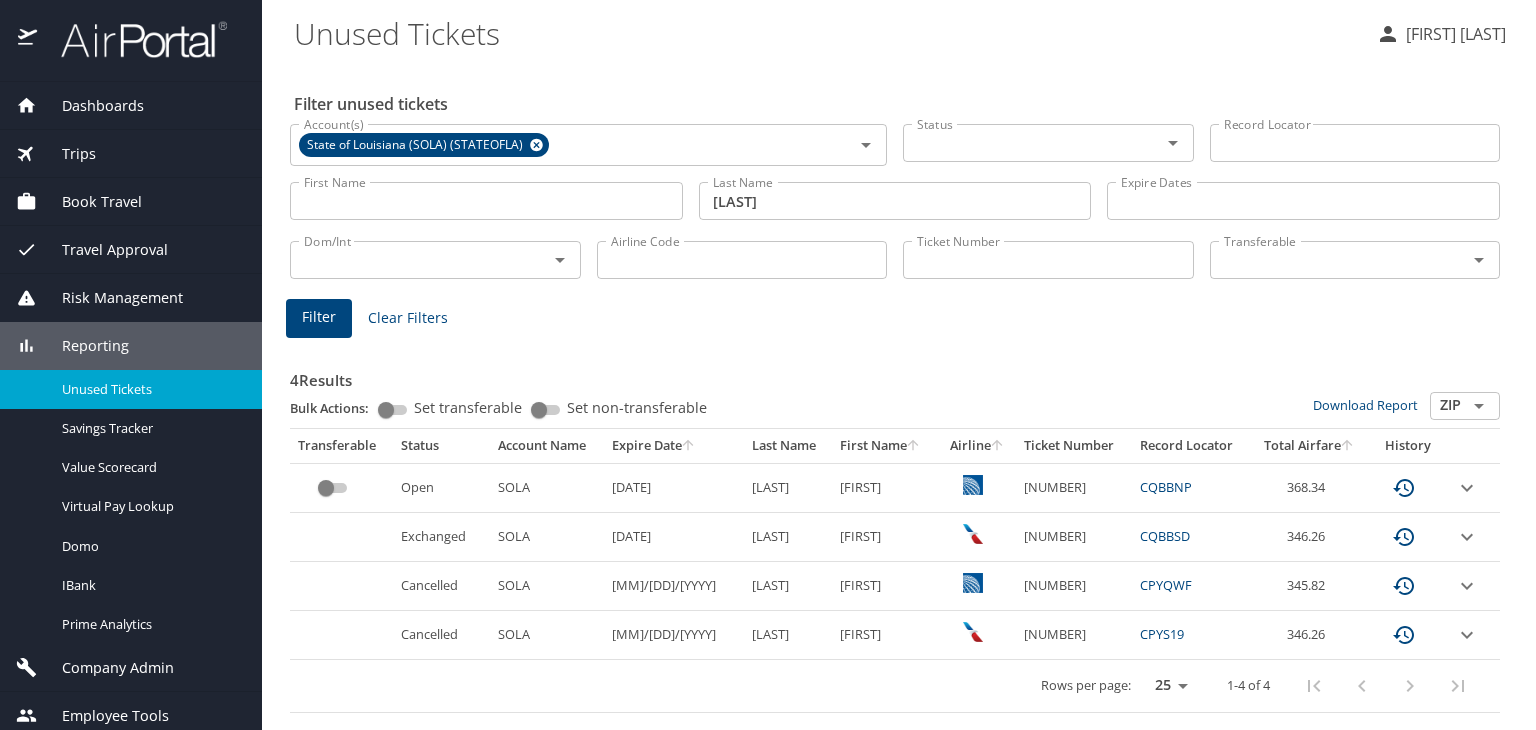 click 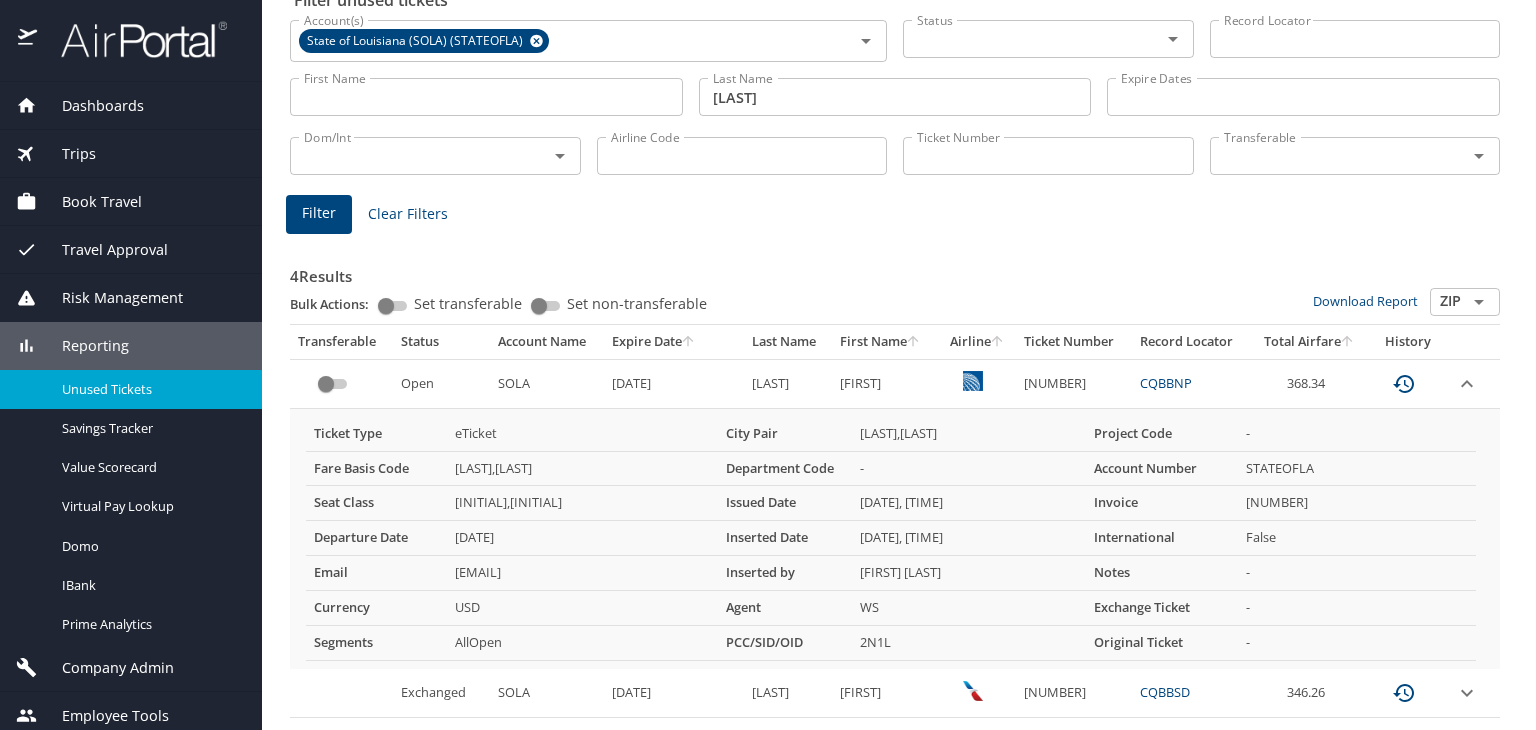 scroll, scrollTop: 106, scrollLeft: 0, axis: vertical 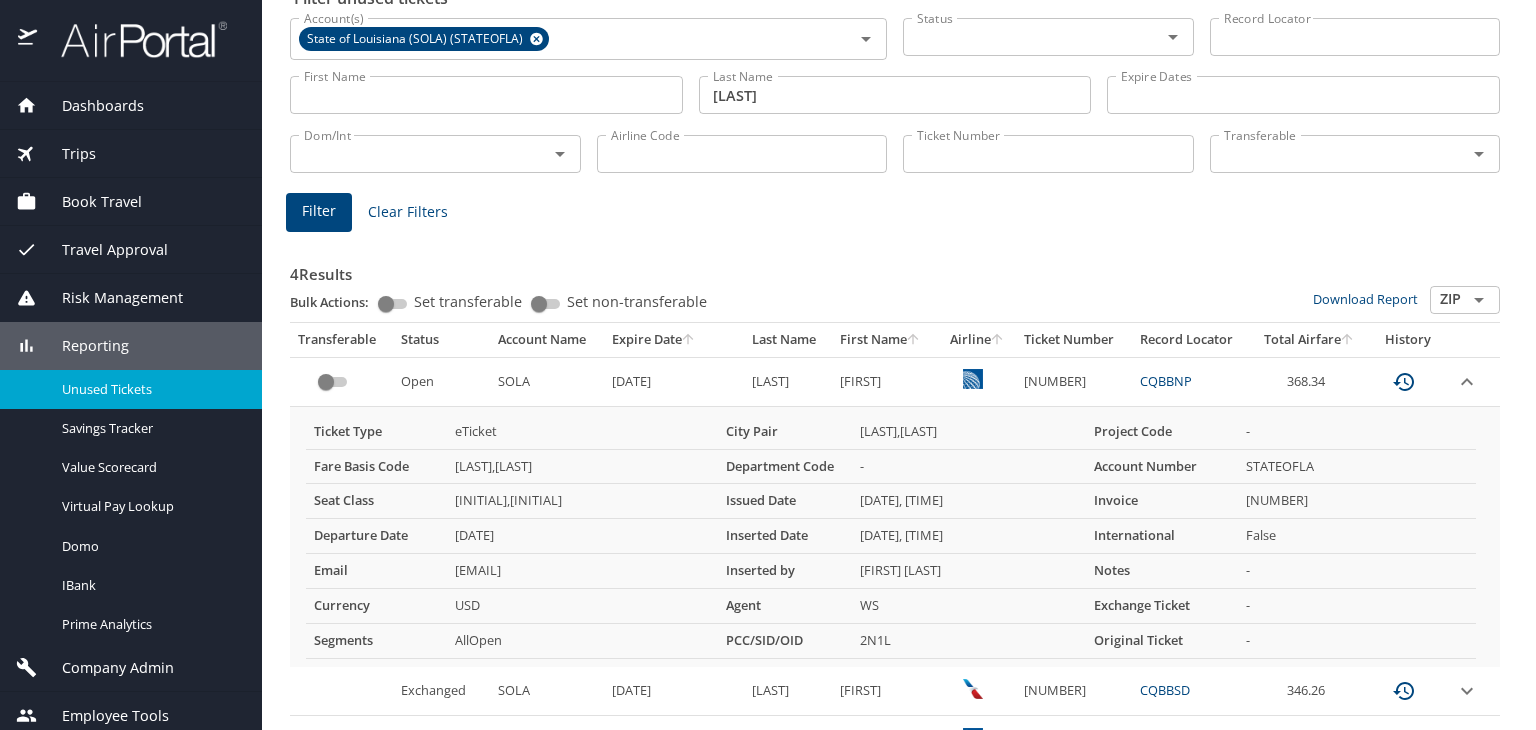click 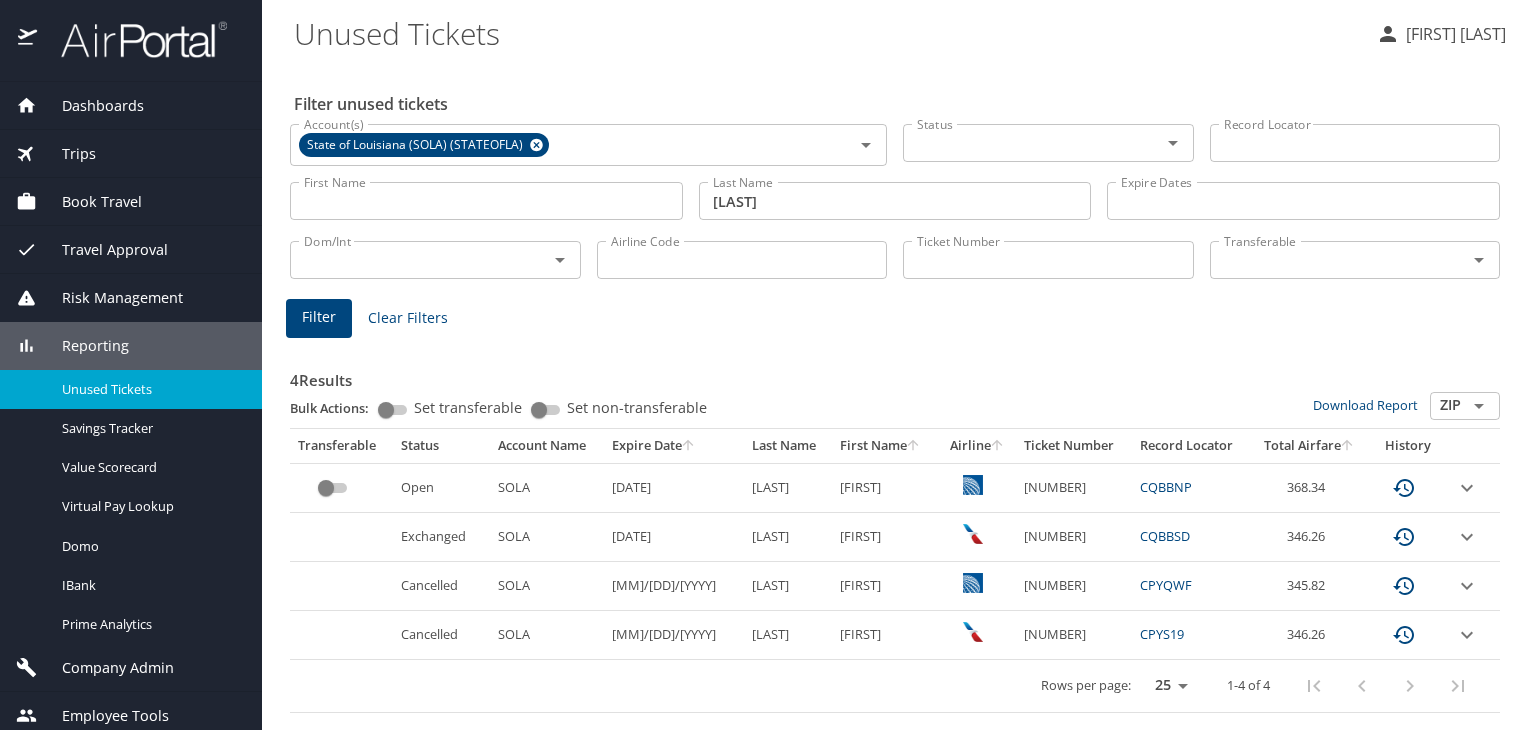 scroll, scrollTop: 0, scrollLeft: 0, axis: both 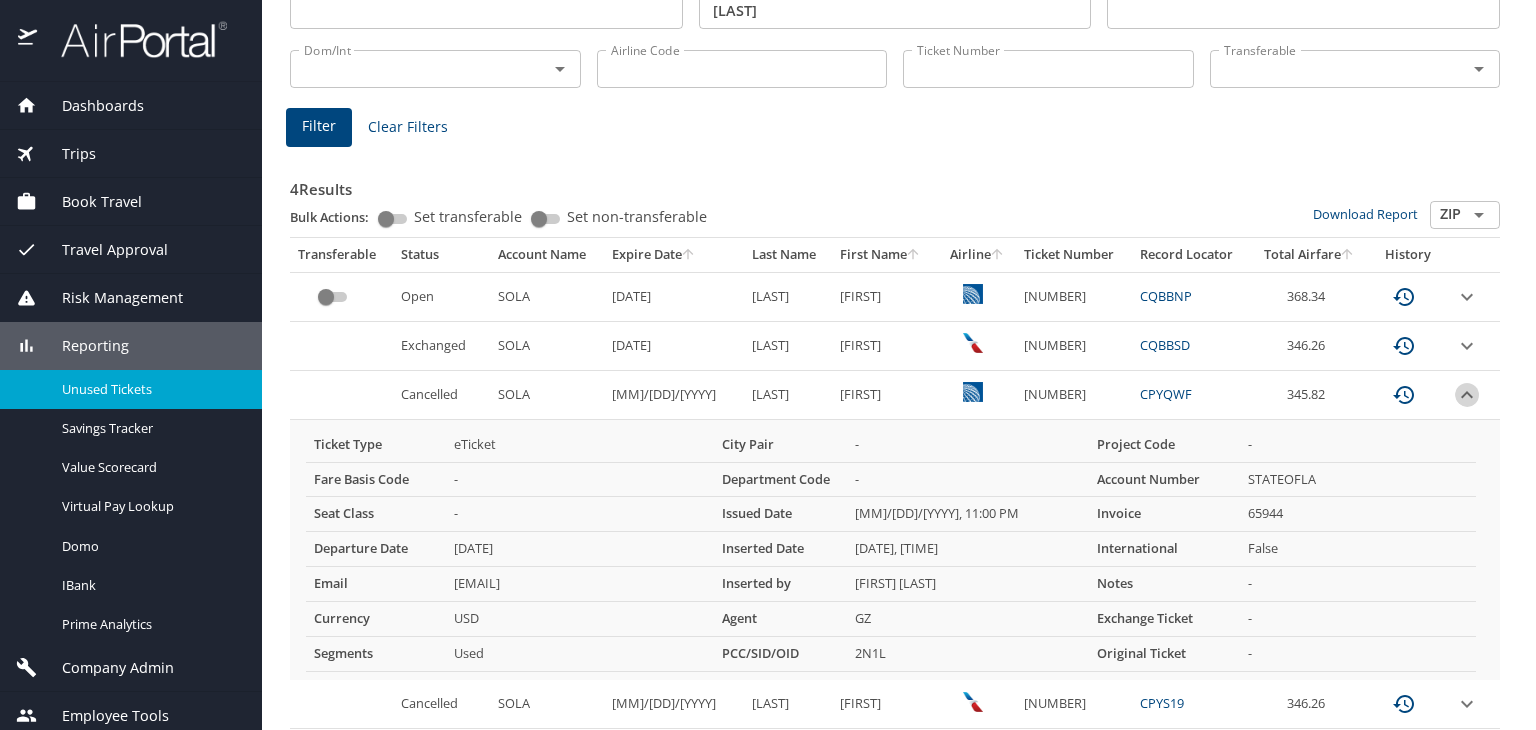 click 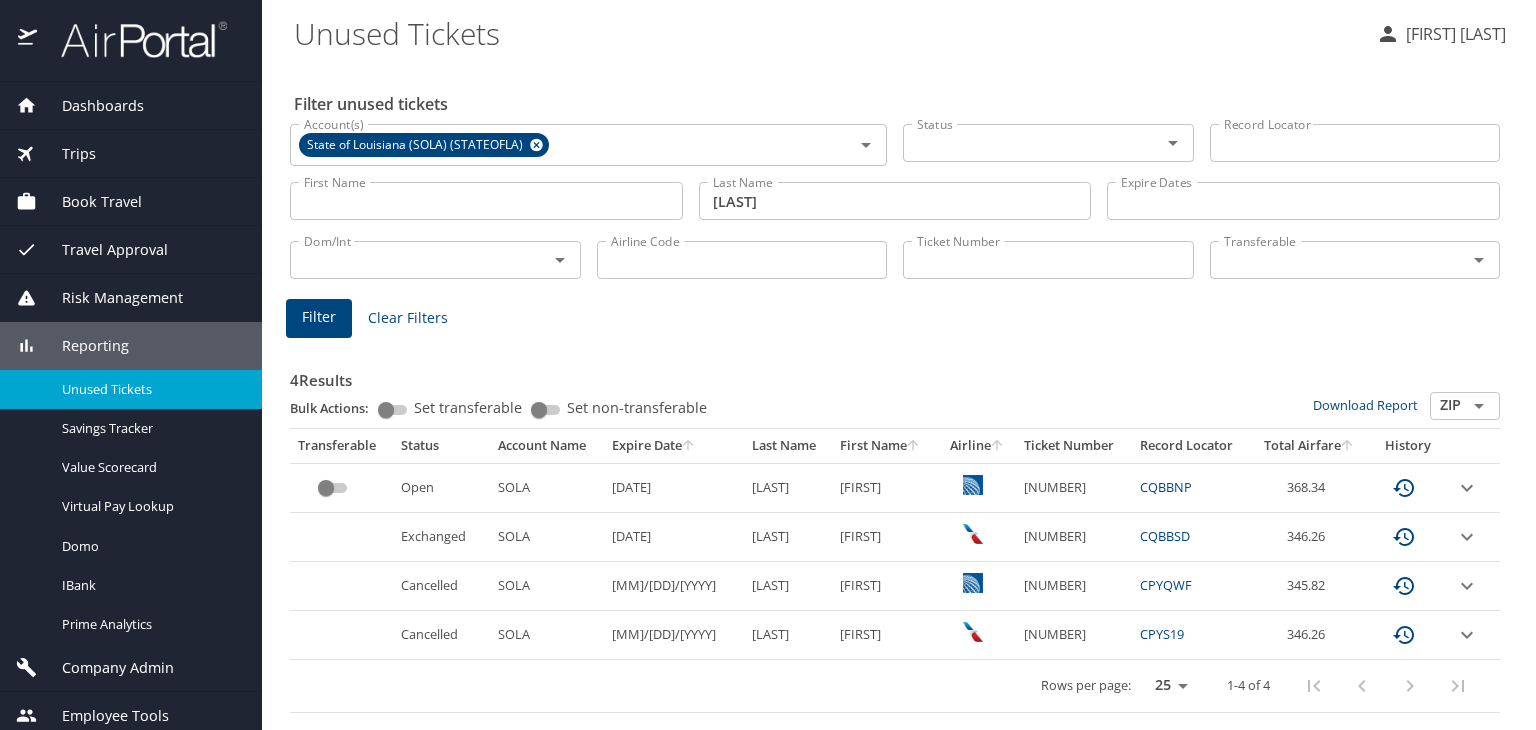scroll, scrollTop: 0, scrollLeft: 0, axis: both 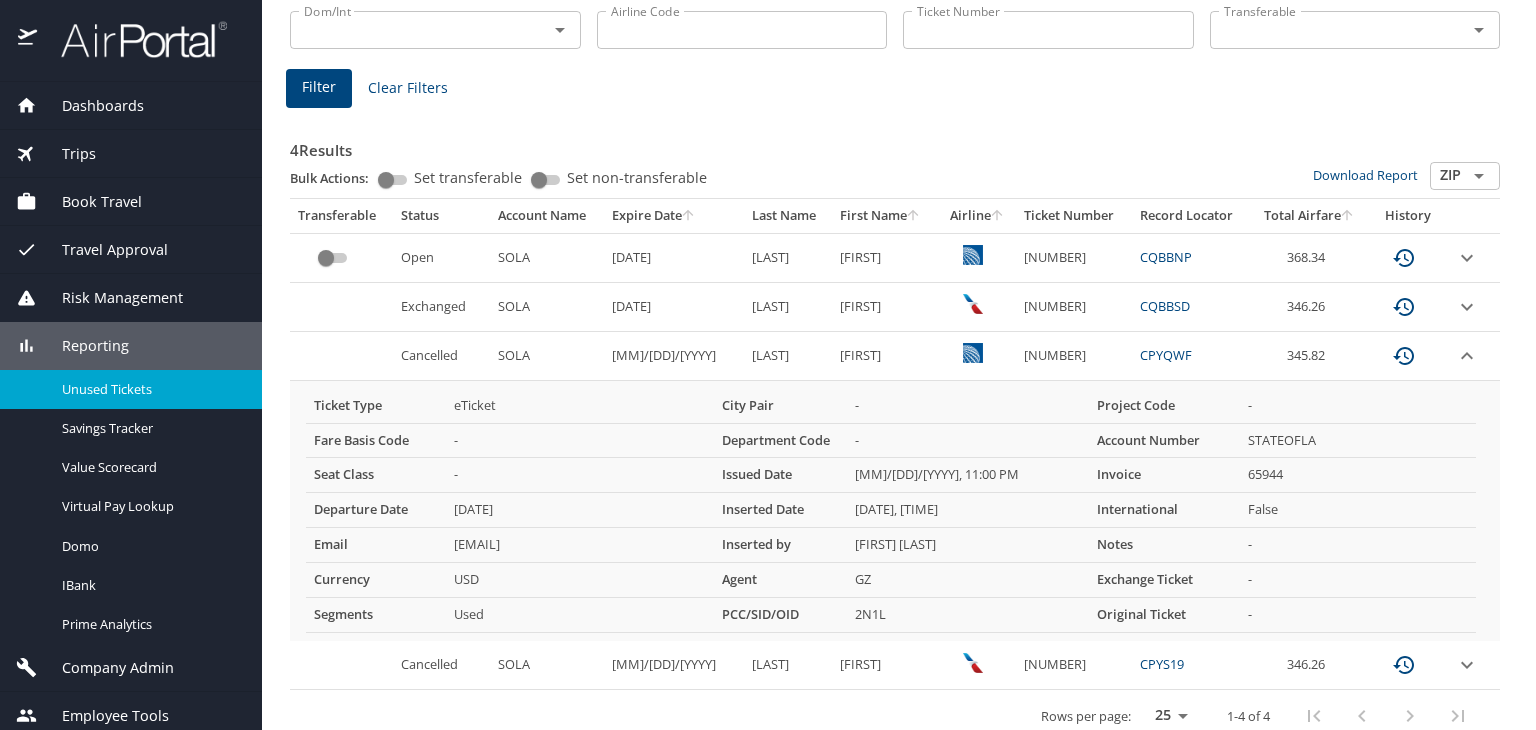 click 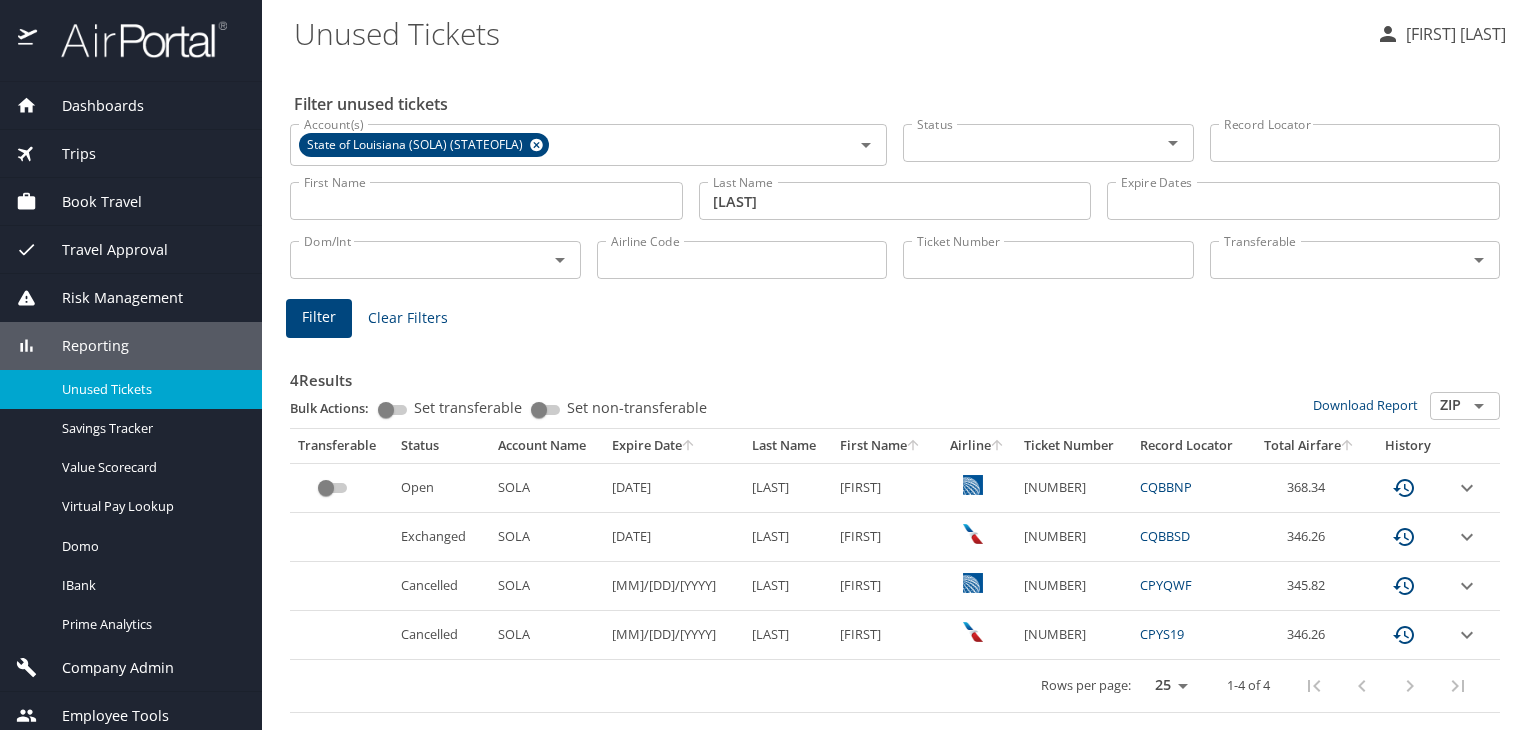 scroll, scrollTop: 0, scrollLeft: 0, axis: both 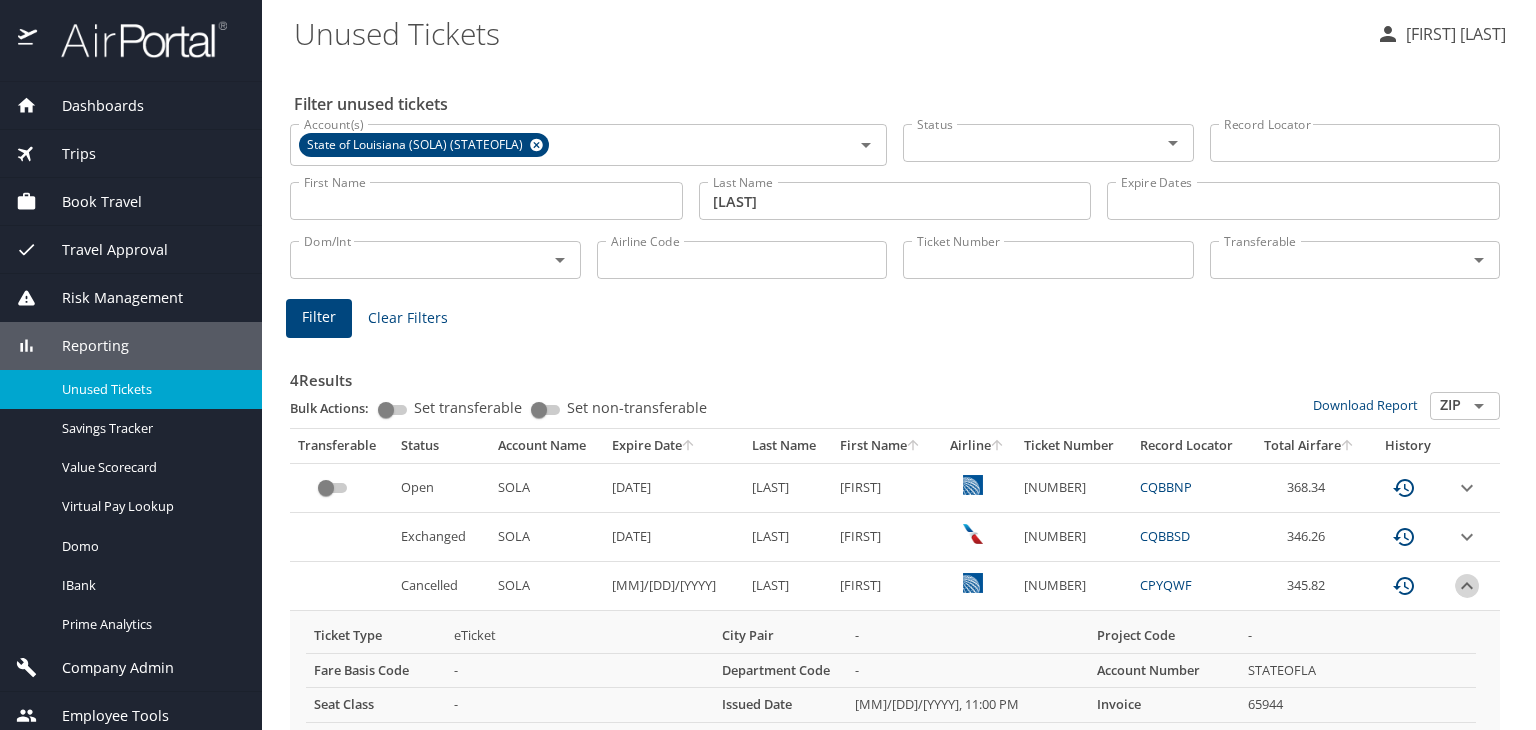 click 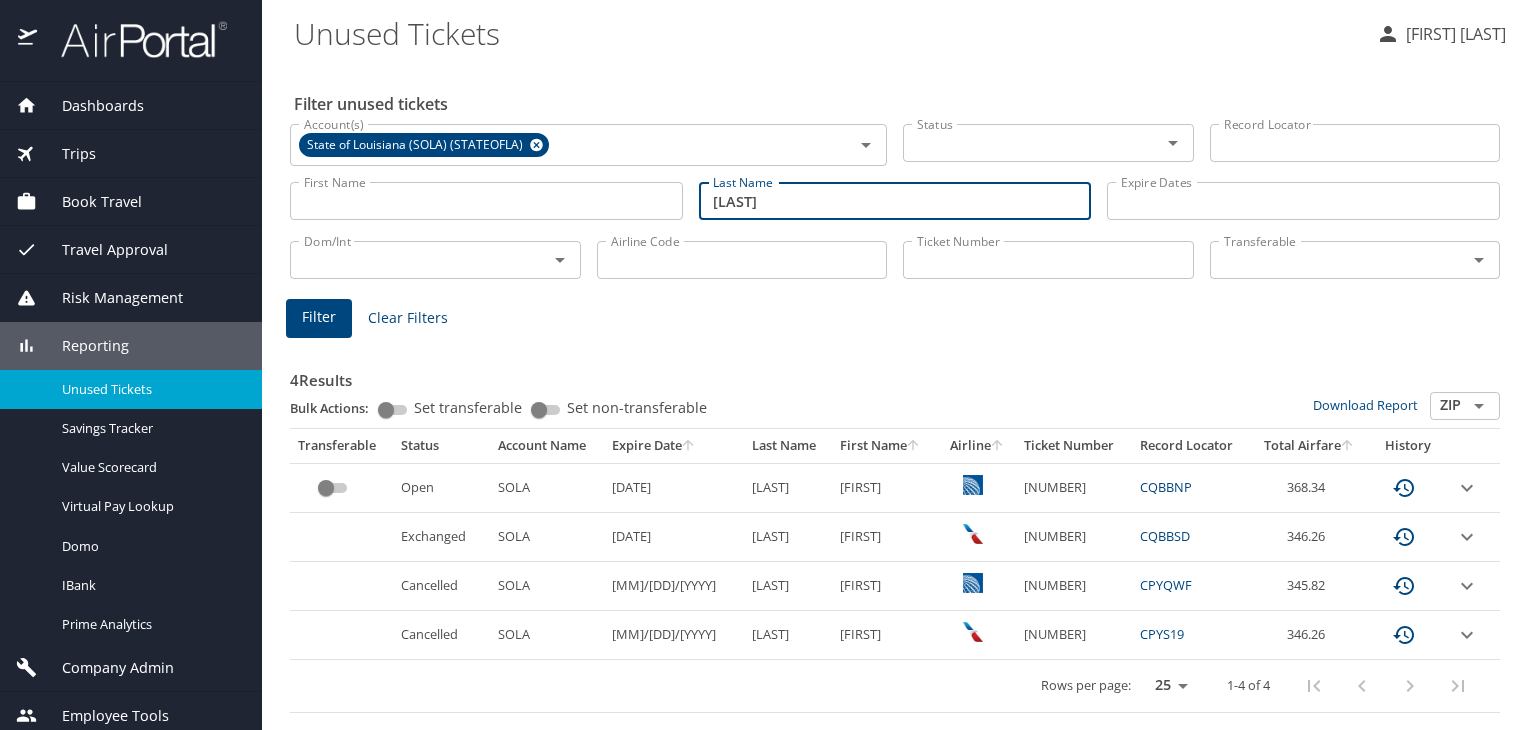 drag, startPoint x: 812, startPoint y: 204, endPoint x: 702, endPoint y: 192, distance: 110.65261 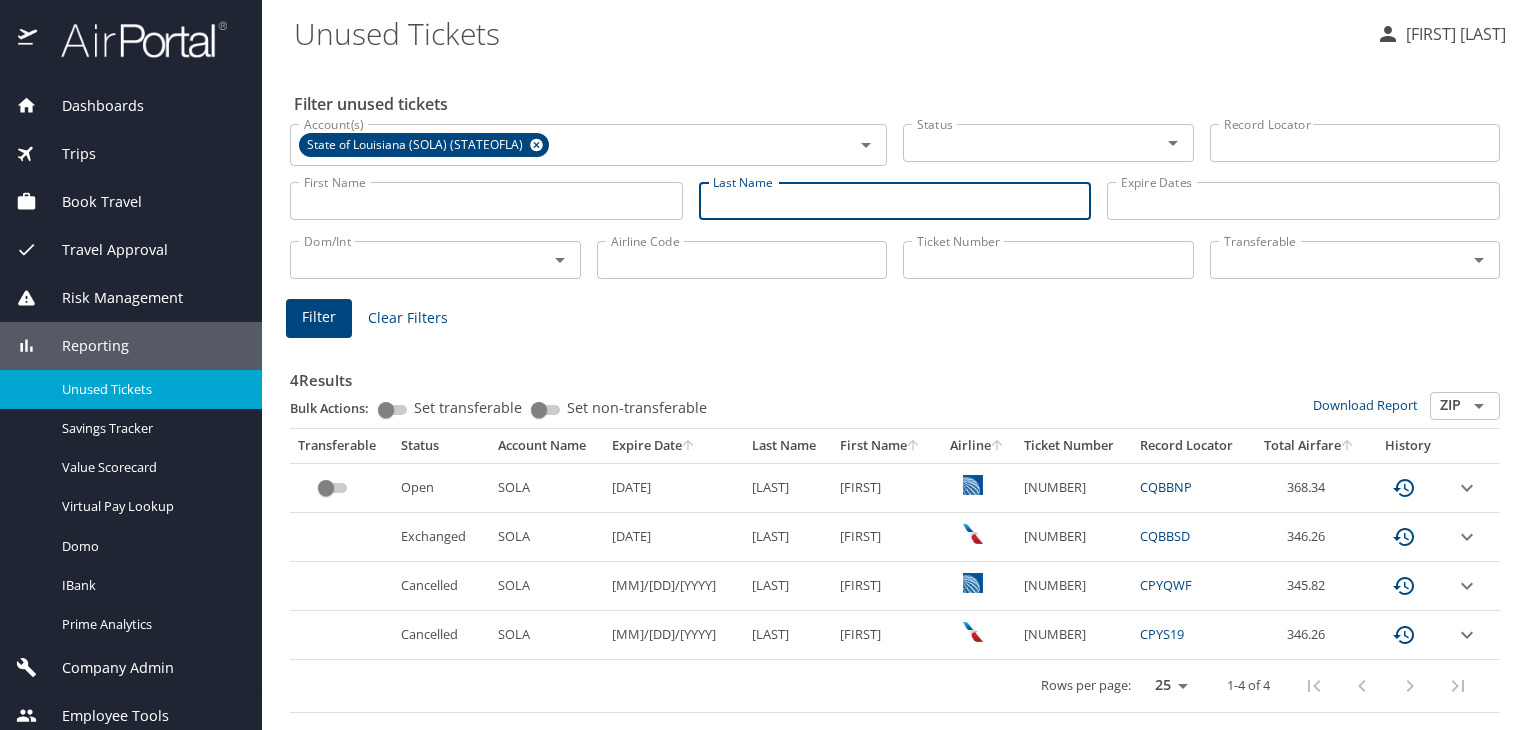 type 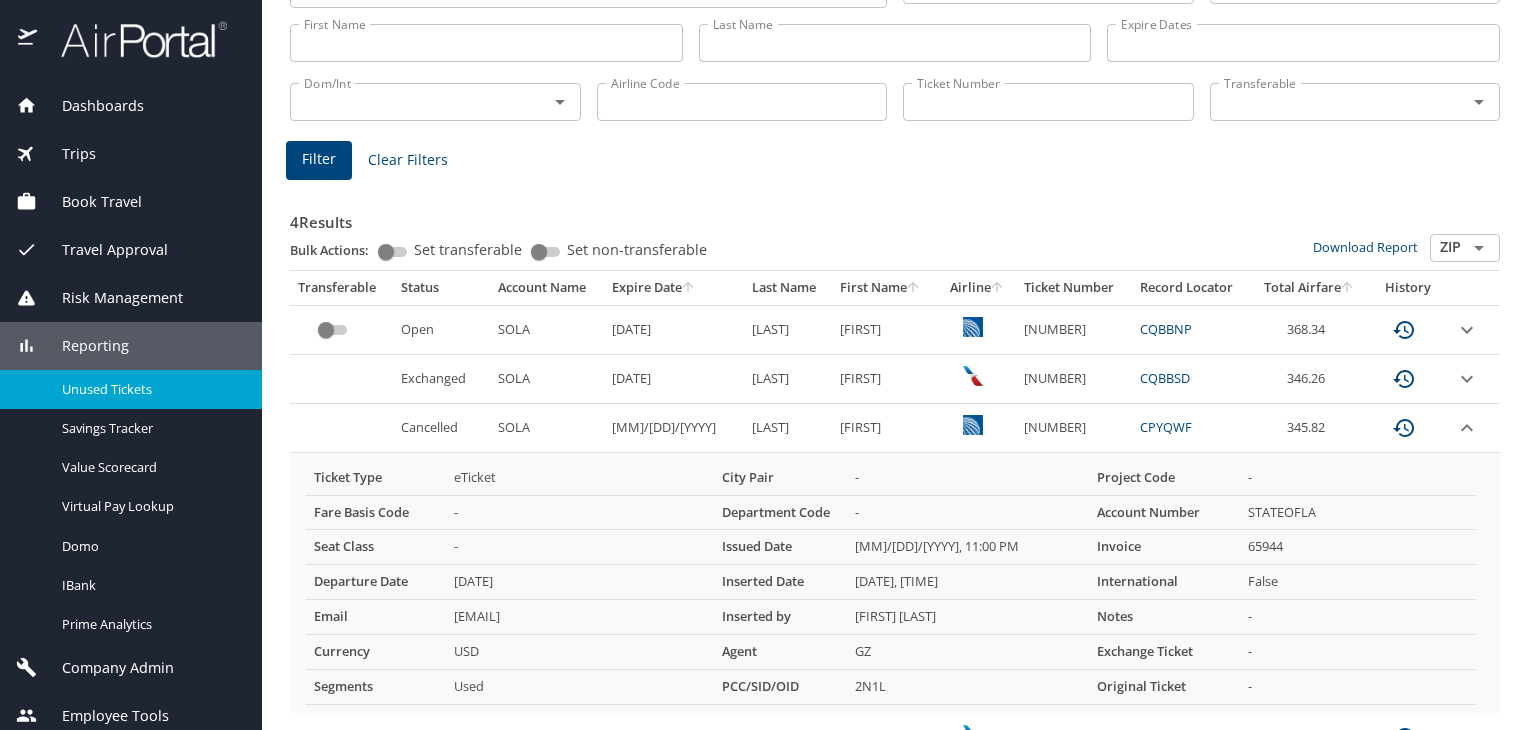 scroll, scrollTop: 159, scrollLeft: 0, axis: vertical 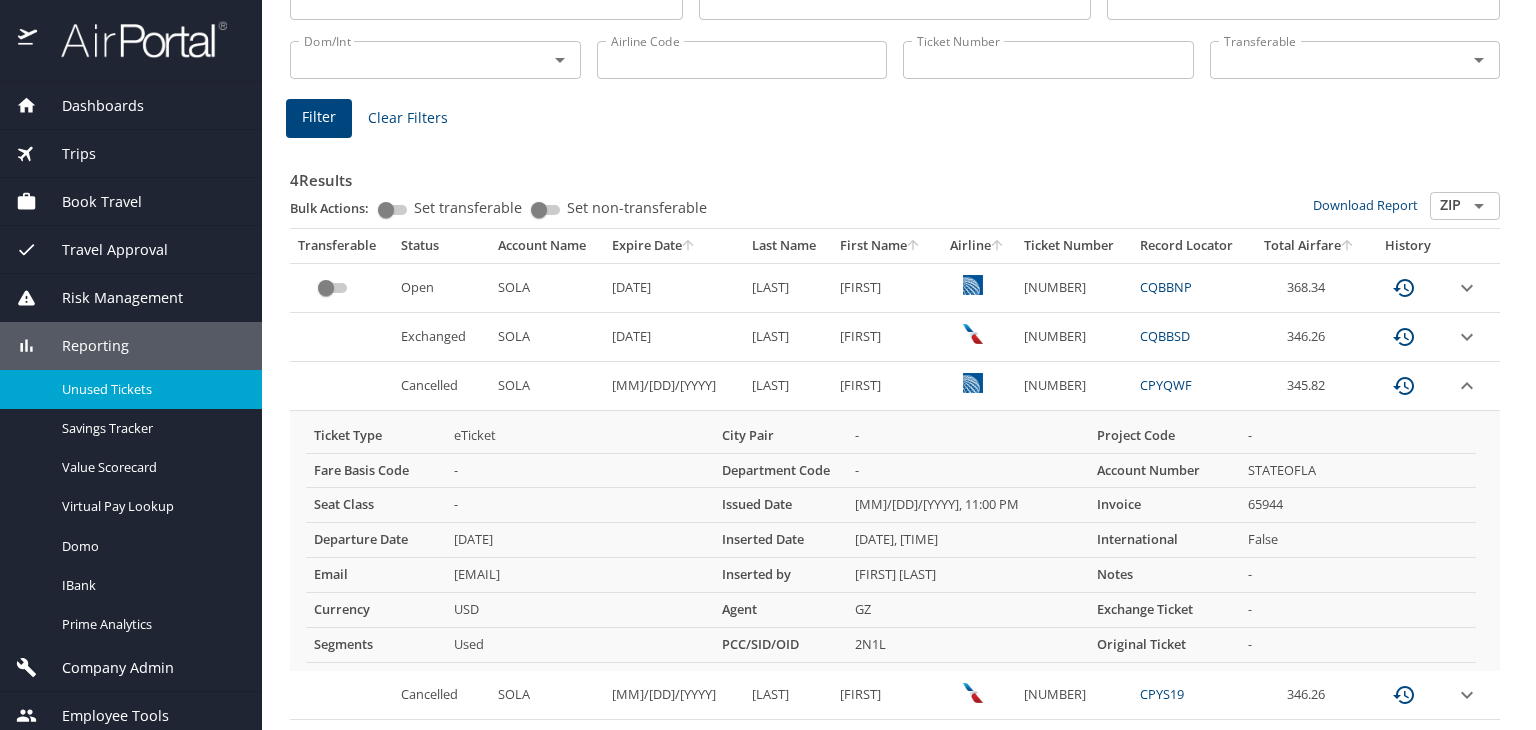 click 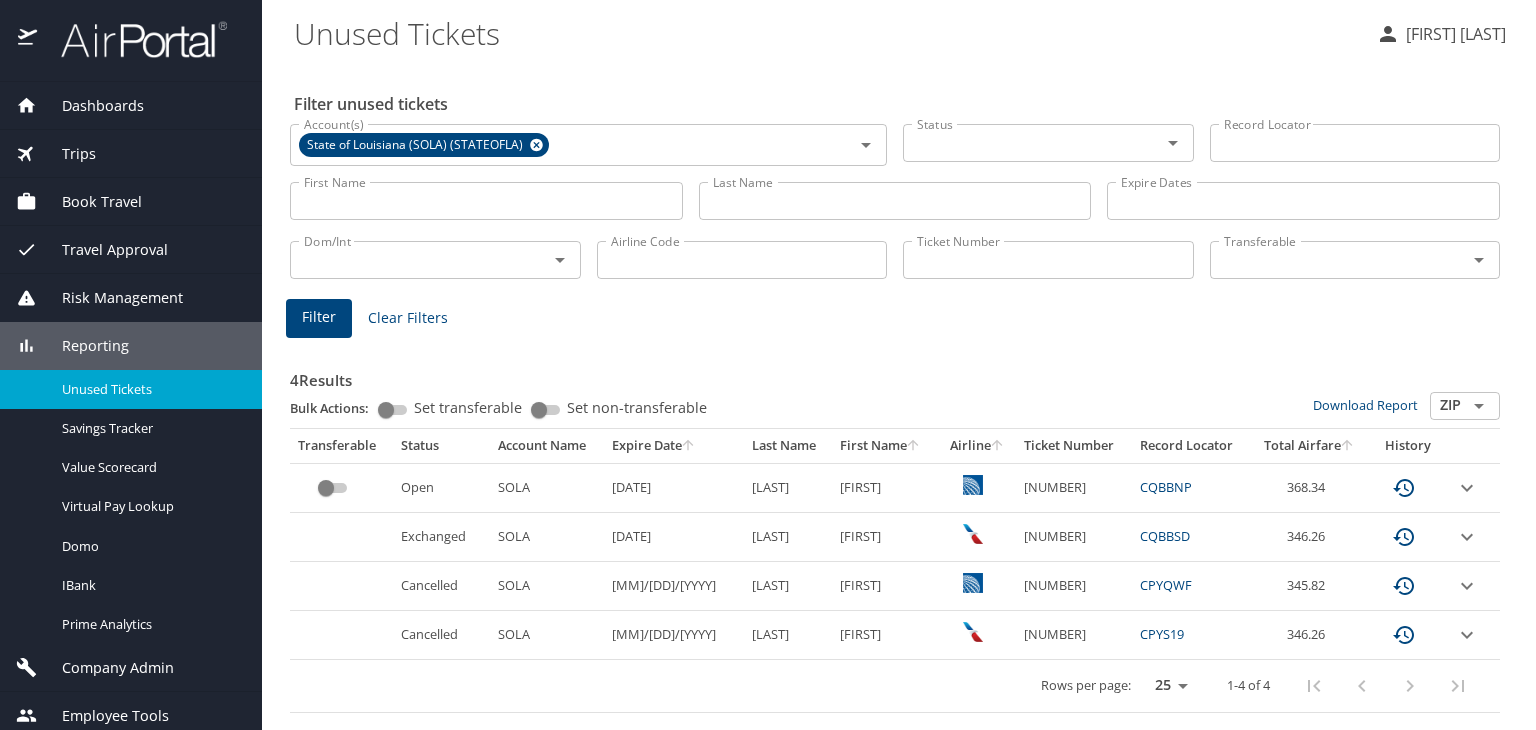 scroll, scrollTop: 0, scrollLeft: 0, axis: both 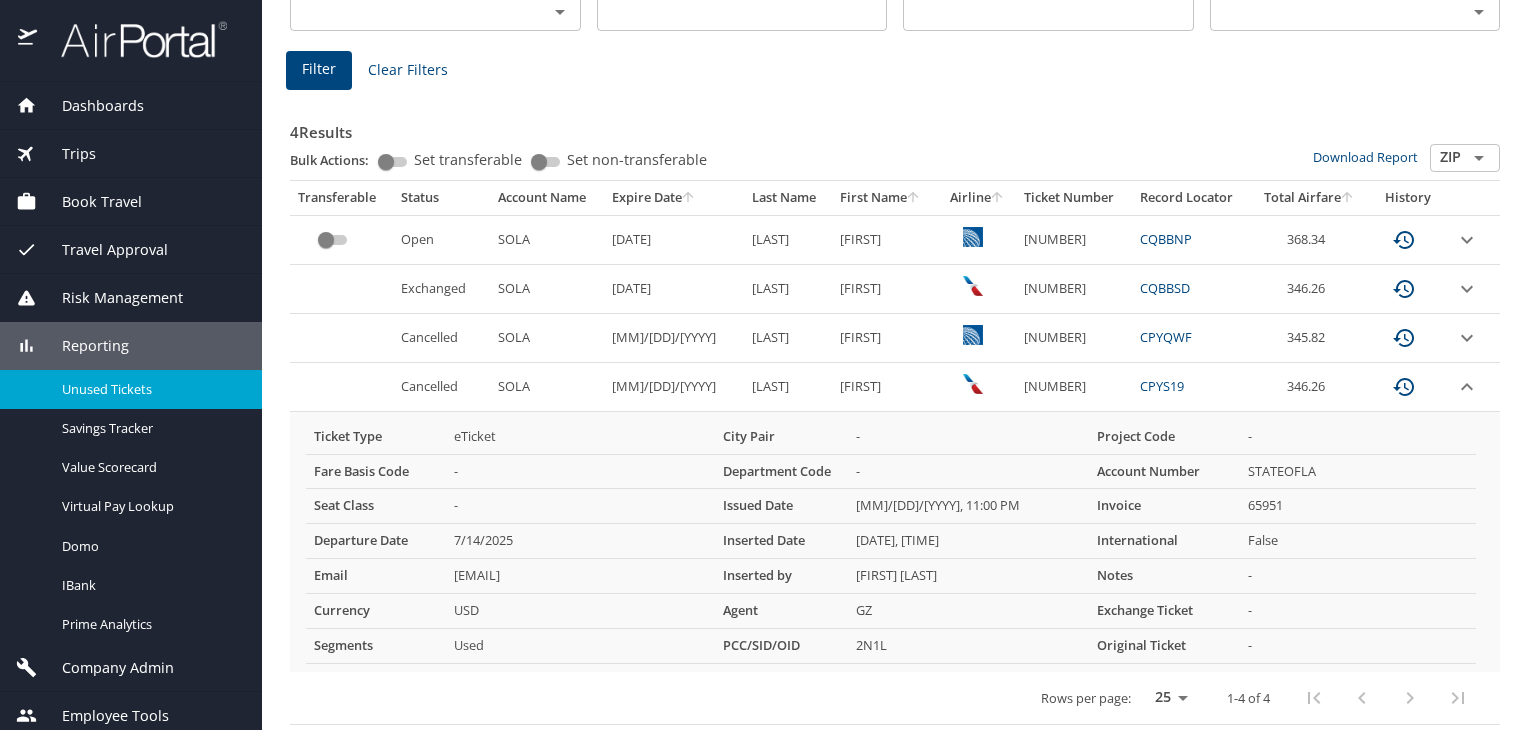 drag, startPoint x: 1452, startPoint y: 385, endPoint x: 1508, endPoint y: 380, distance: 56.22277 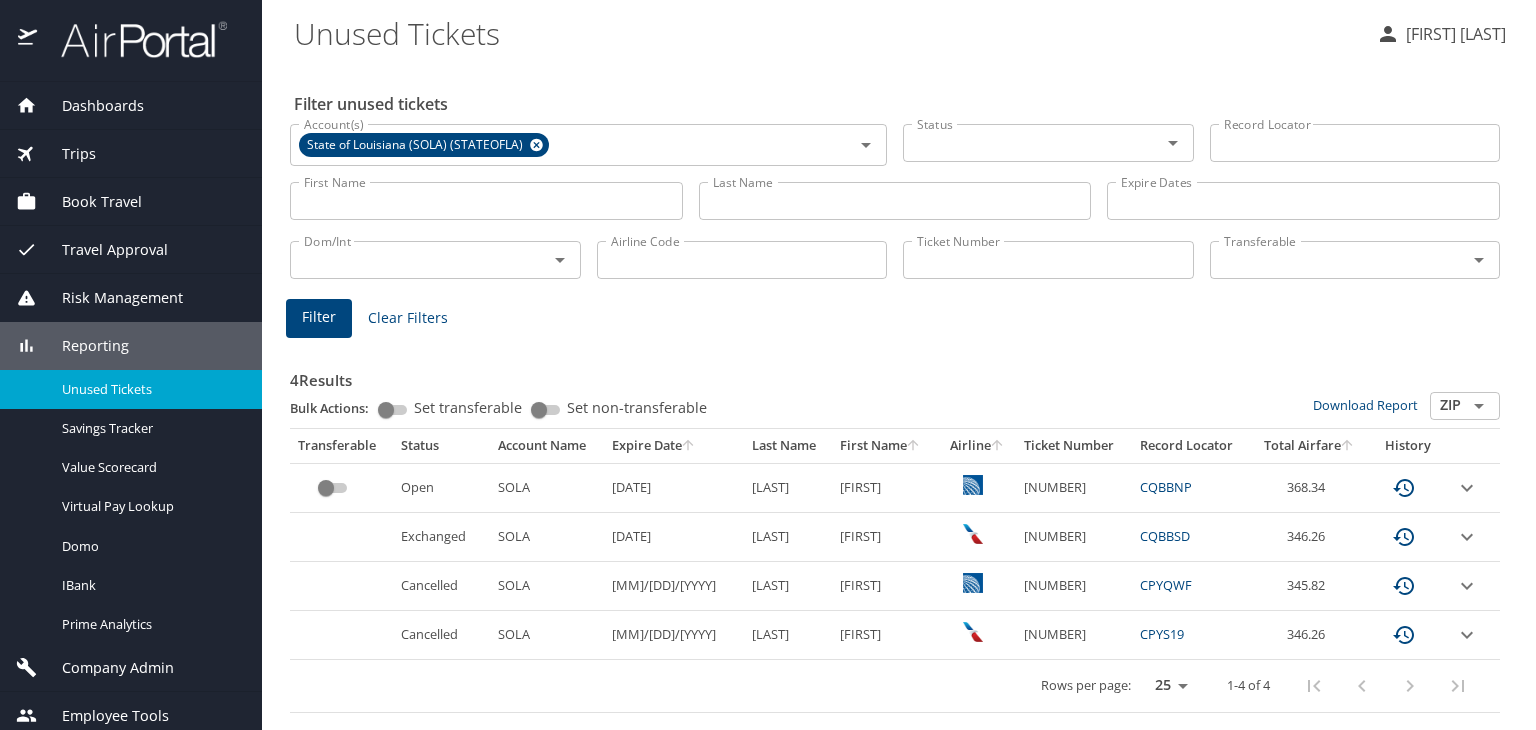 scroll, scrollTop: 0, scrollLeft: 0, axis: both 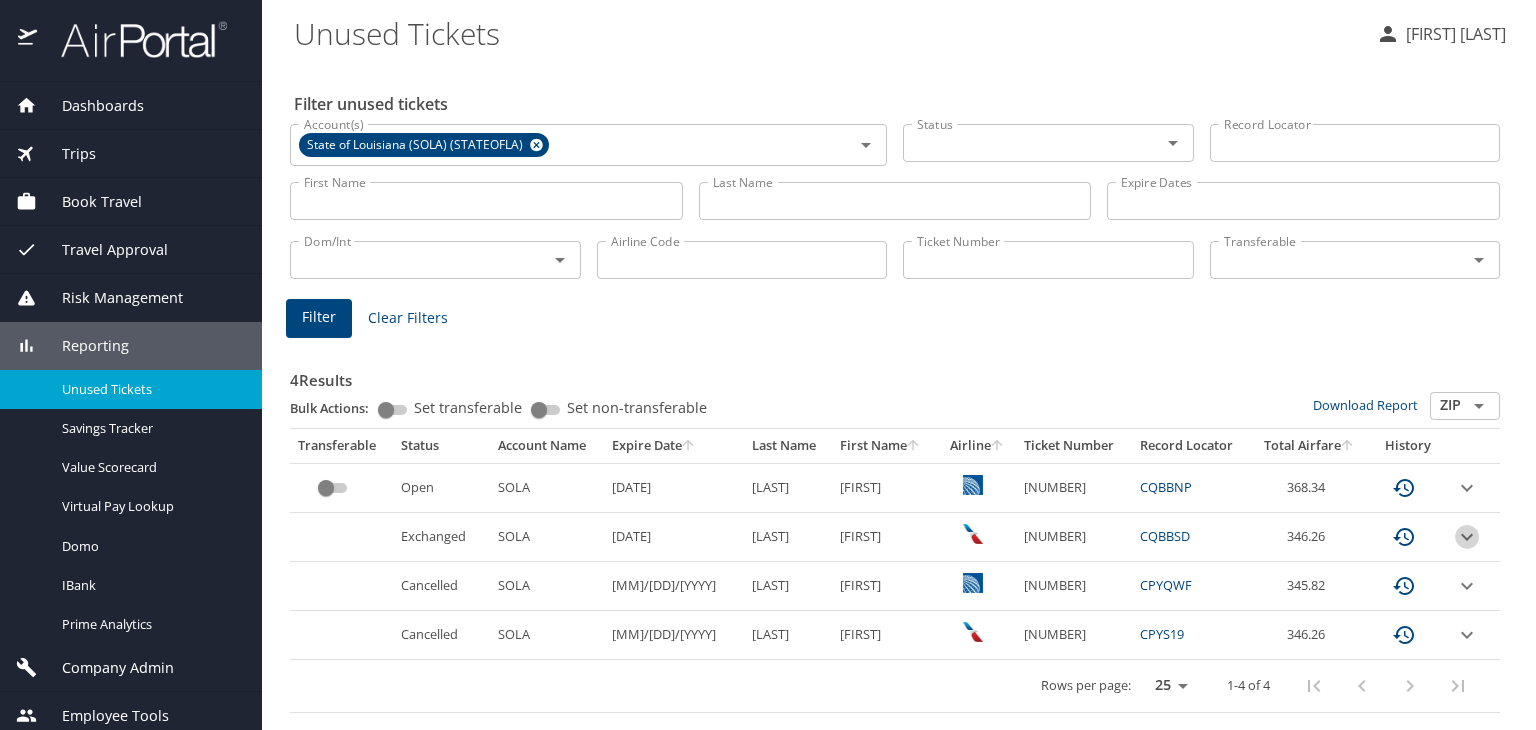 click 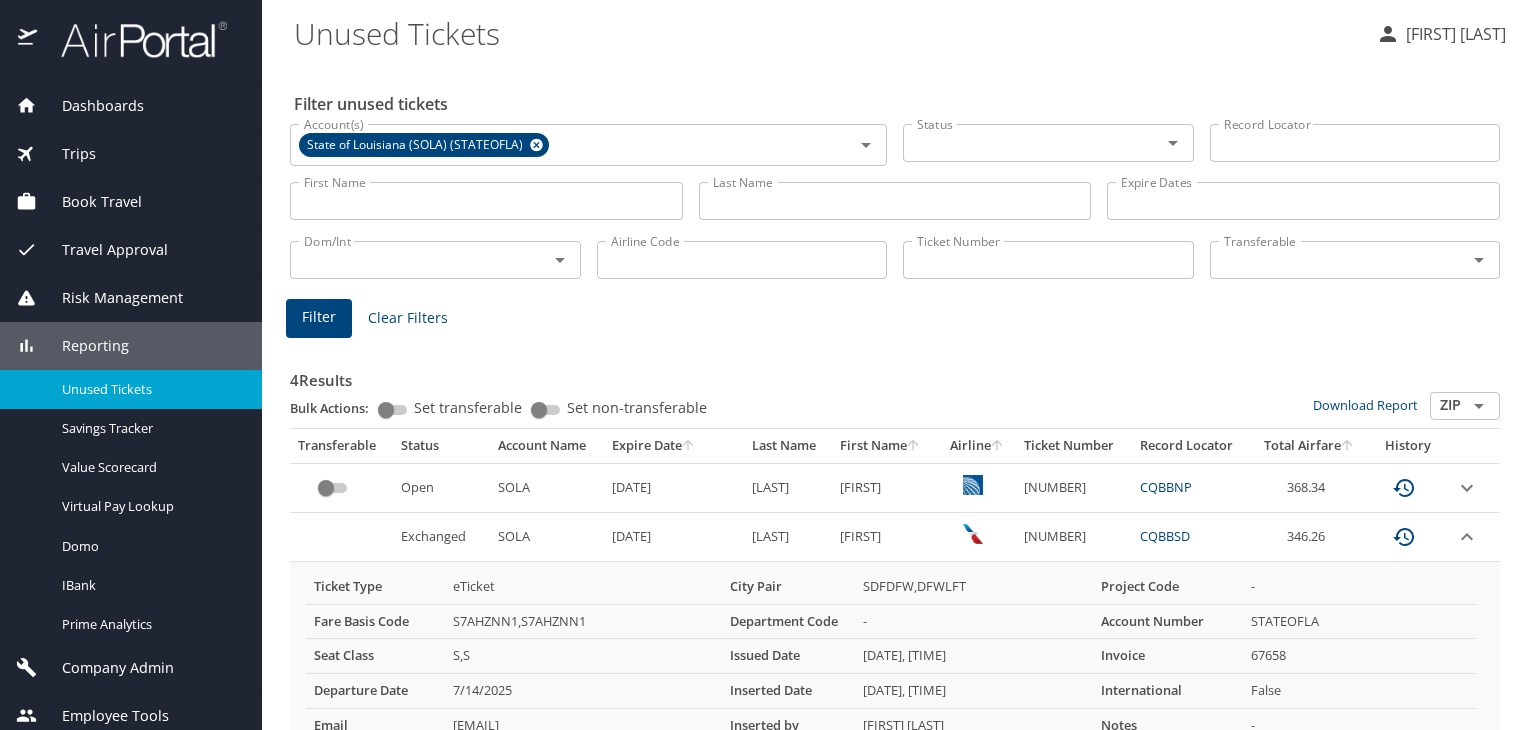 click at bounding box center [1473, 537] 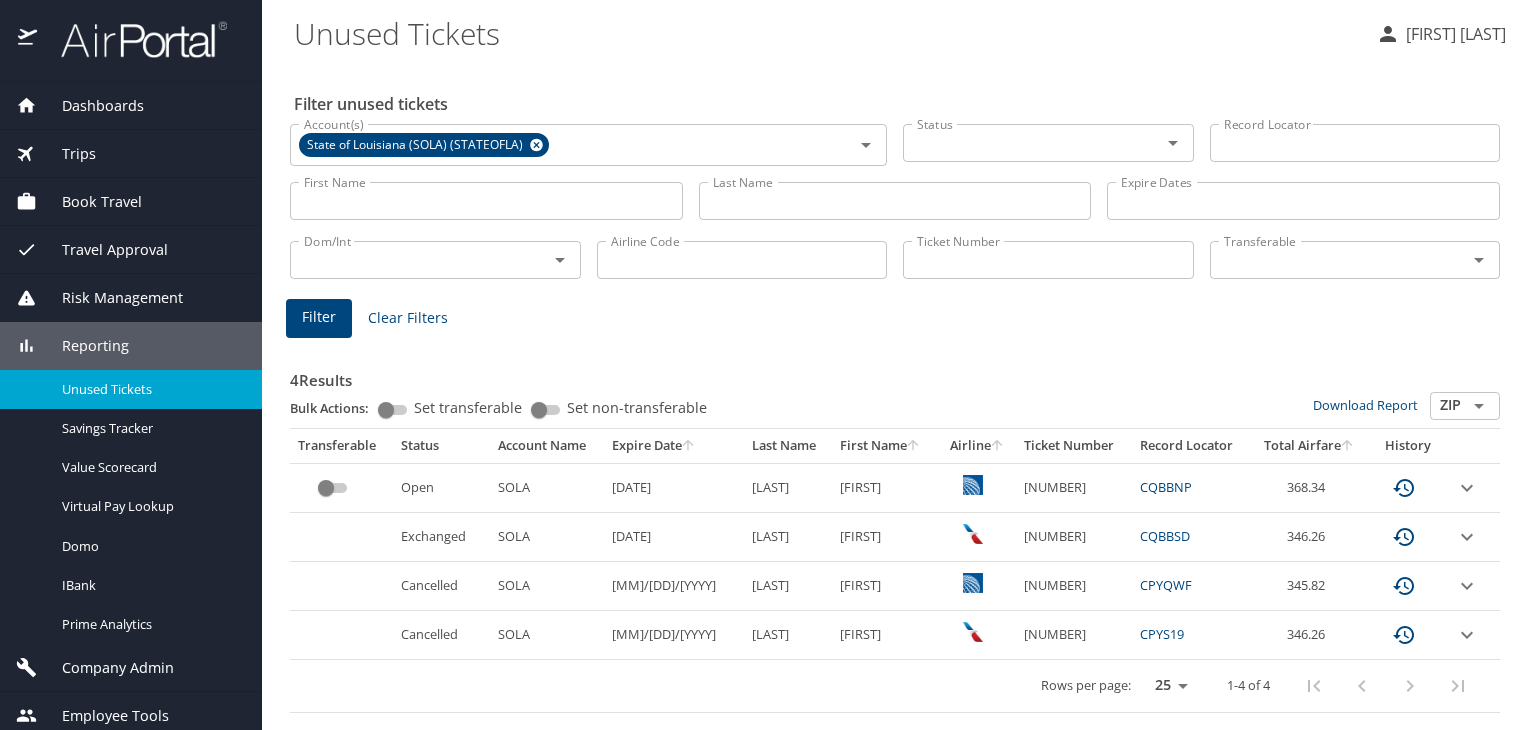 click 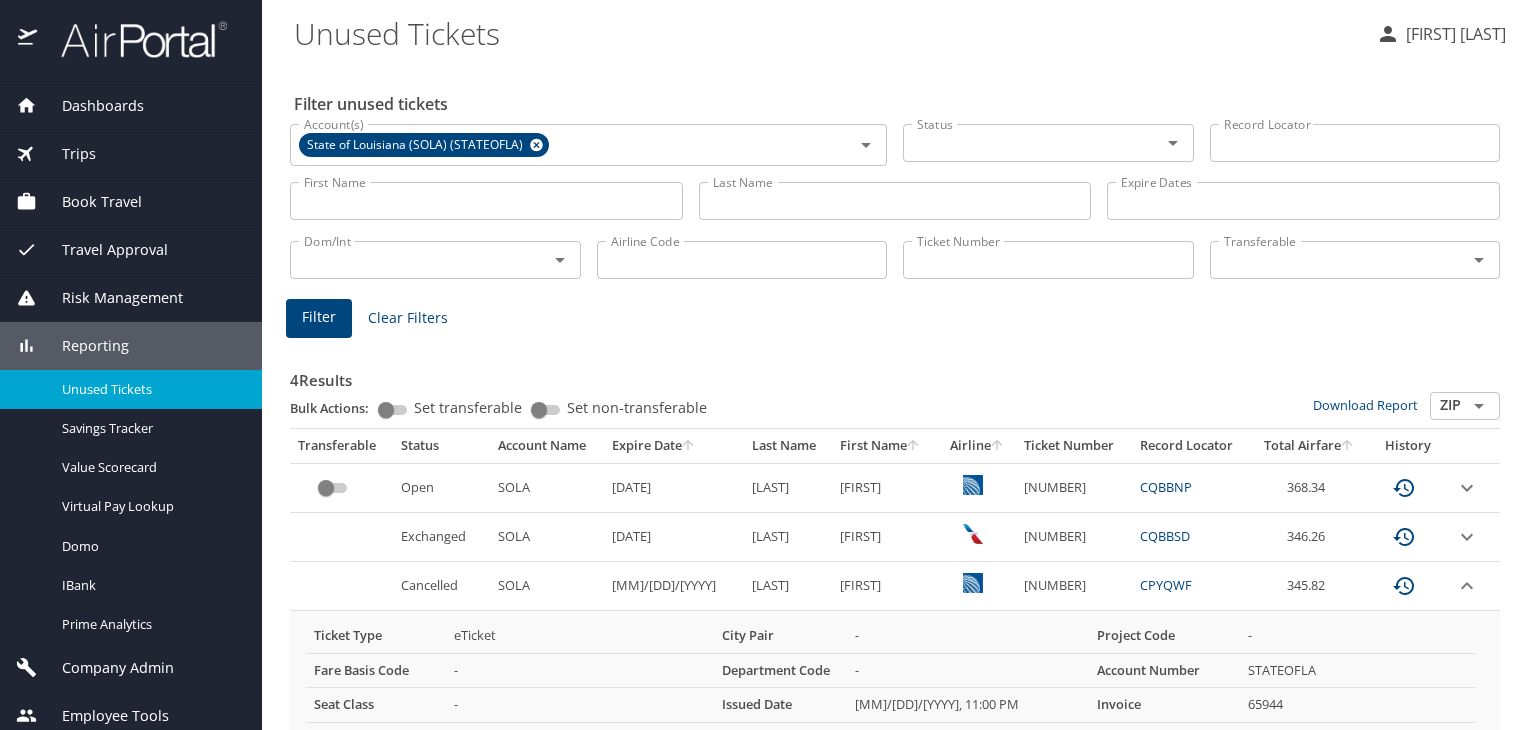 click 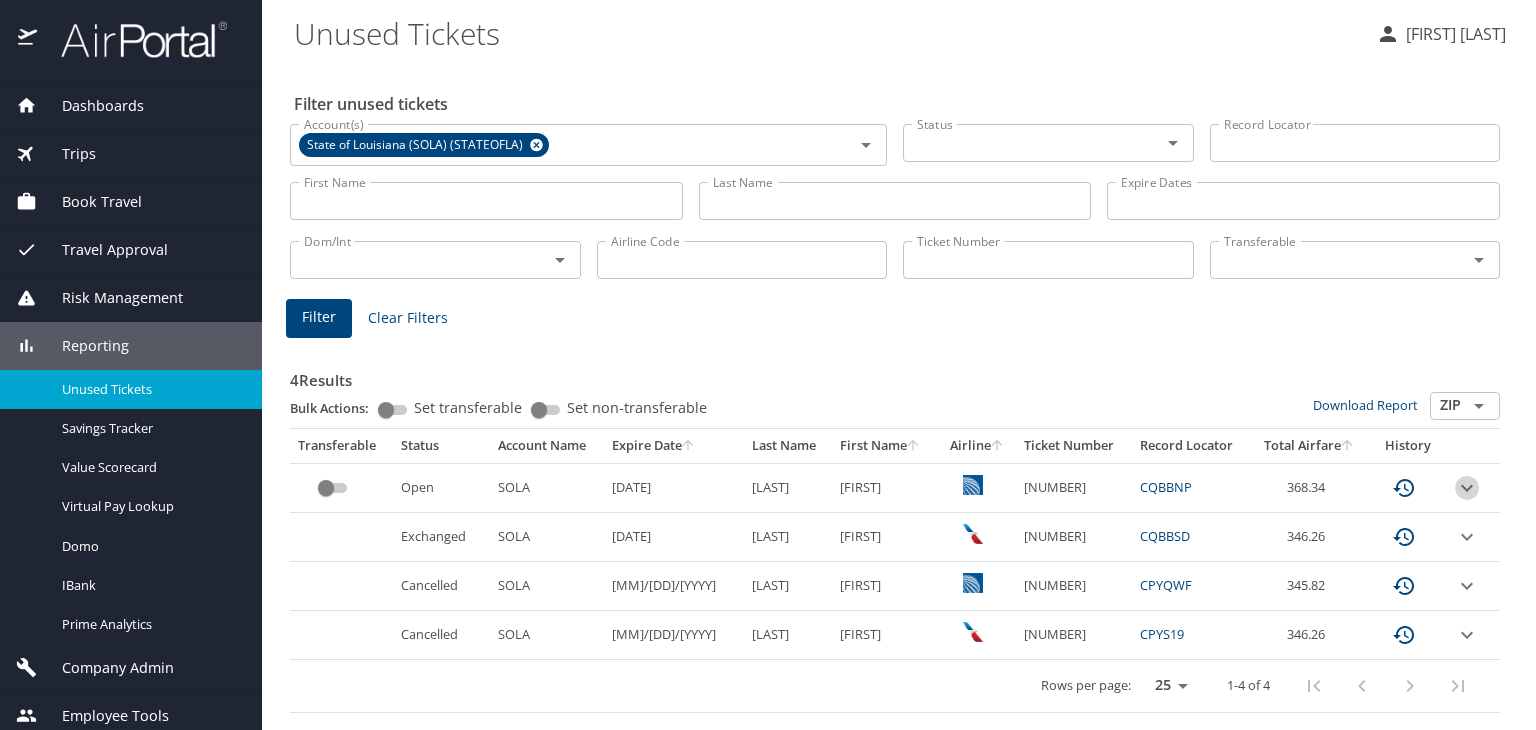 click 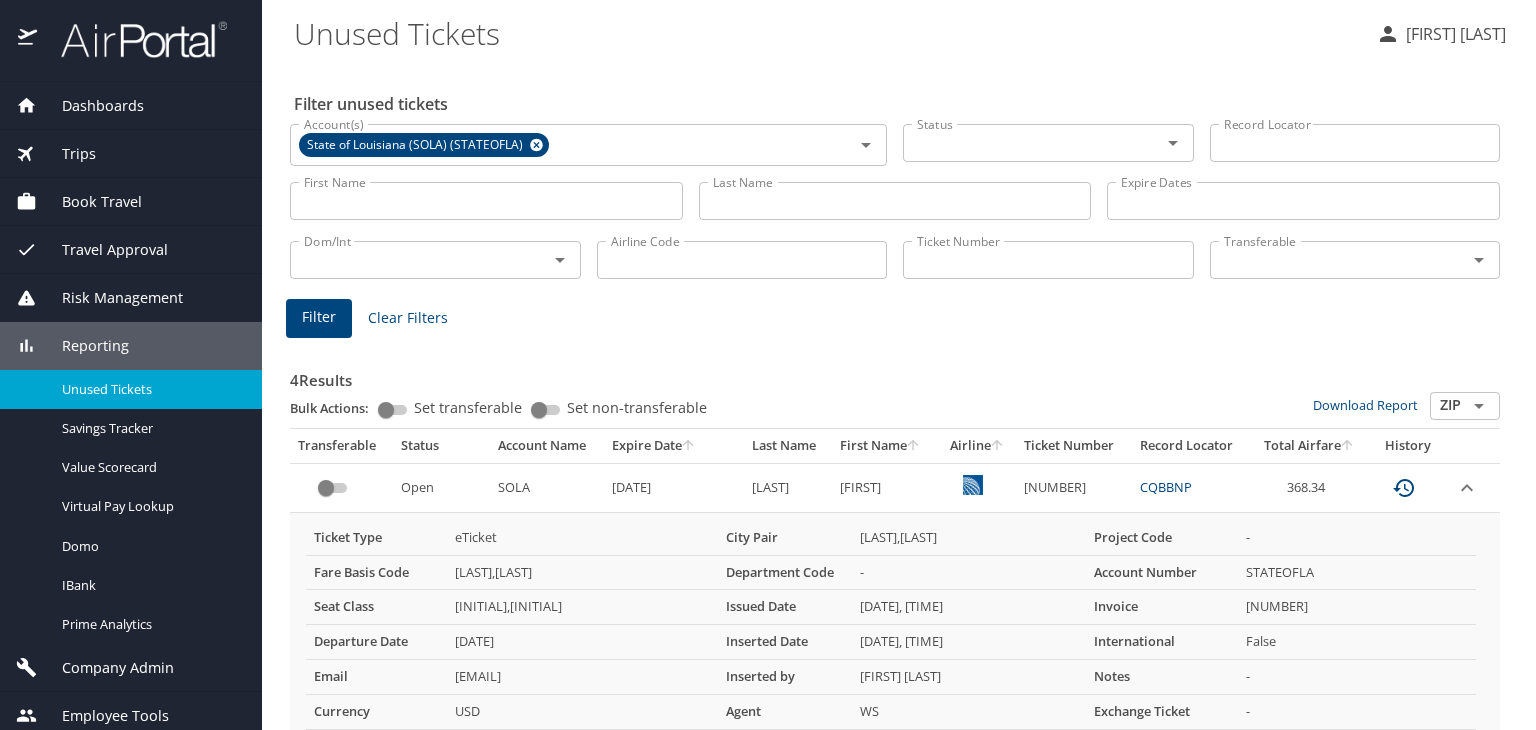 click at bounding box center [1473, 487] 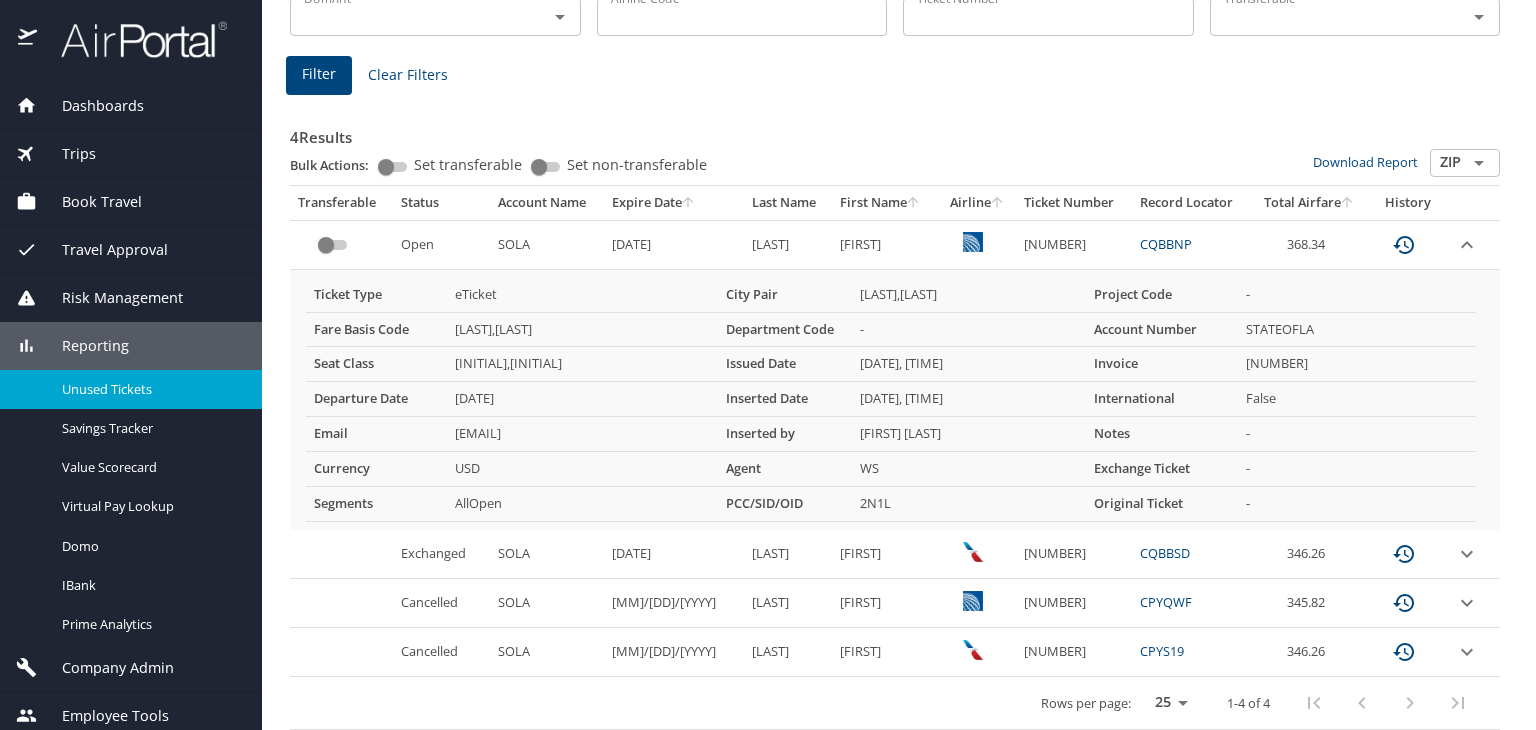 scroll, scrollTop: 248, scrollLeft: 0, axis: vertical 